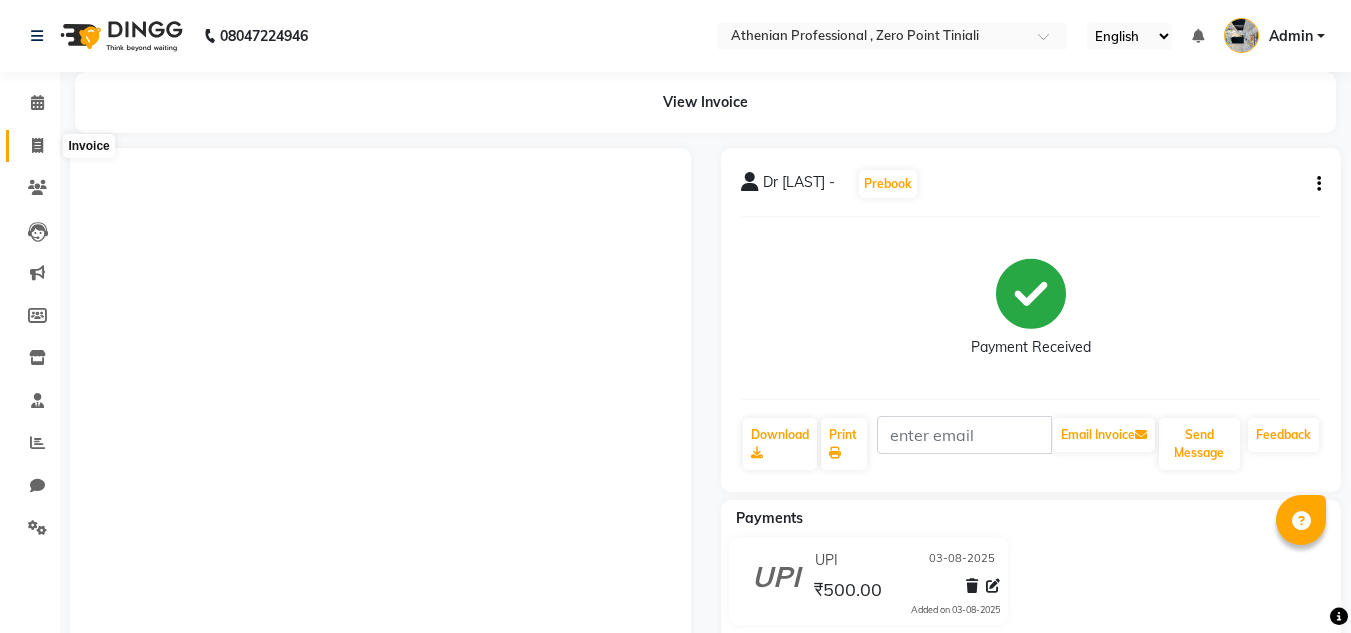 scroll, scrollTop: 0, scrollLeft: 0, axis: both 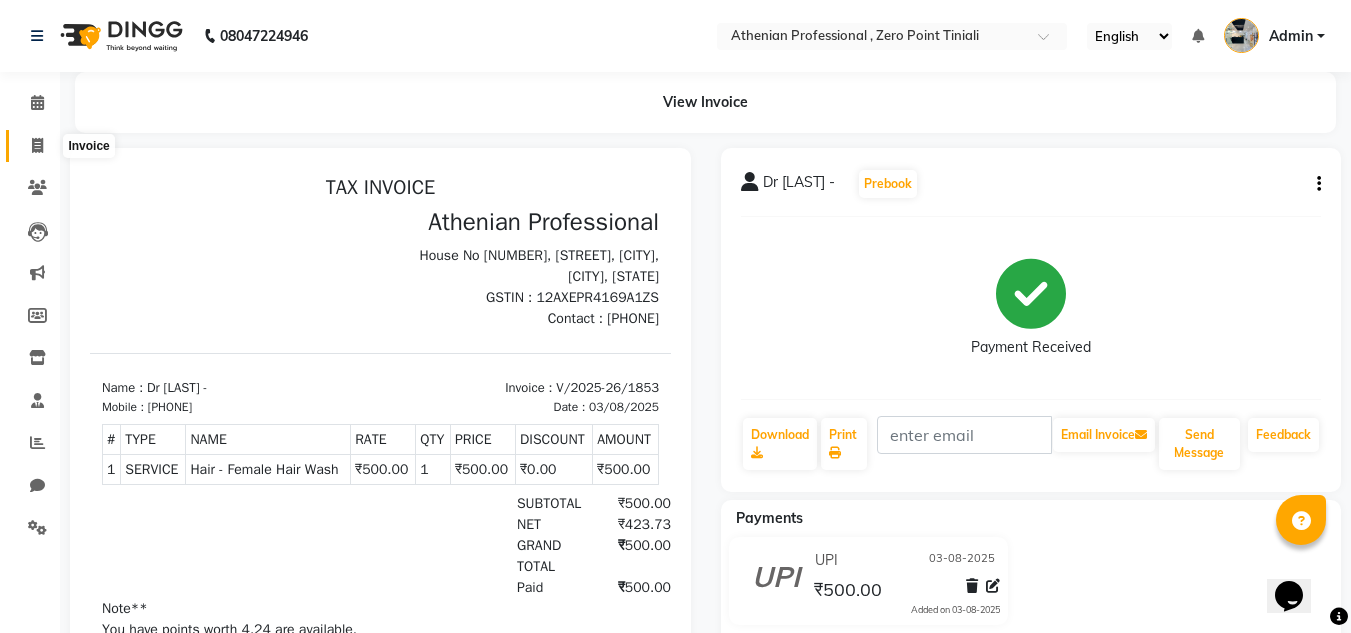 click 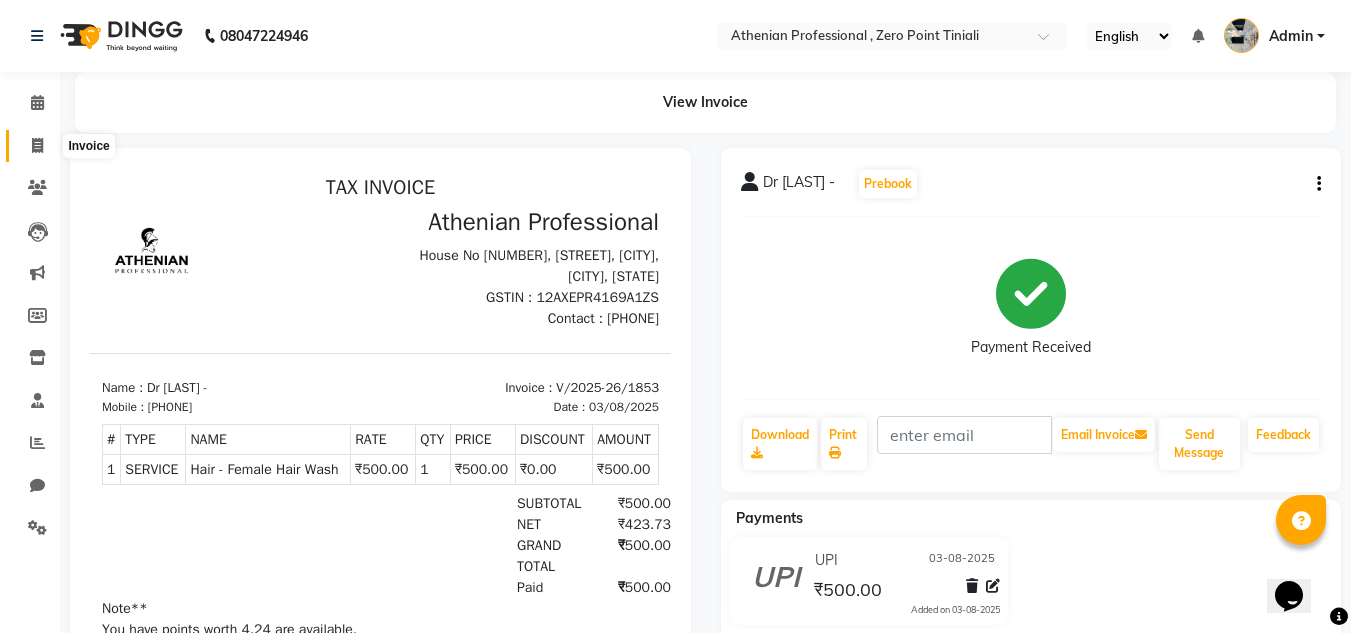 select on "service" 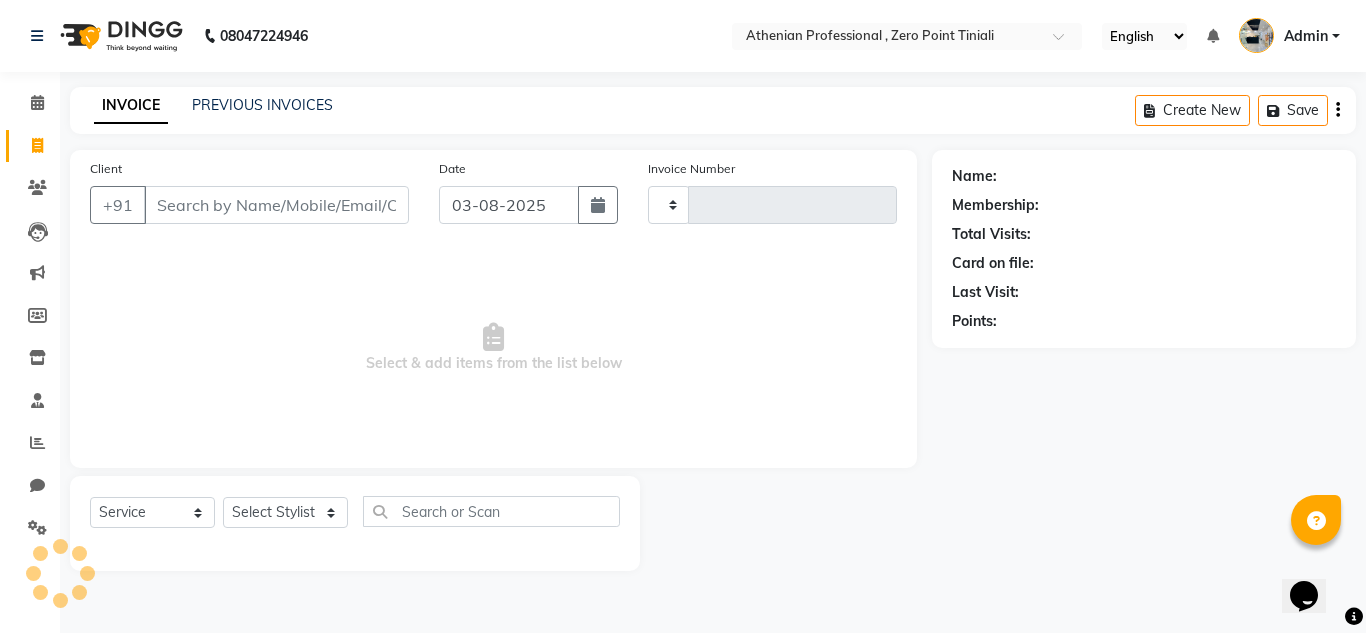type on "1854" 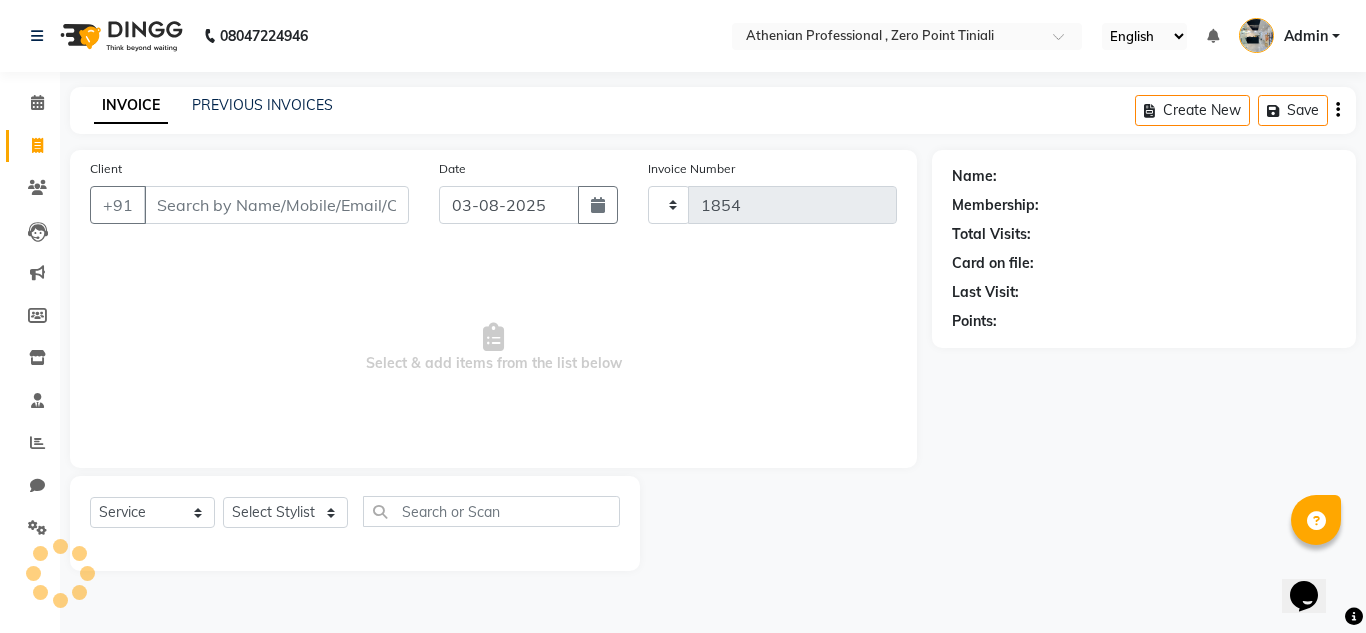 select on "8300" 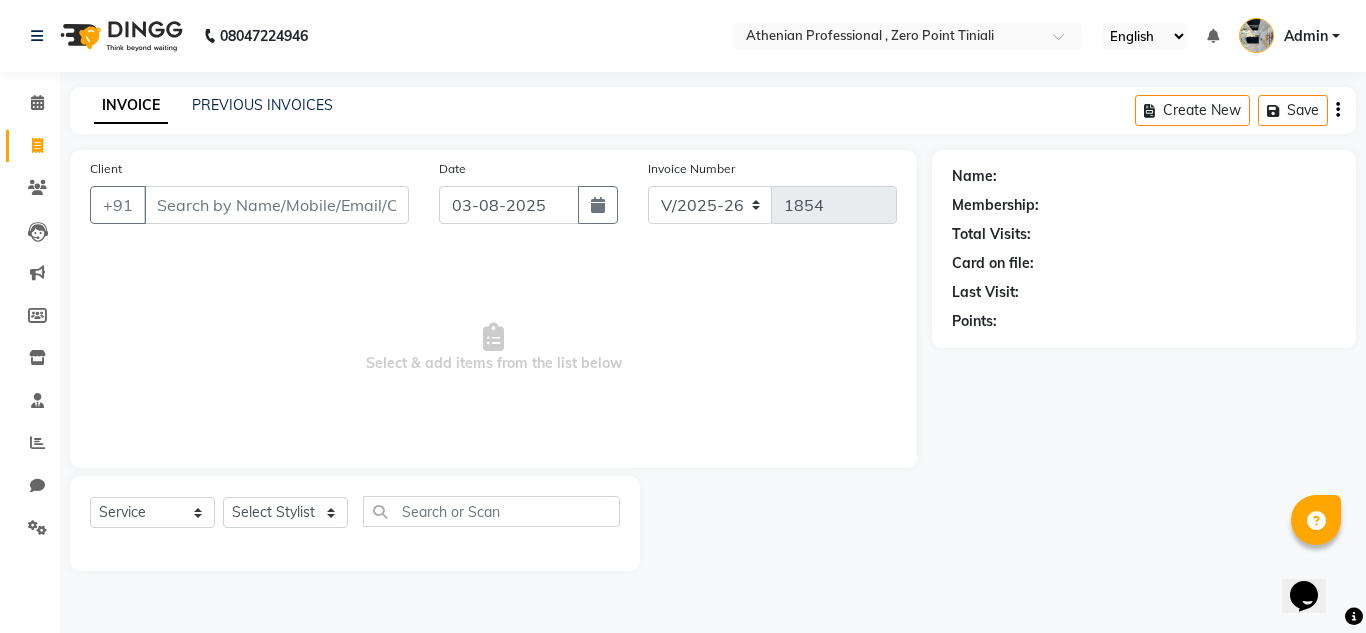click on "Client" at bounding box center (276, 205) 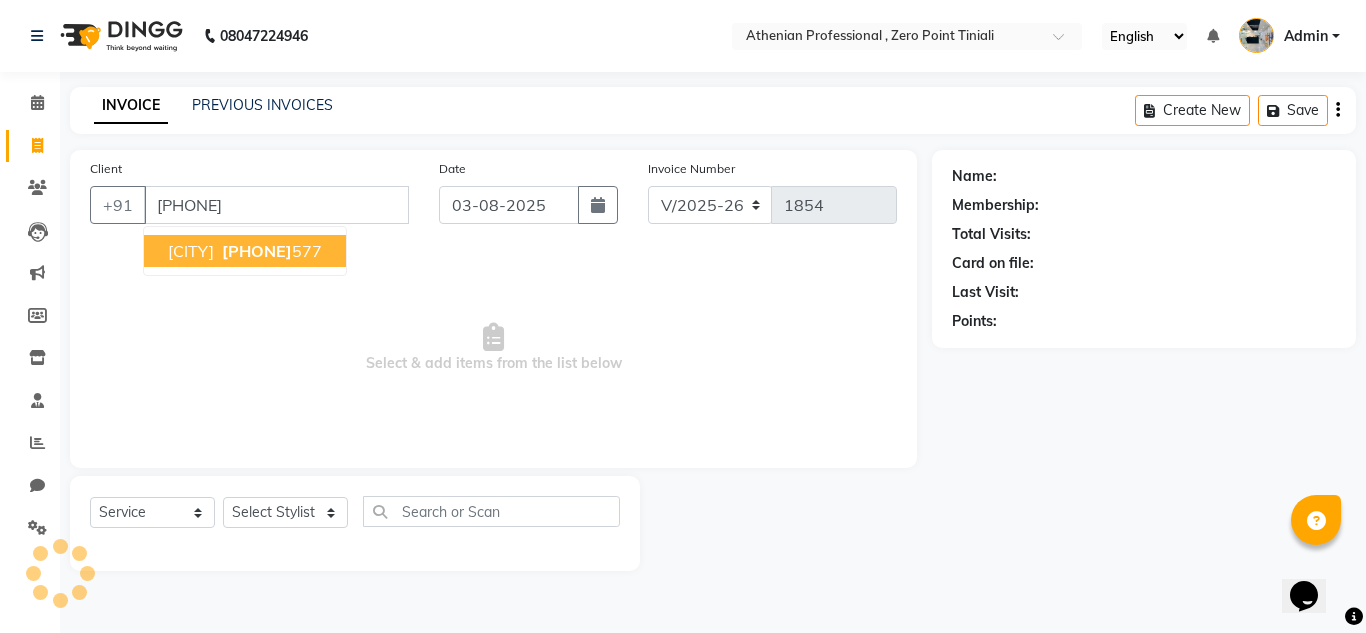 type on "[PHONE]" 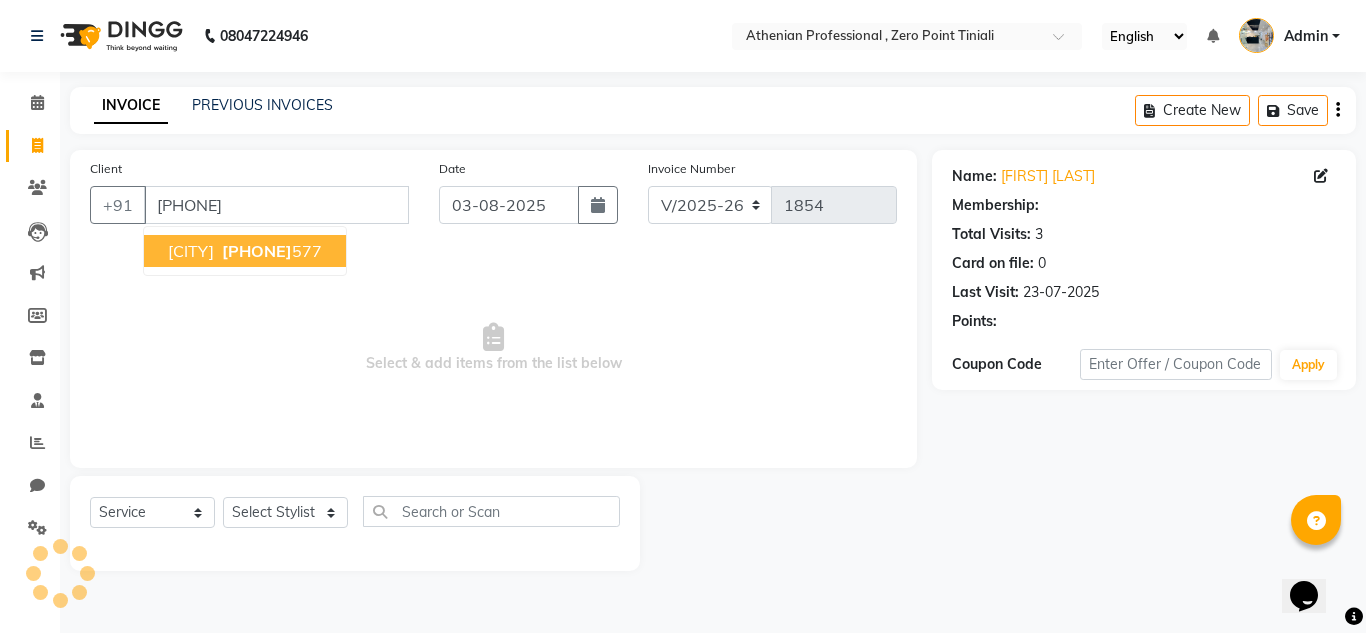 select on "1: Object" 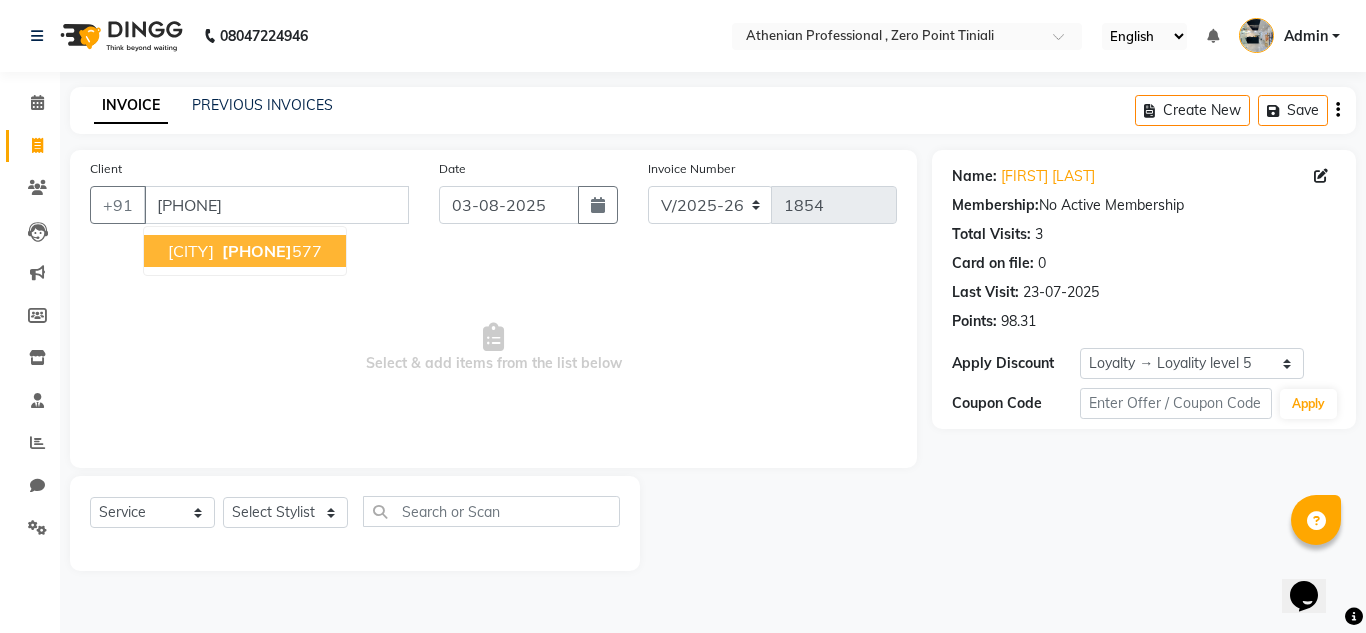 click on "[CITY]" at bounding box center (191, 251) 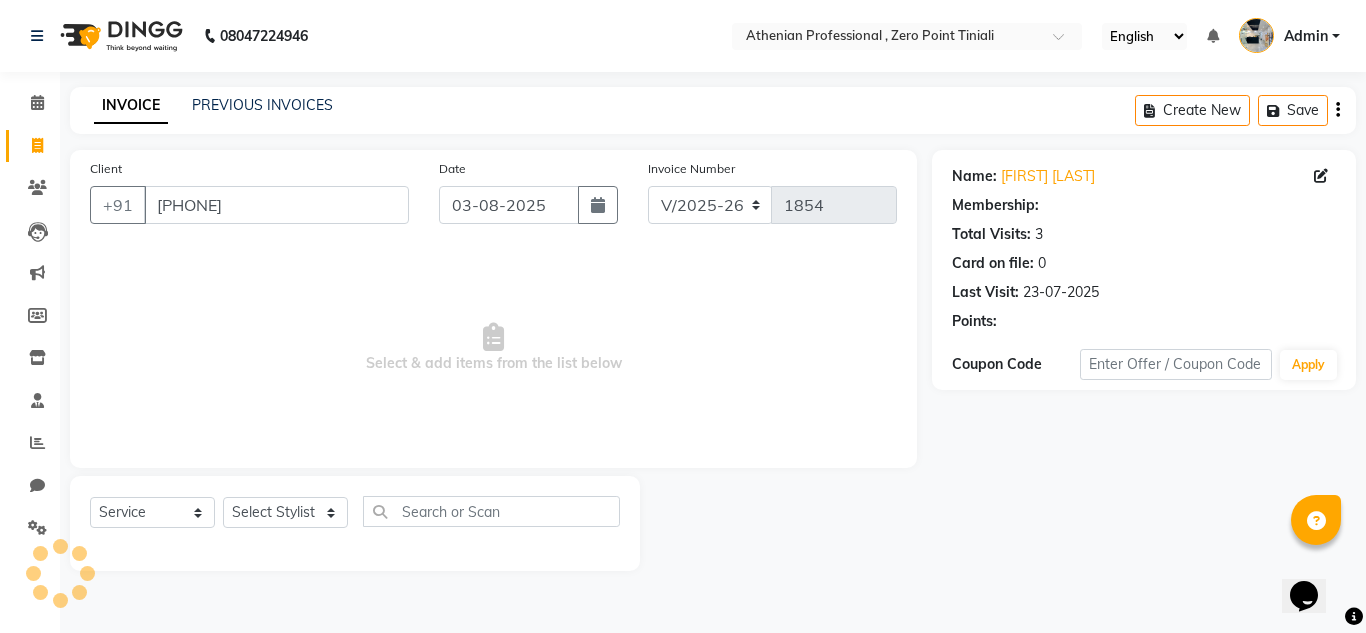 select on "1: Object" 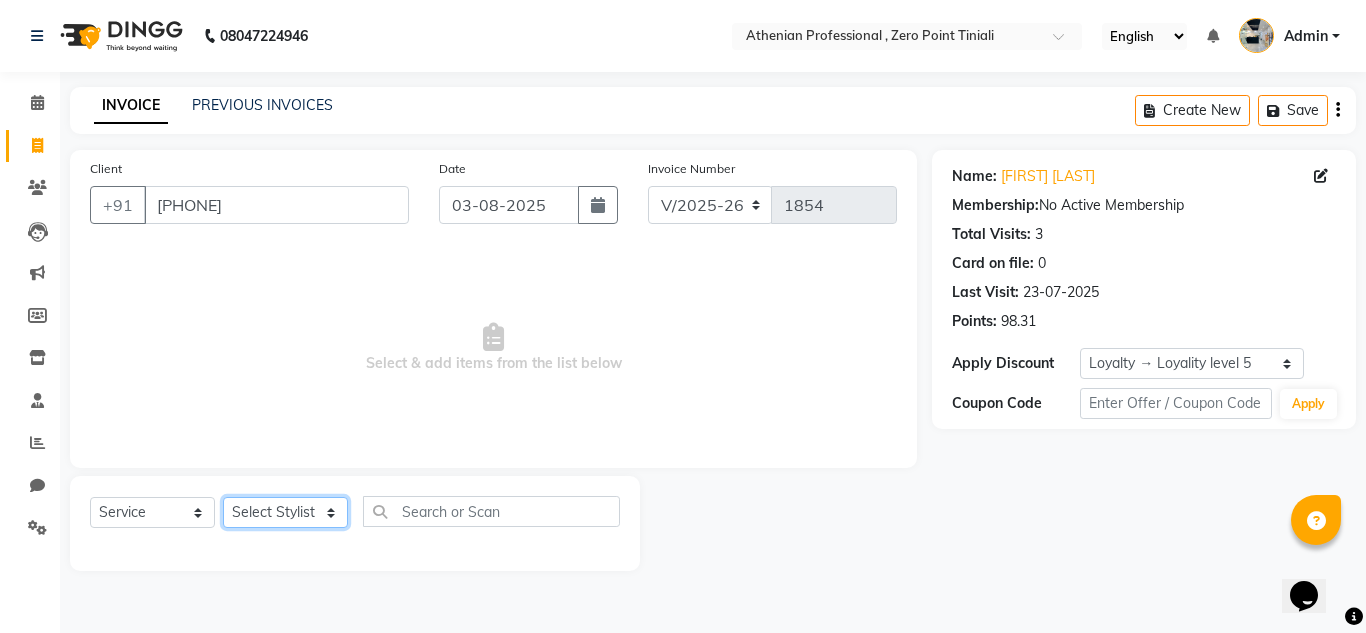 click on "Select Stylist Abin Mili Admin JAVED ANSARI KOSHEH BIHAM LINDUM NEME MAHINDRA BASUMATARY Manager MANJU MANHAM MINUKA CHETTRY NGAMNON RALONGHAM SHADAB KHAN SUMAN MAGAR SUMI BISWAS SWAPNA DEVI CHETRY TAMCHI YAMA Toingam Jamikham YELLI LIKHA" 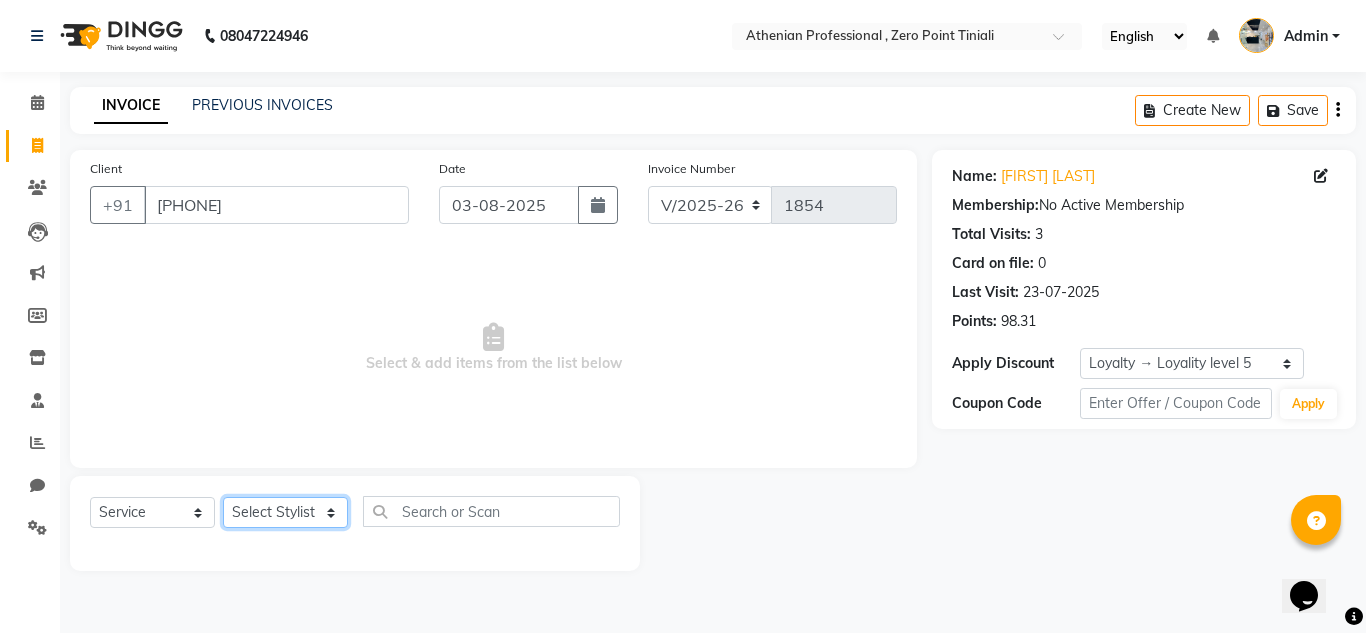 select on "80203" 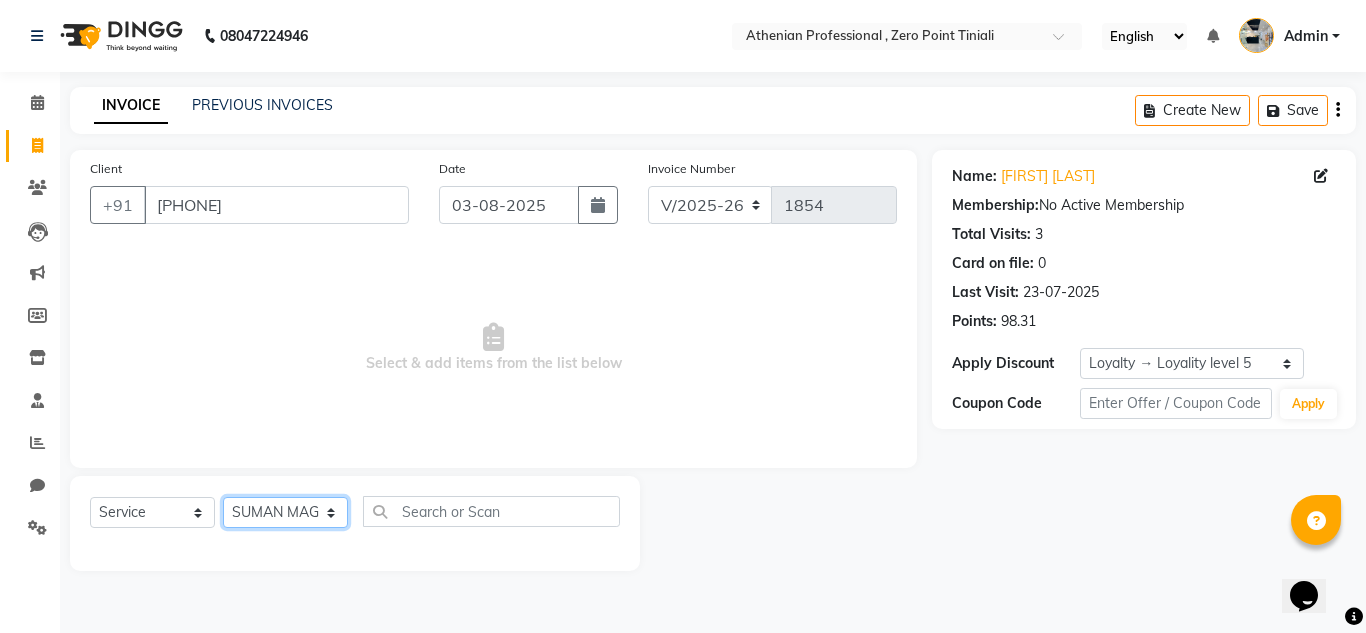 click on "Select Stylist Abin Mili Admin JAVED ANSARI KOSHEH BIHAM LINDUM NEME MAHINDRA BASUMATARY Manager MANJU MANHAM MINUKA CHETTRY NGAMNON RALONGHAM SHADAB KHAN SUMAN MAGAR SUMI BISWAS SWAPNA DEVI CHETRY TAMCHI YAMA Toingam Jamikham YELLI LIKHA" 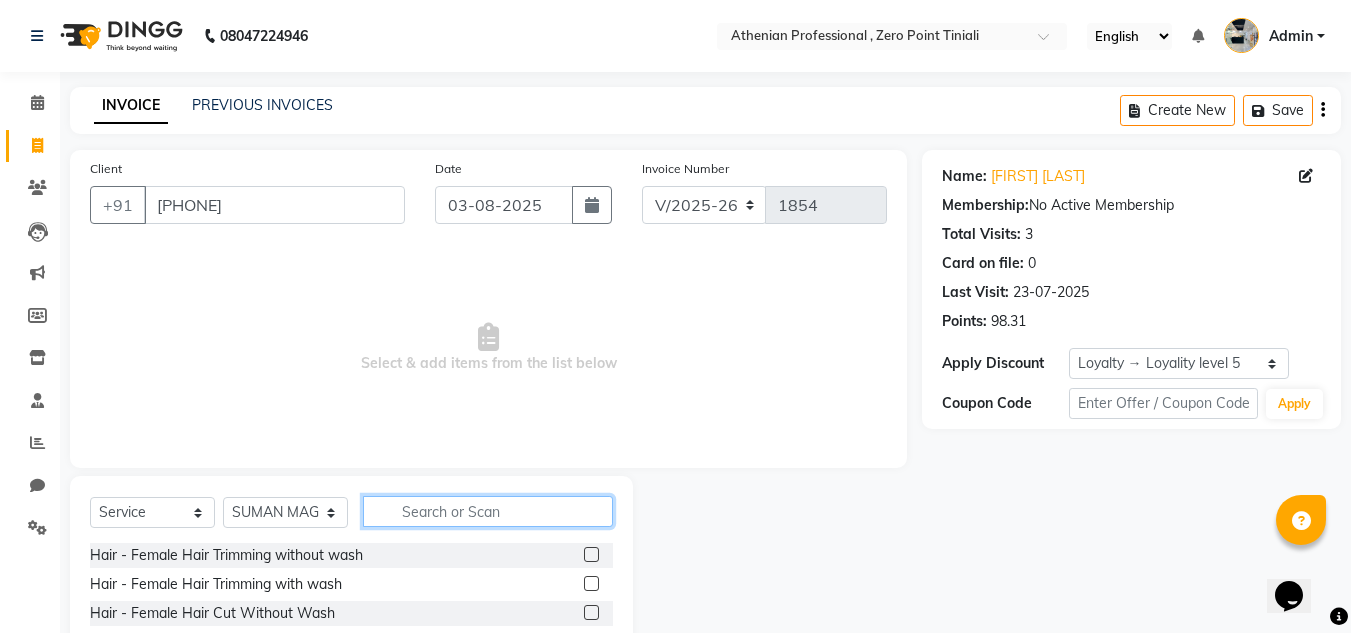 click 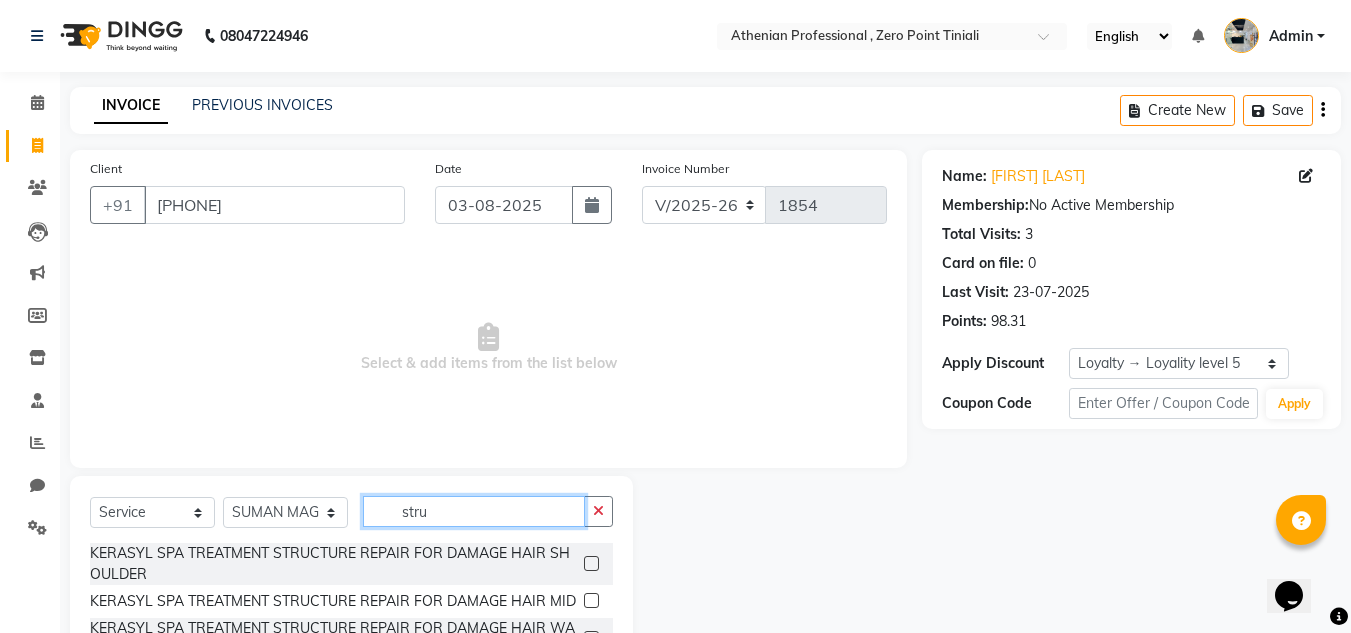 type on "stru" 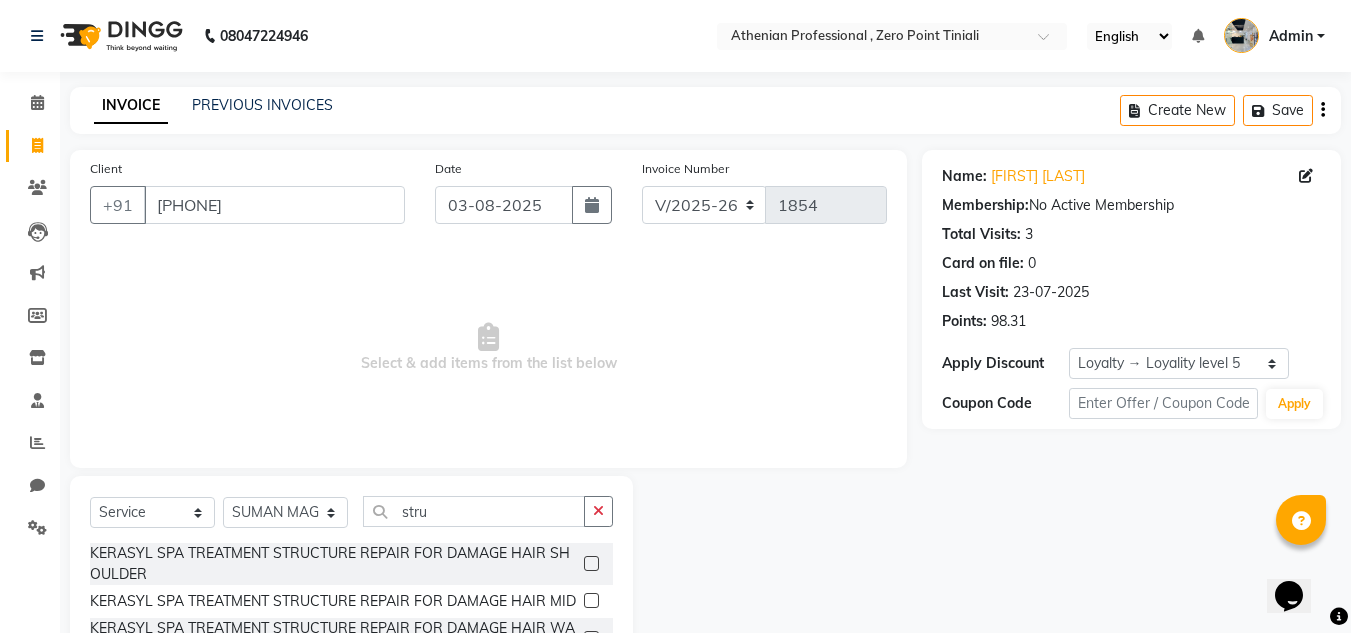 click 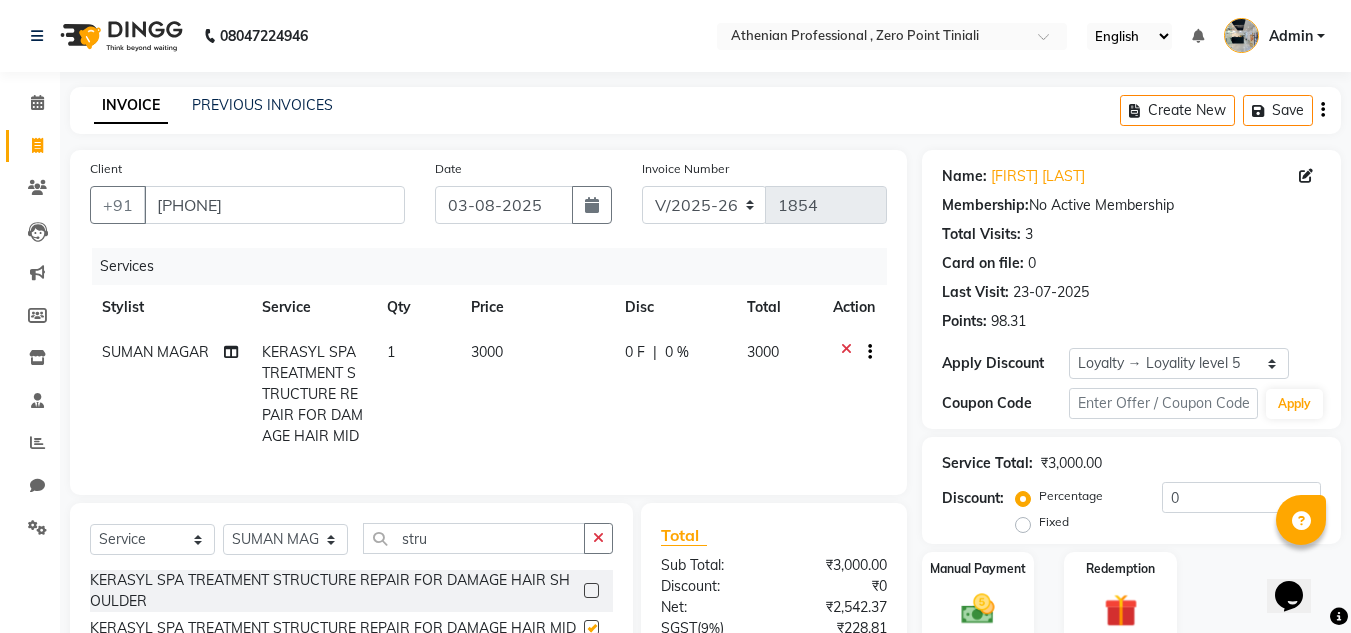 checkbox on "false" 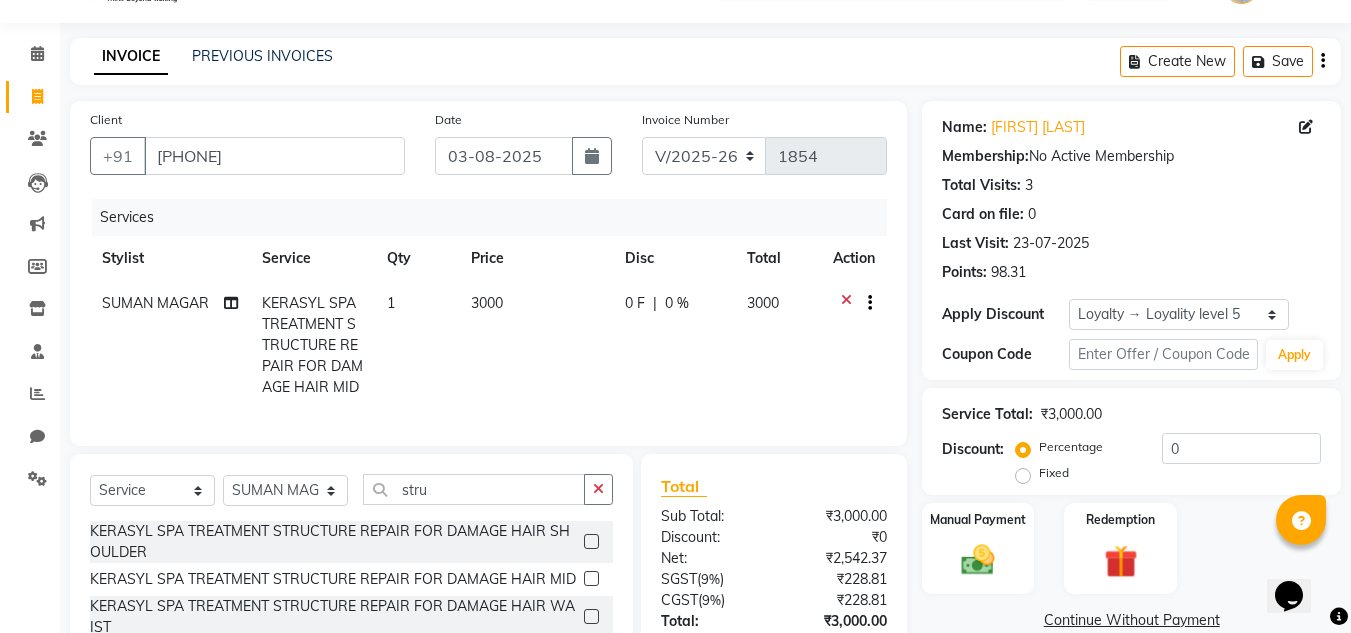 scroll, scrollTop: 47, scrollLeft: 0, axis: vertical 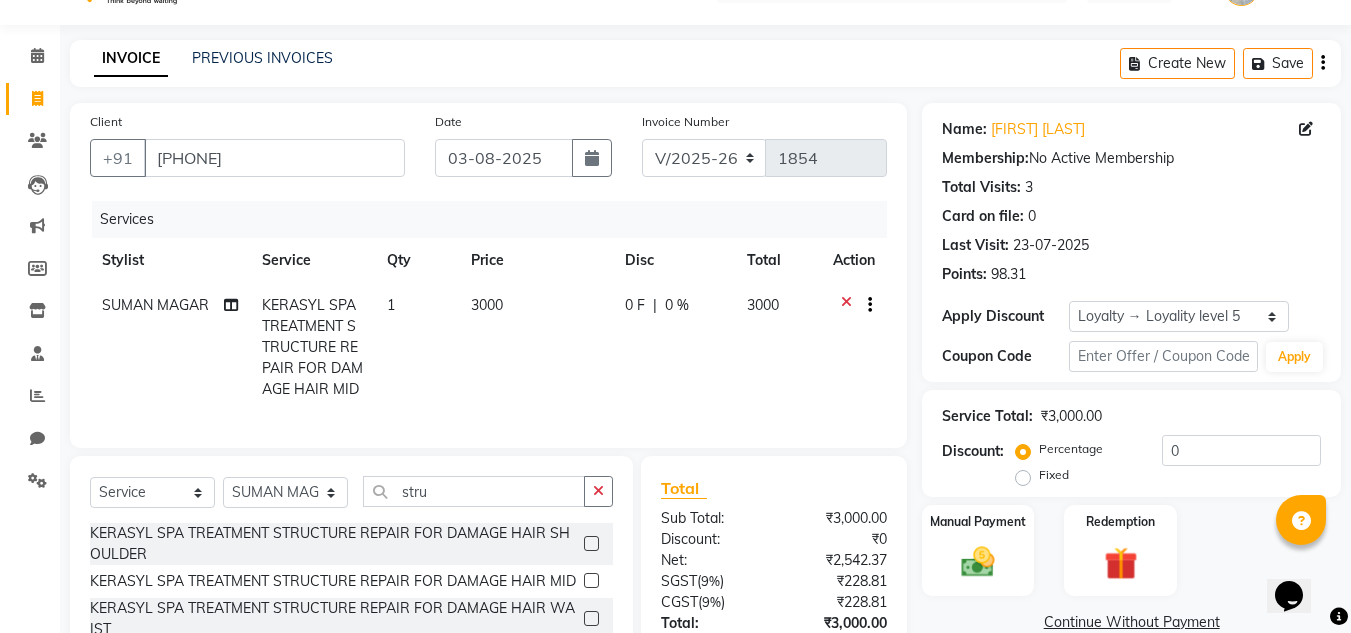 click 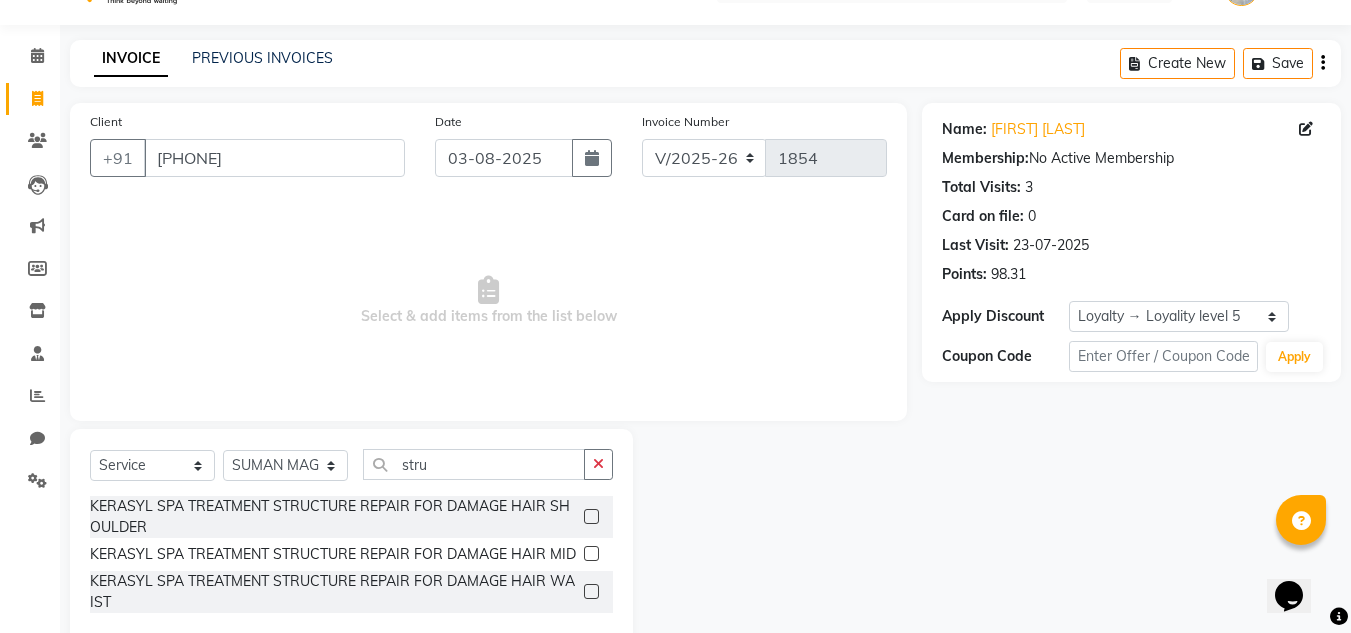 click 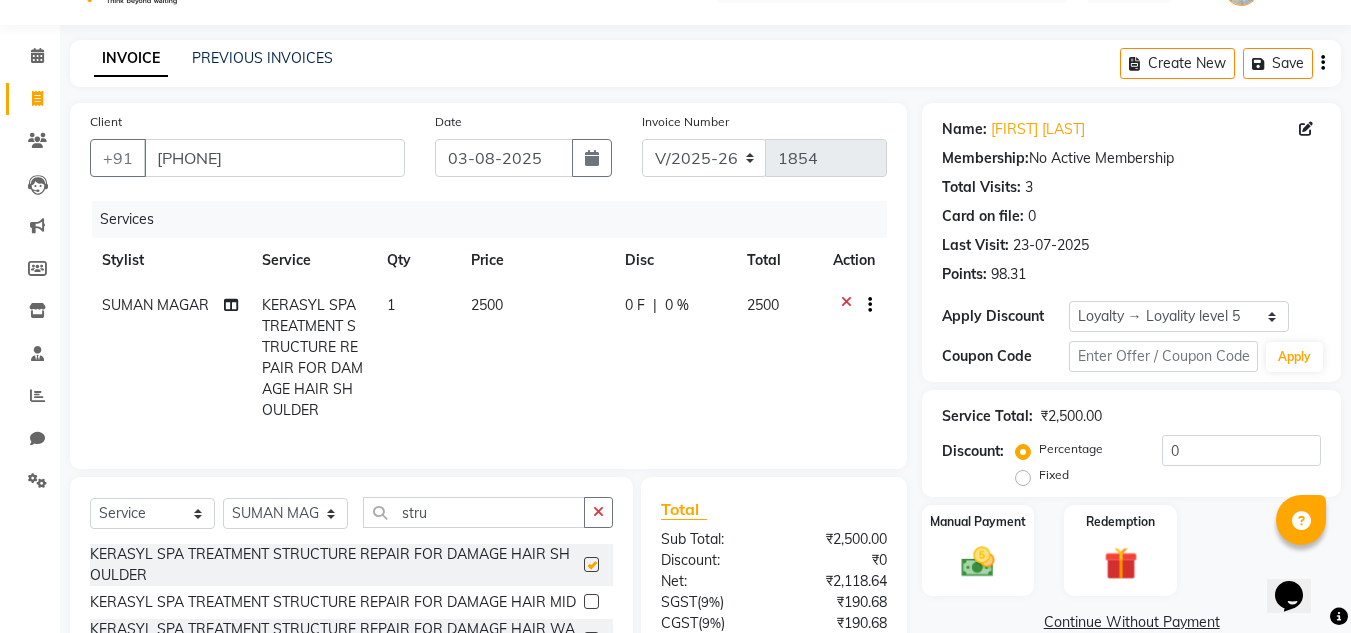 checkbox on "false" 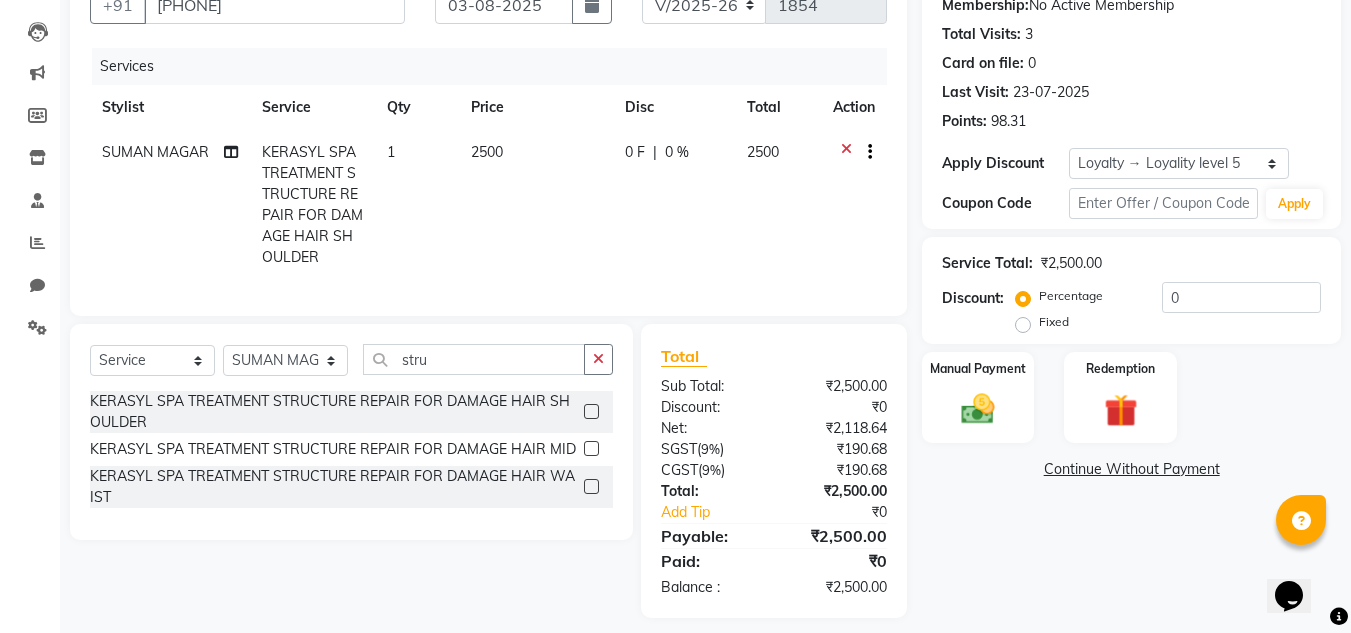 scroll, scrollTop: 0, scrollLeft: 0, axis: both 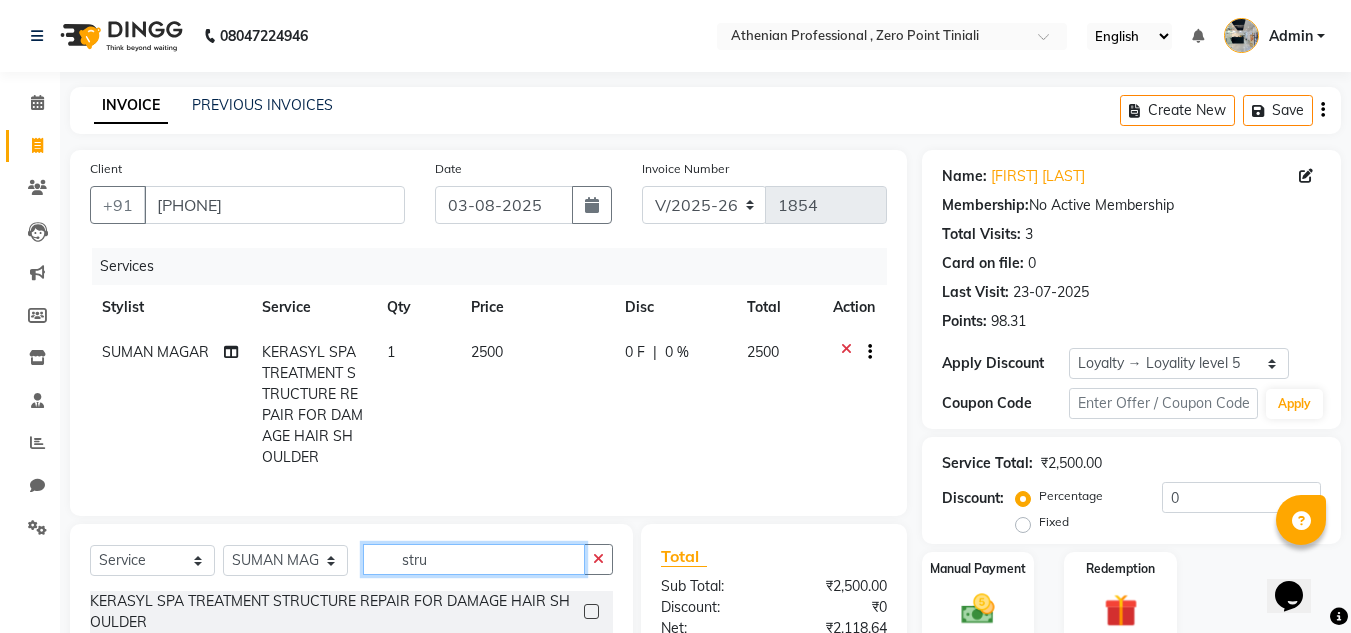 click on "stru" 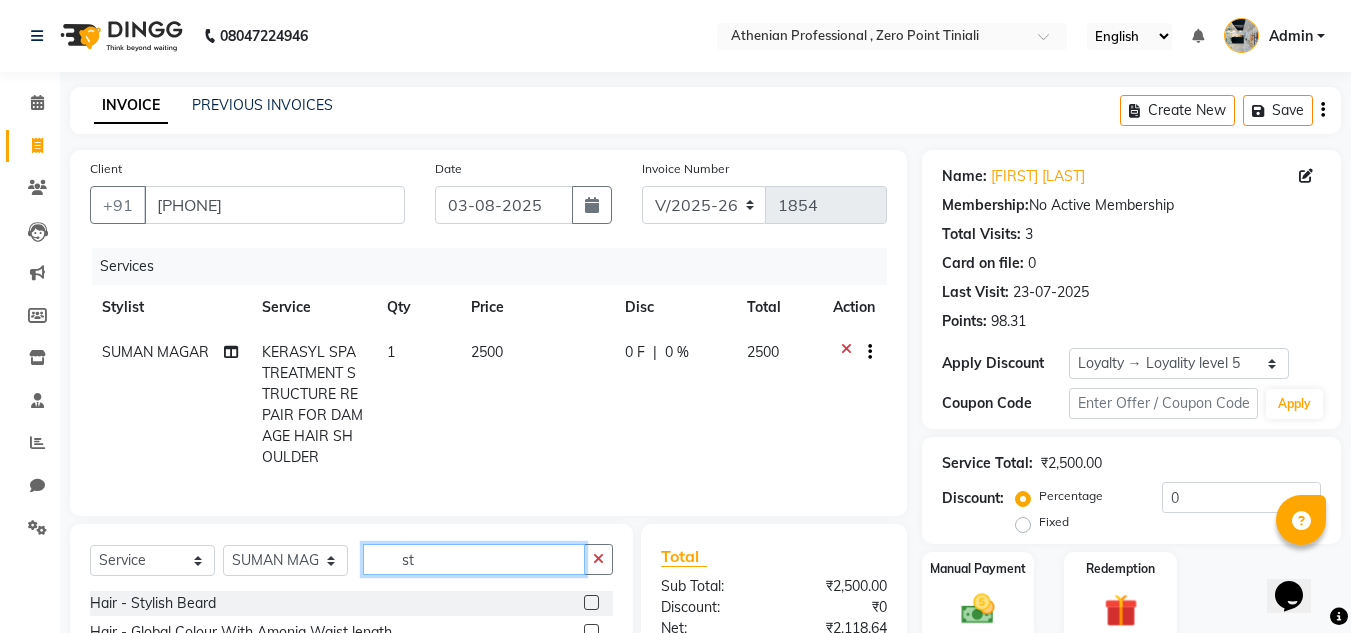 type on "s" 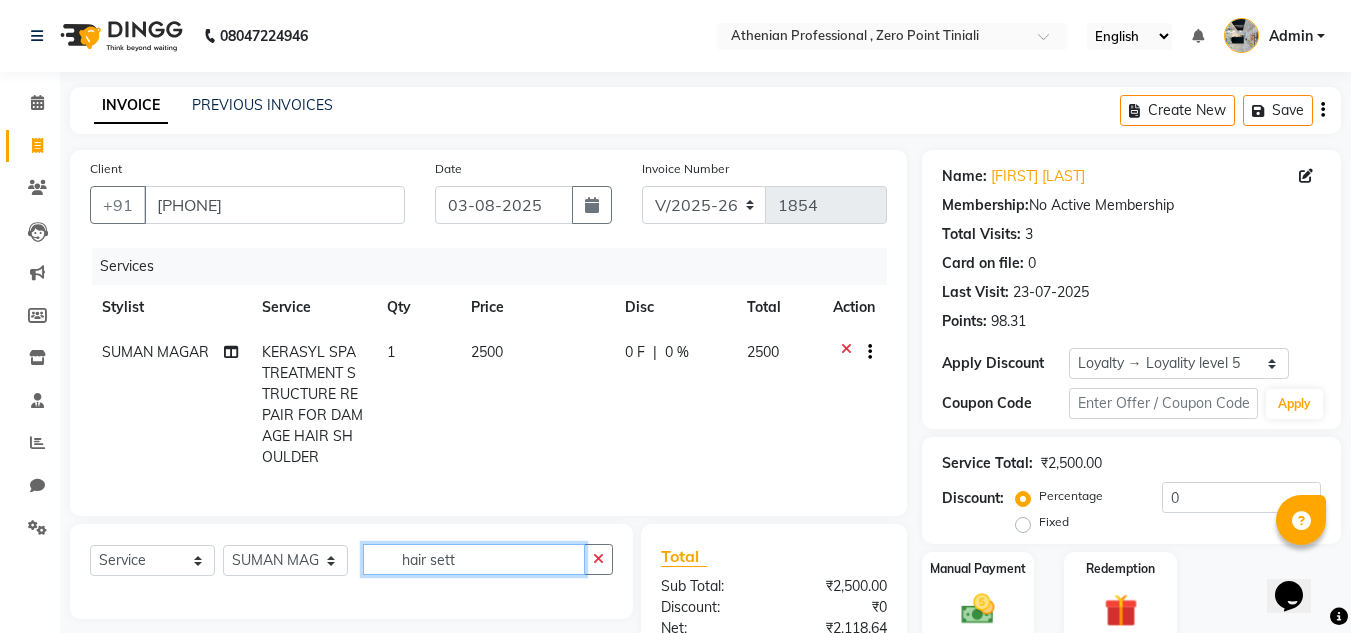 scroll, scrollTop: 108, scrollLeft: 0, axis: vertical 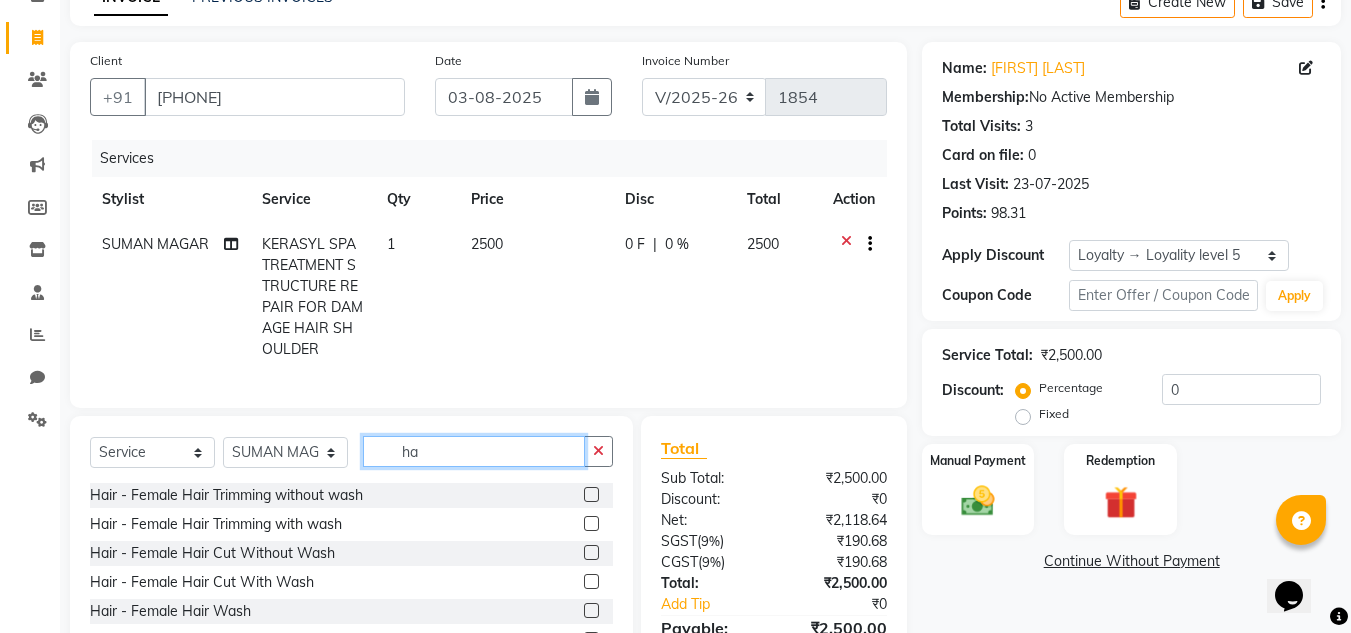 type on "h" 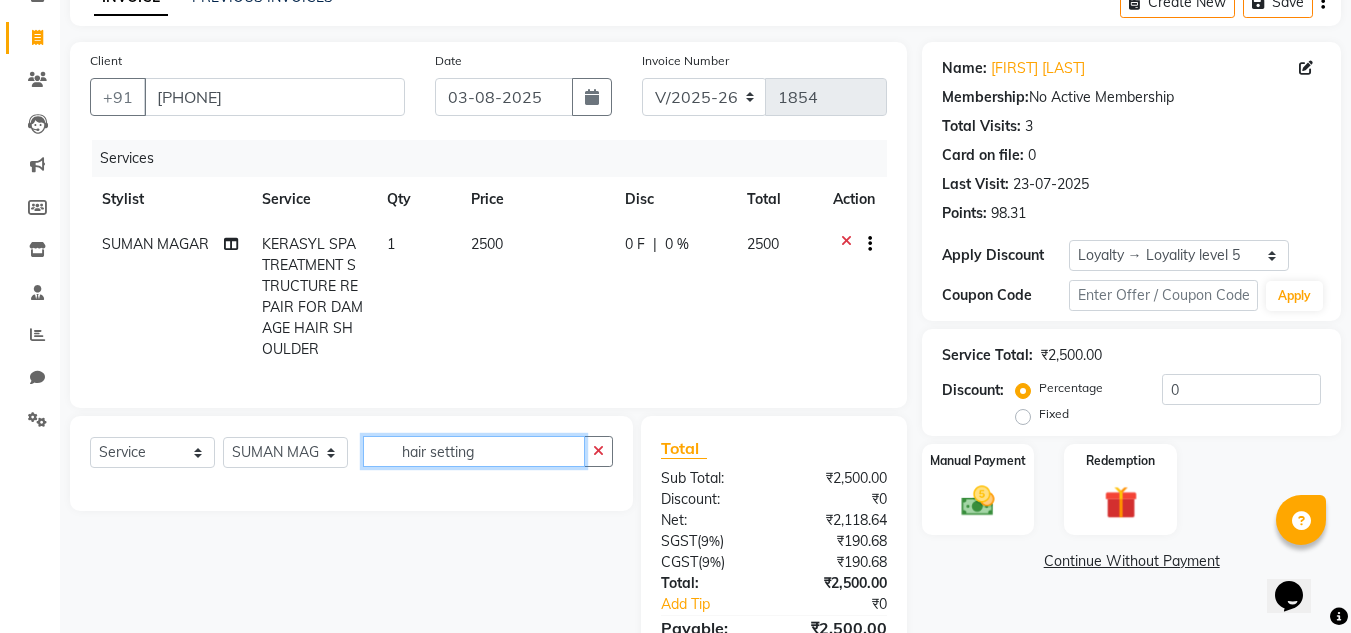 click on "hair setting" 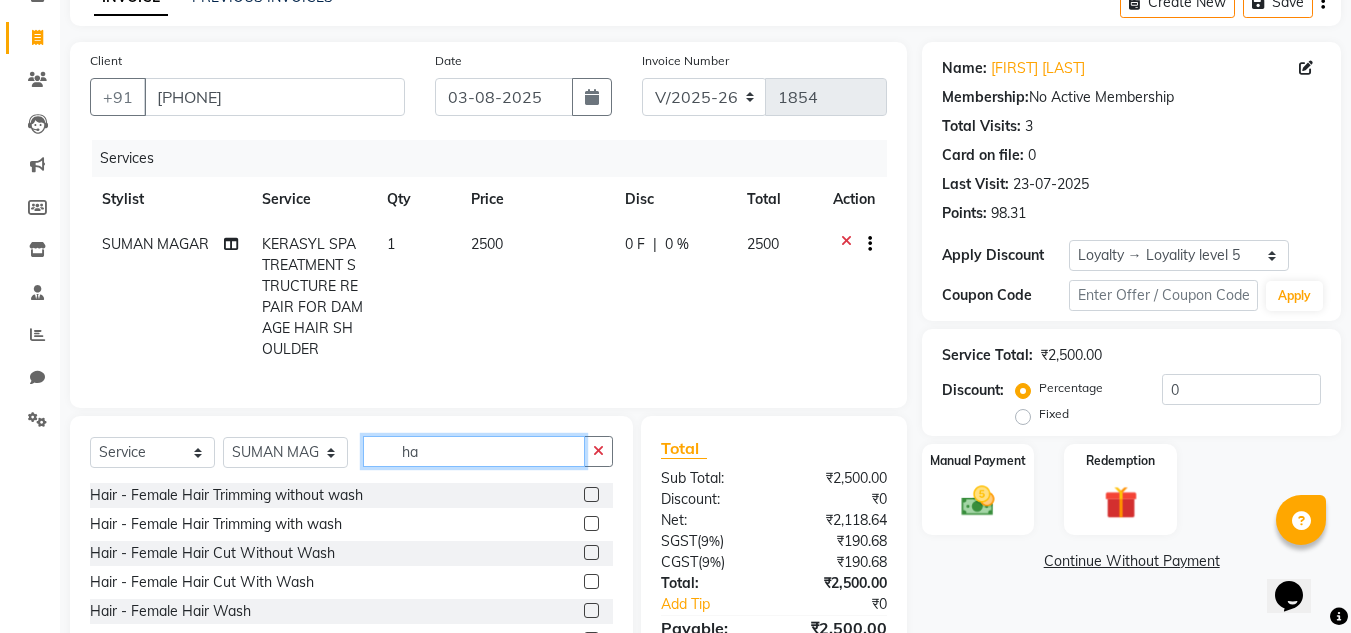 type on "h" 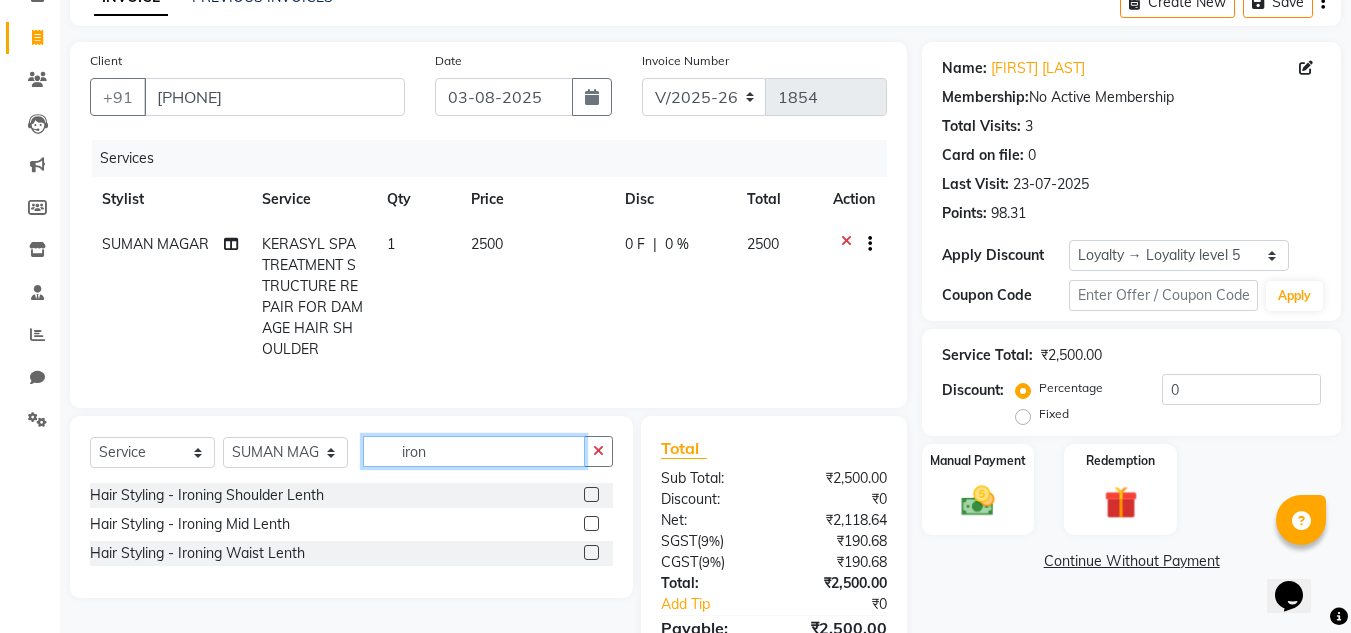 type on "iron" 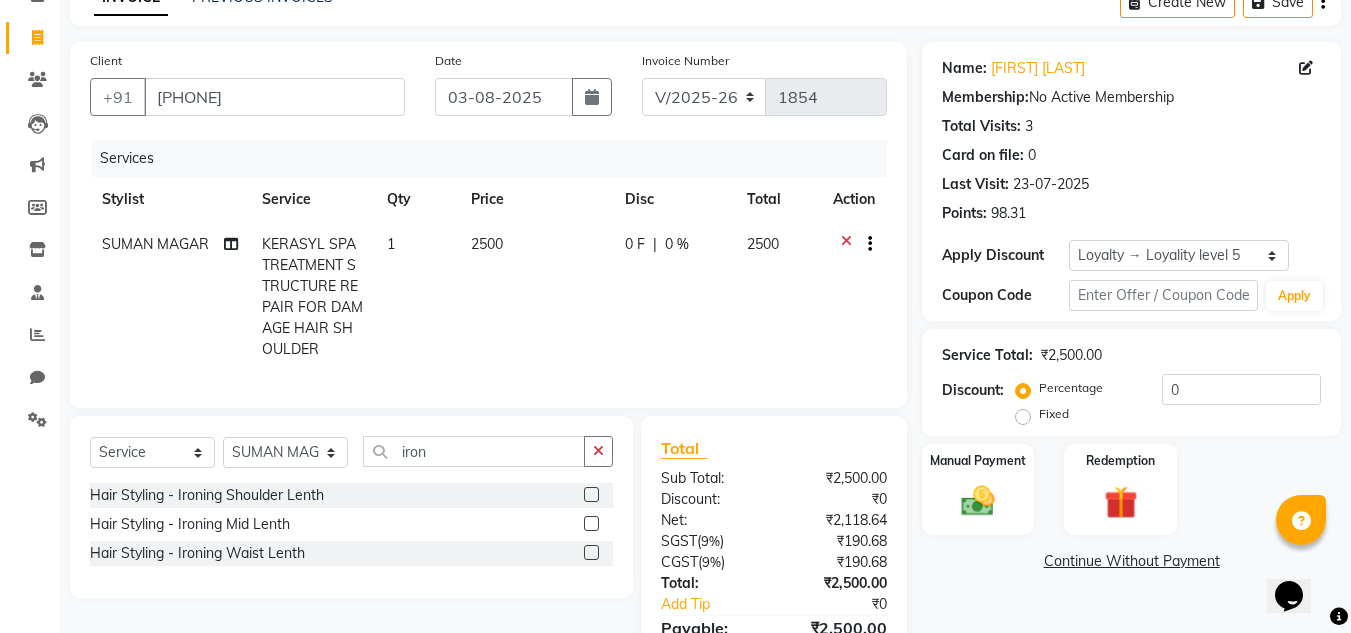 click 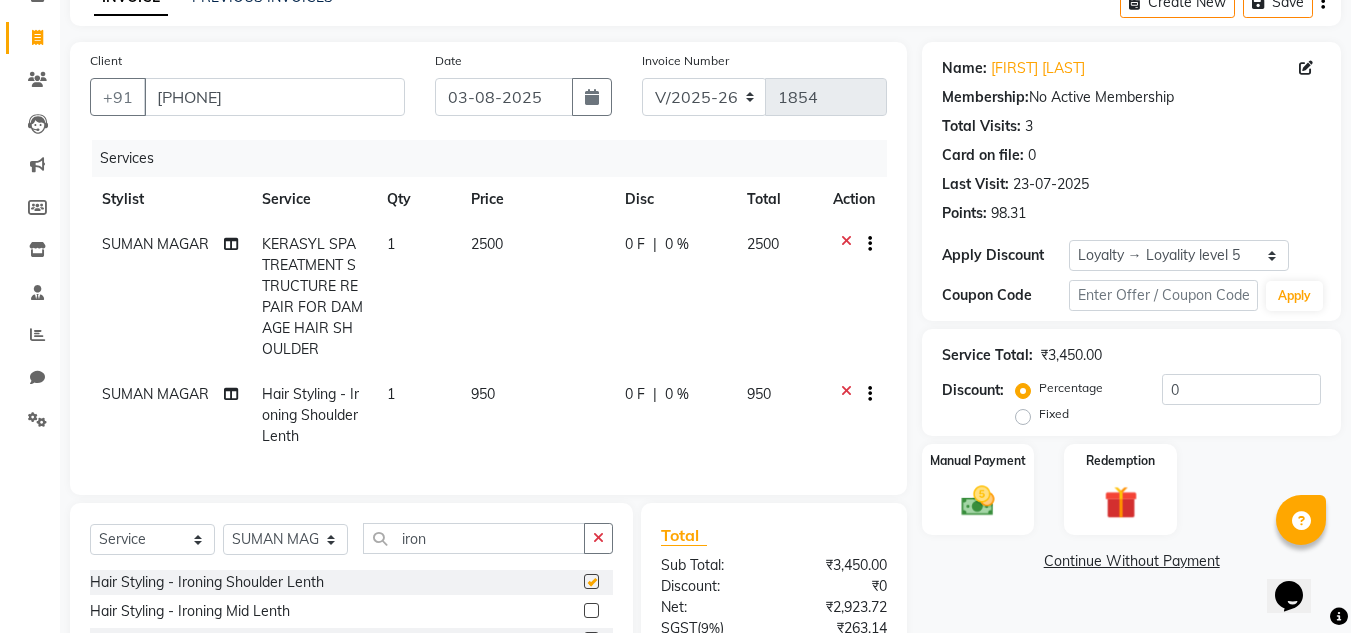 checkbox on "false" 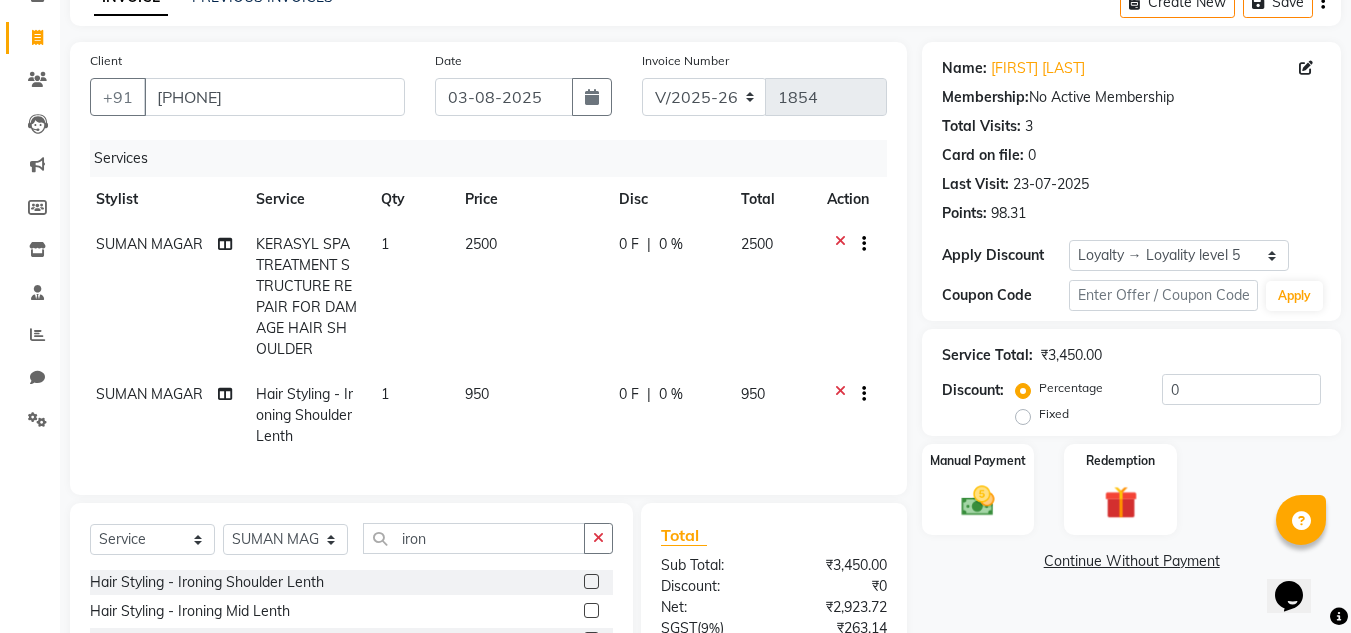 scroll, scrollTop: 0, scrollLeft: 13, axis: horizontal 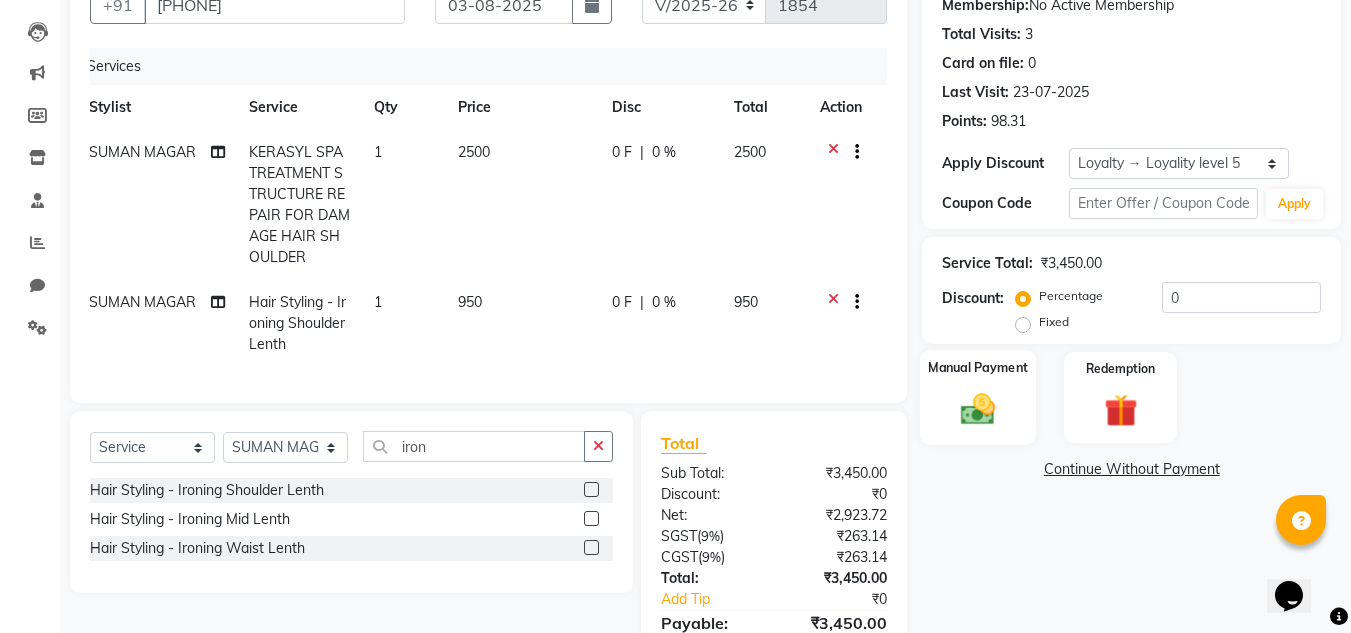 click 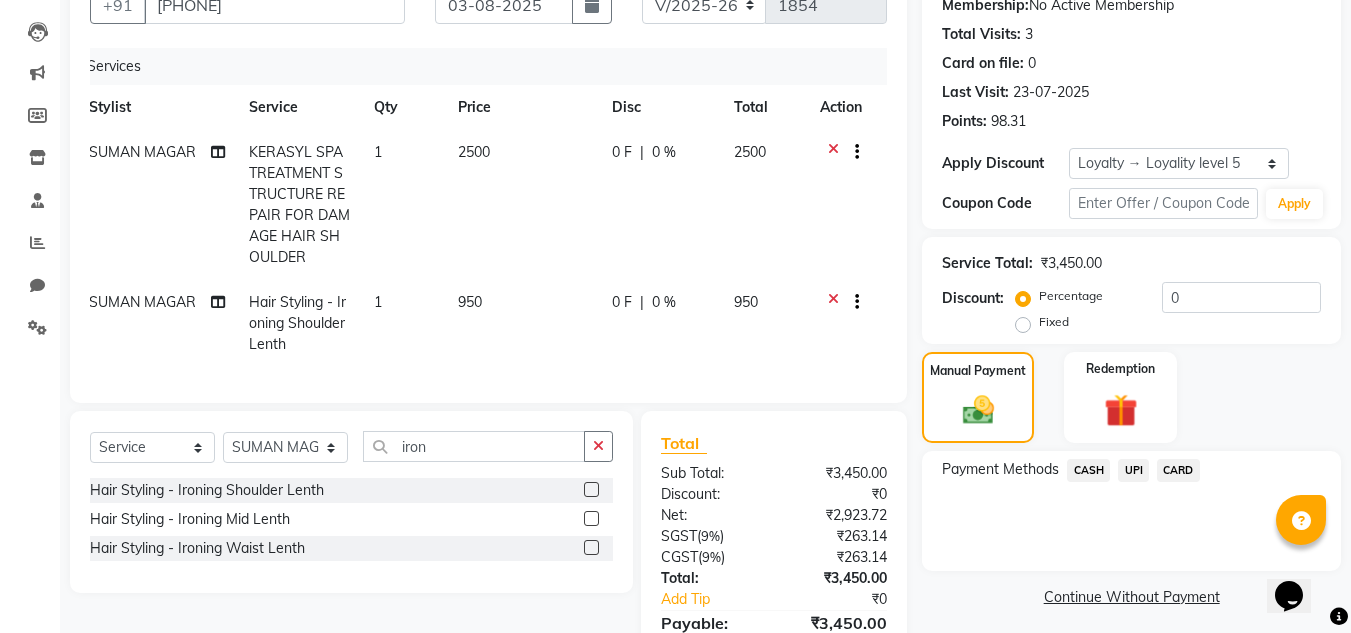 click on "UPI" 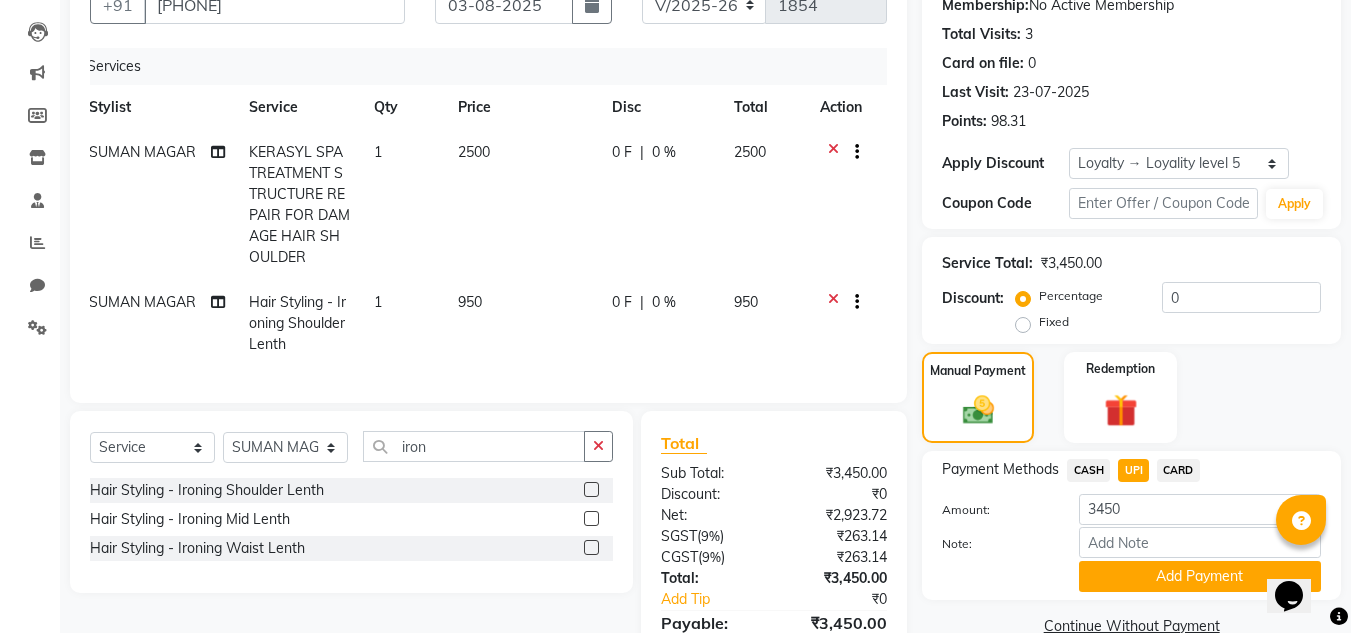 scroll, scrollTop: 317, scrollLeft: 0, axis: vertical 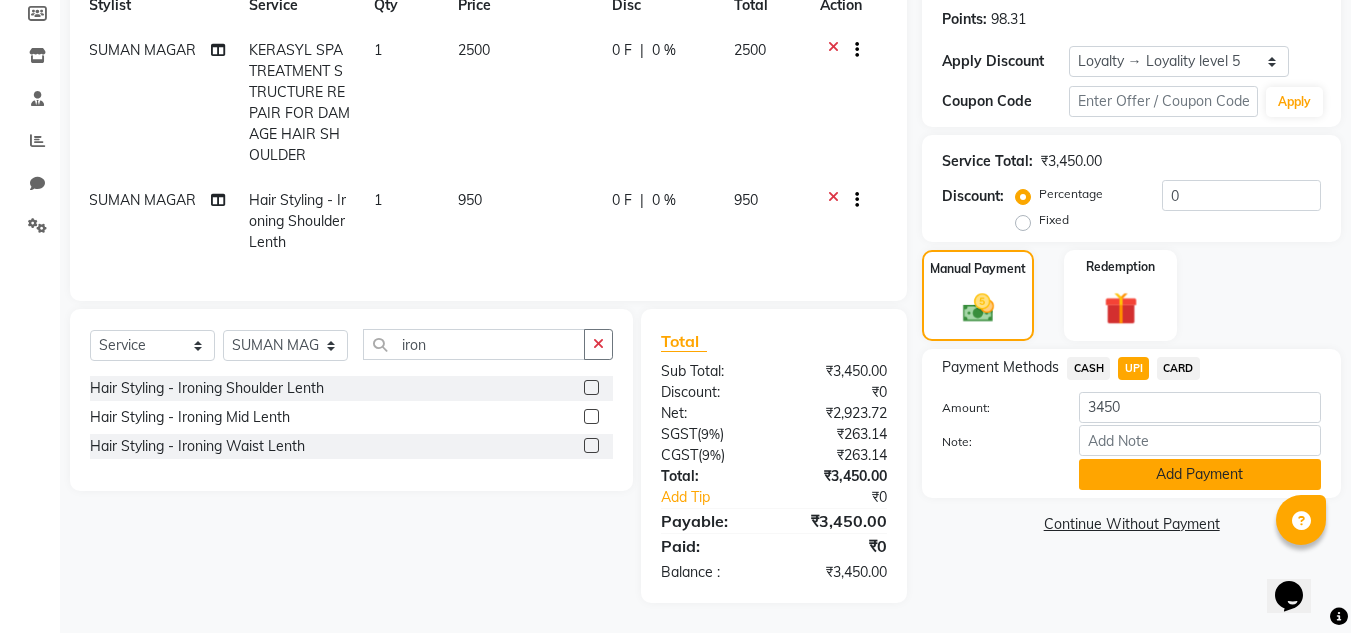 click on "Add Payment" 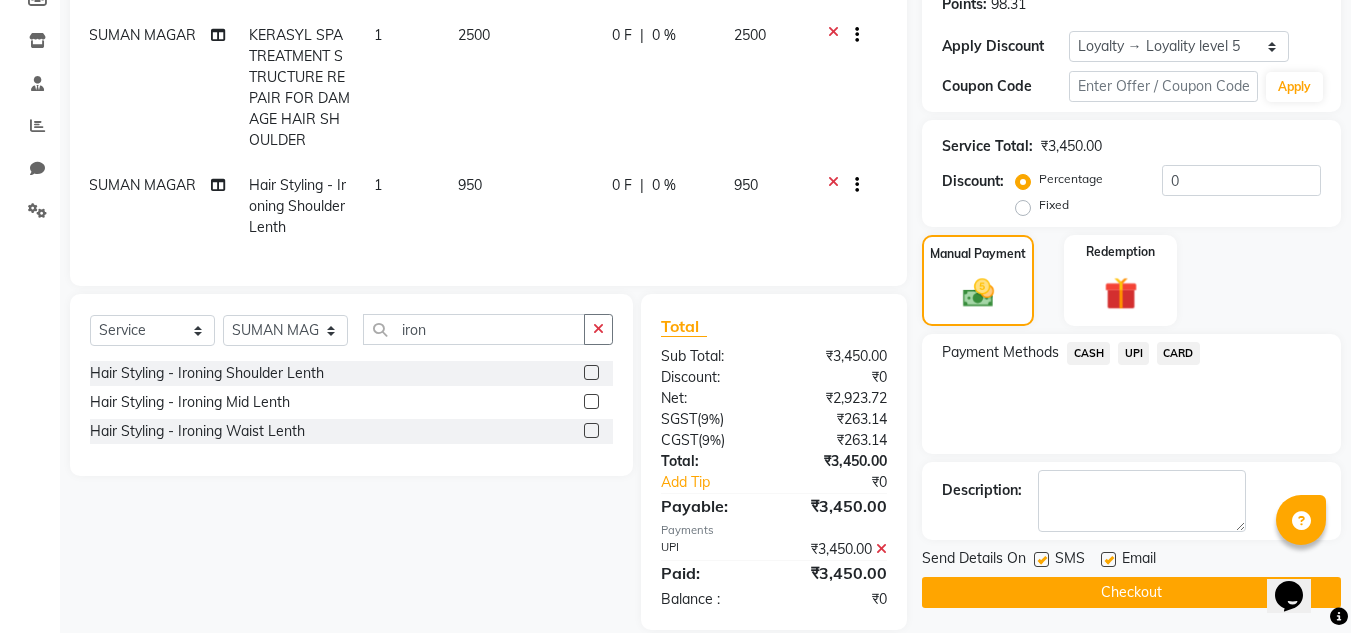 scroll, scrollTop: 479, scrollLeft: 0, axis: vertical 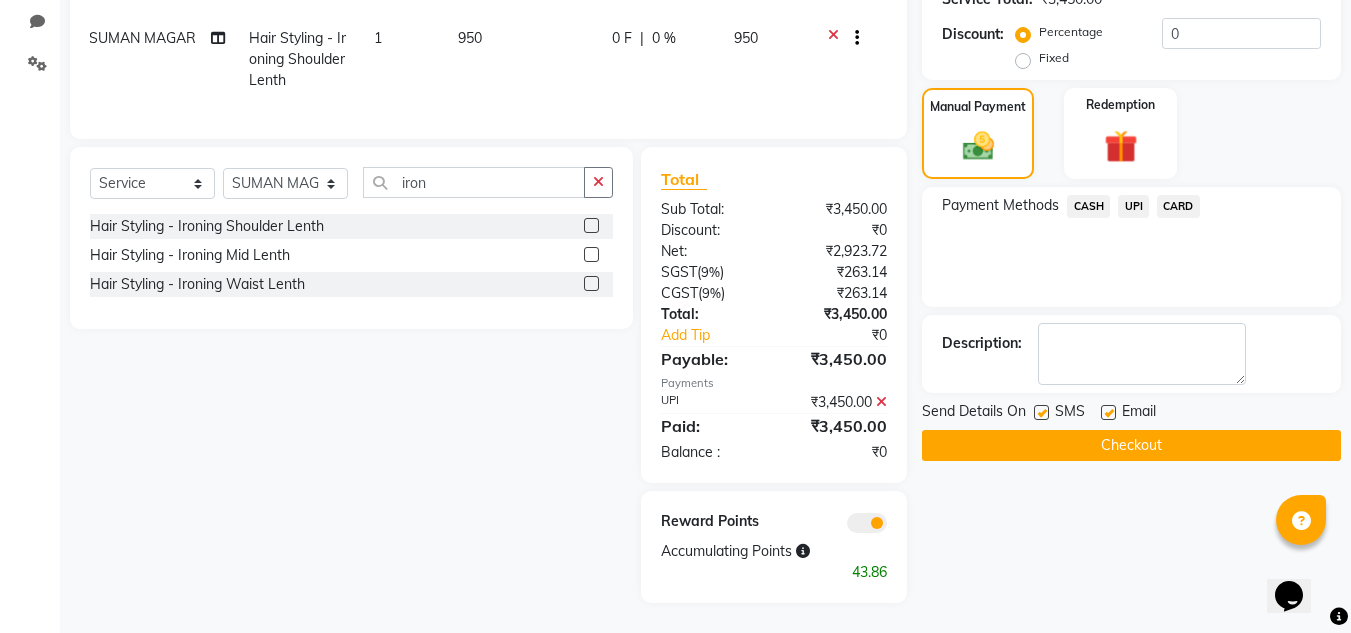 click on "Checkout" 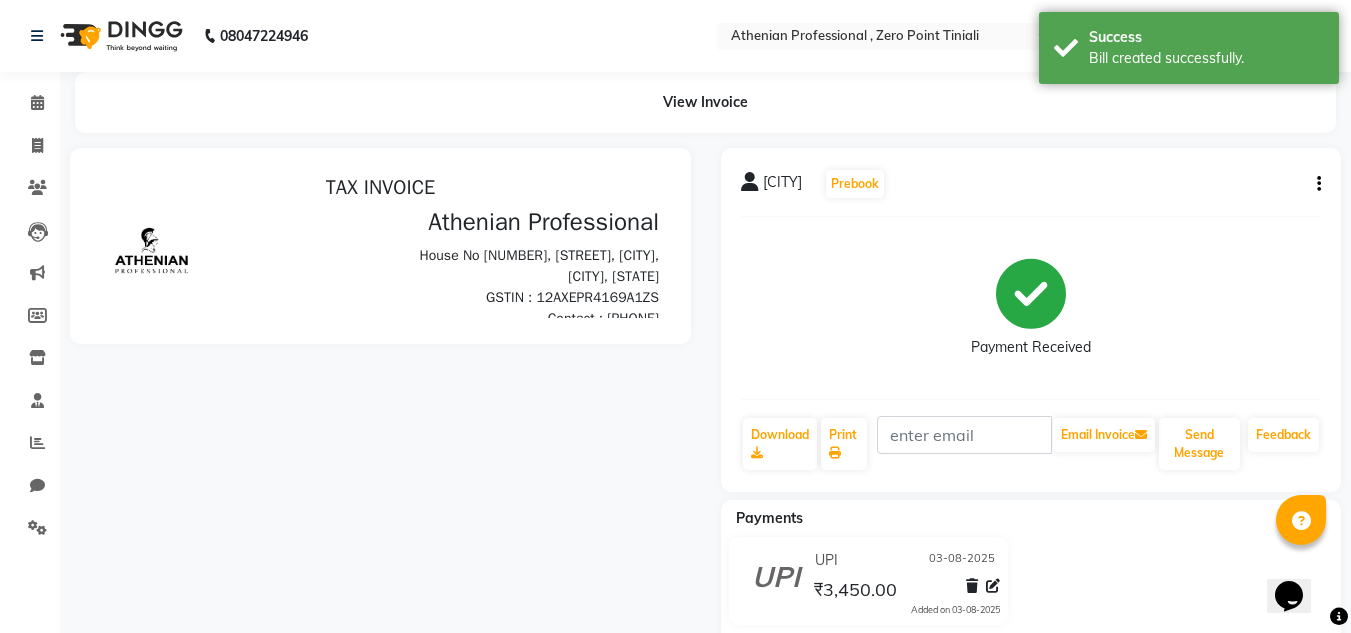 scroll, scrollTop: 0, scrollLeft: 0, axis: both 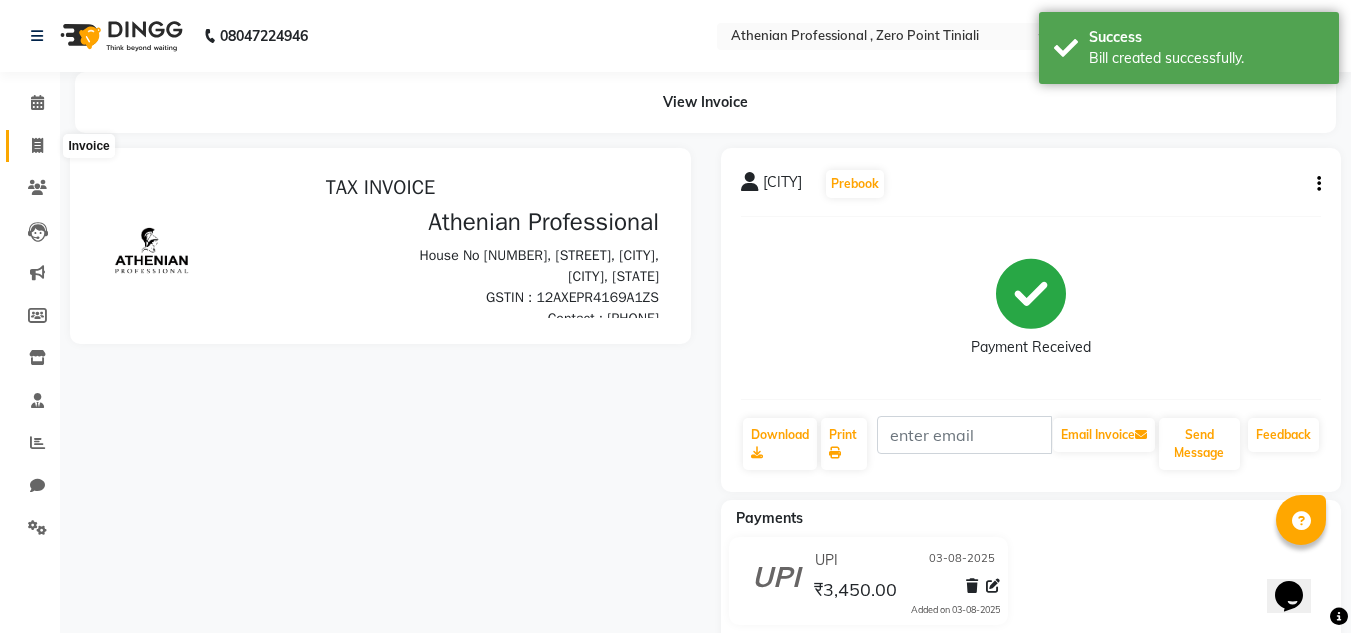 click 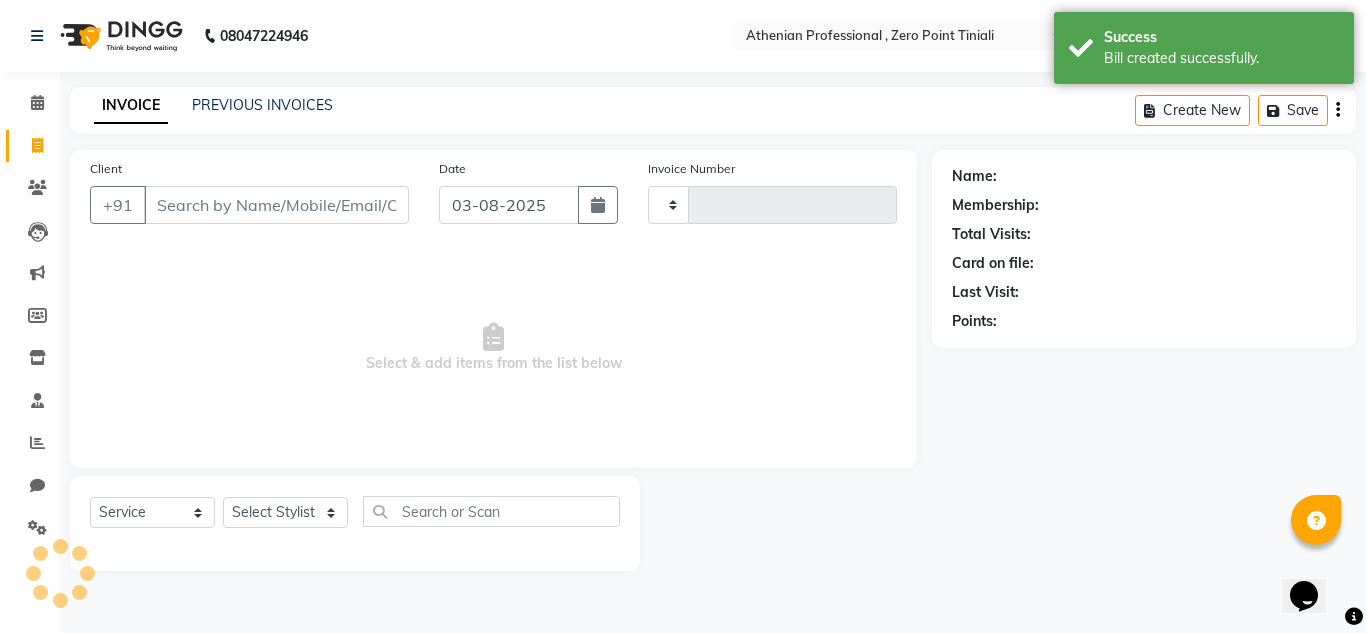 click on "Client" at bounding box center (276, 205) 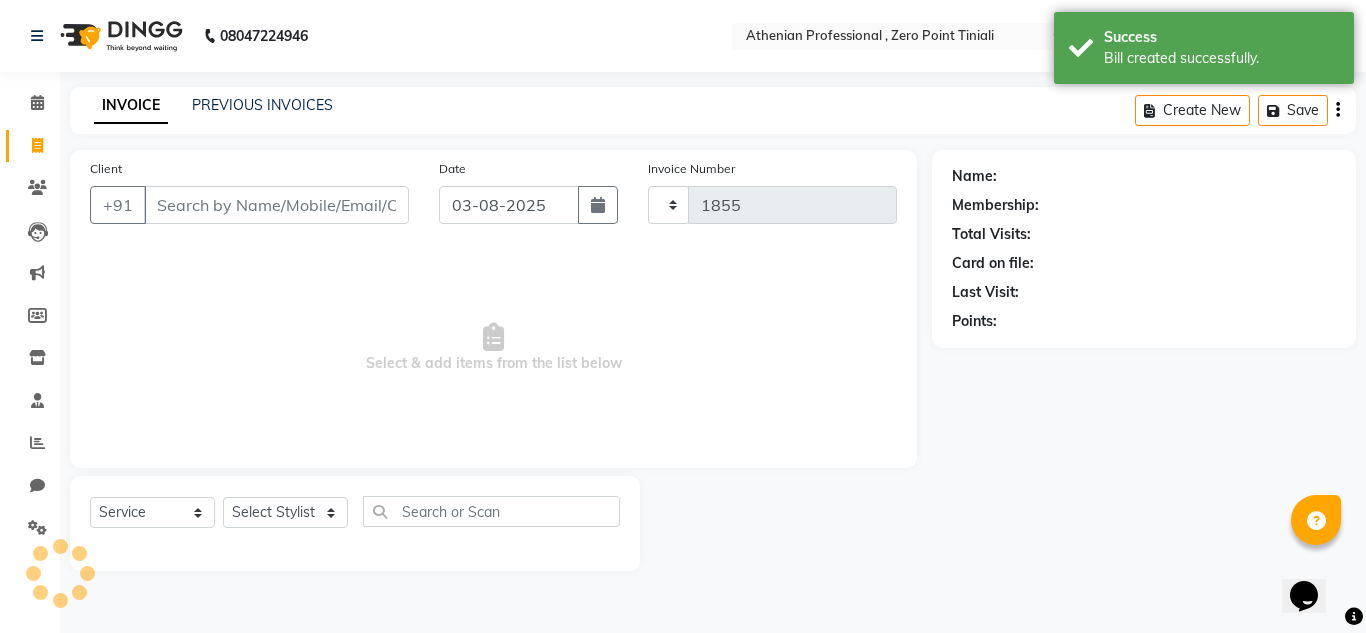 select on "8300" 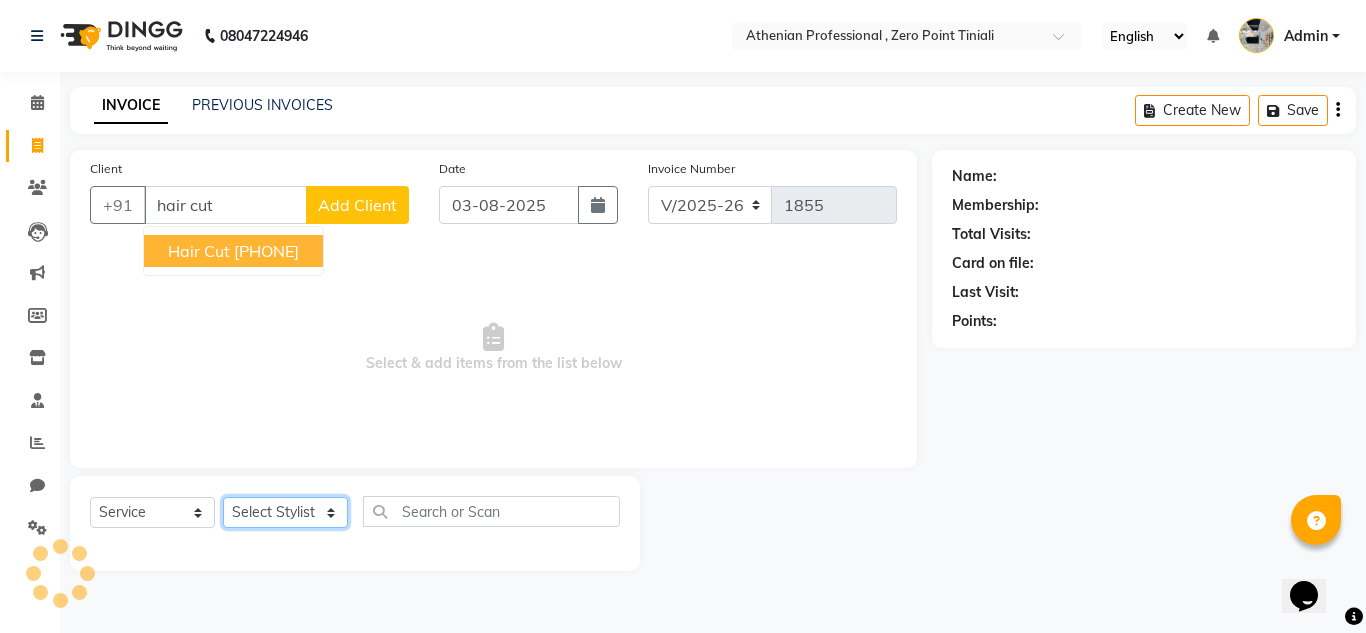 click on "Select Stylist Abin Mili Admin JAVED ANSARI KOSHEH BIHAM LINDUM NEME MAHINDRA BASUMATARY Manager MANJU MANHAM MINUKA CHETTRY NGAMNON RALONGHAM SHADAB KHAN SUMAN MAGAR SUMI BISWAS SWAPNA DEVI CHETRY TAMCHI YAMA Toingam Jamikham YELLI LIKHA" 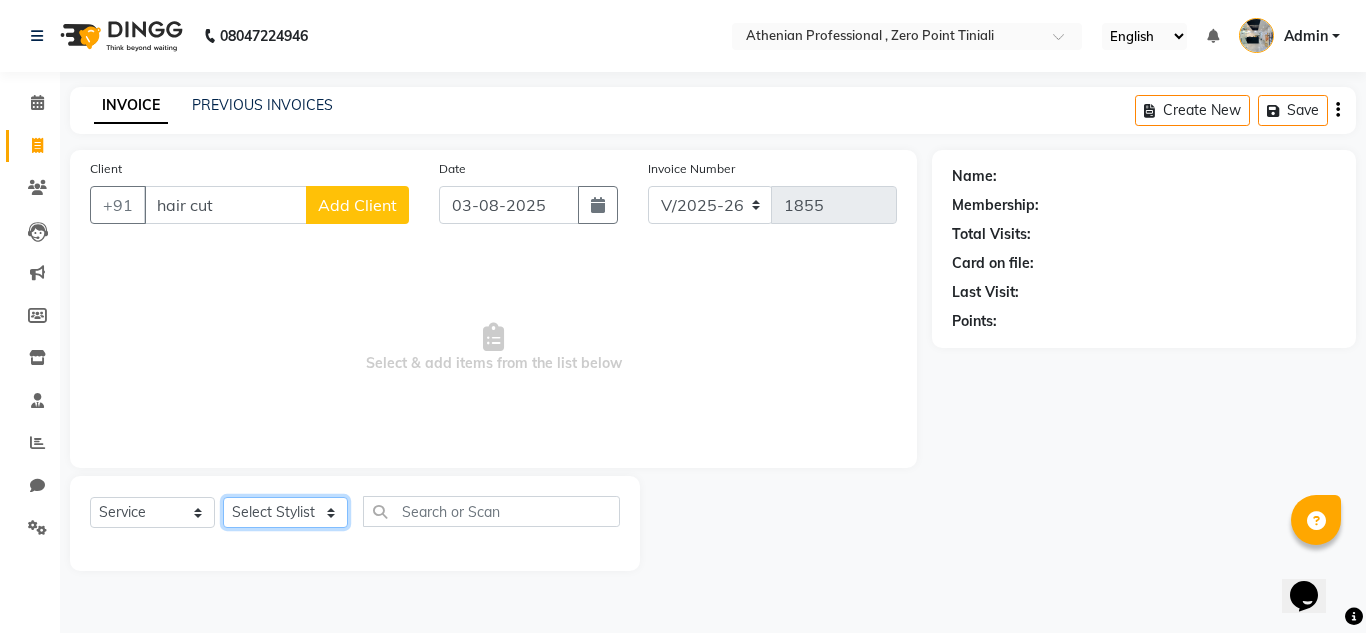 click on "Select Stylist Abin Mili Admin JAVED ANSARI KOSHEH BIHAM LINDUM NEME MAHINDRA BASUMATARY Manager MANJU MANHAM MINUKA CHETTRY NGAMNON RALONGHAM SHADAB KHAN SUMAN MAGAR SUMI BISWAS SWAPNA DEVI CHETRY TAMCHI YAMA Toingam Jamikham YELLI LIKHA" 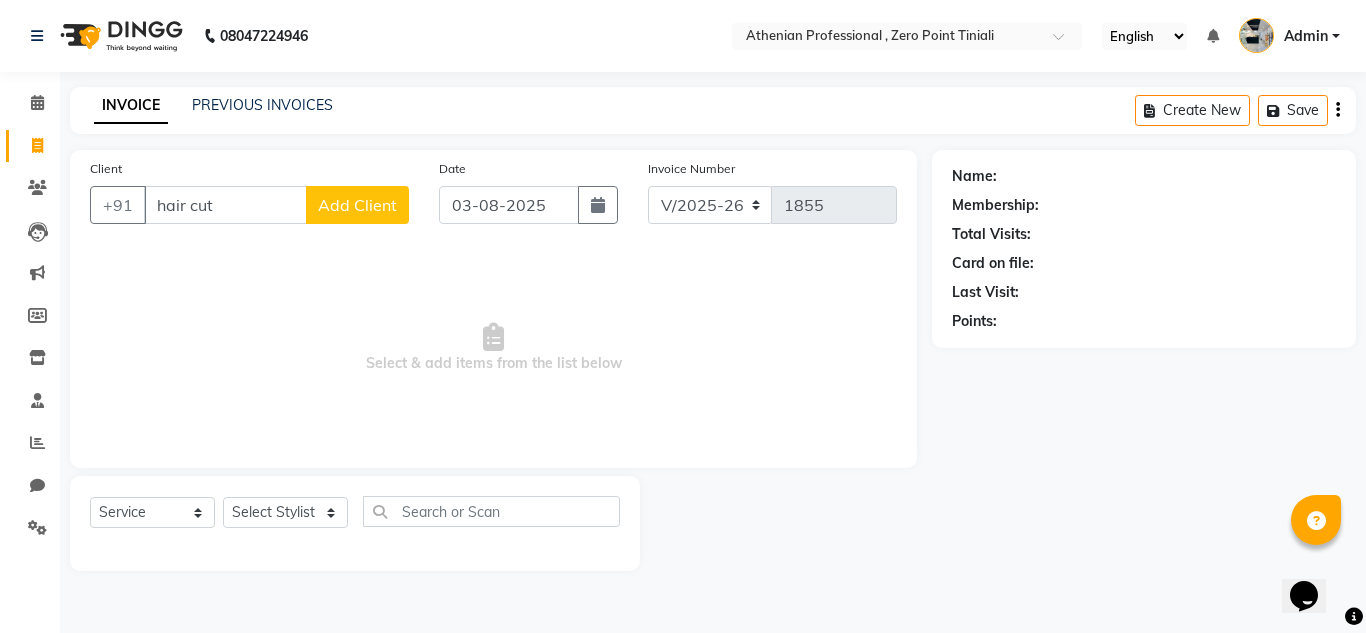 drag, startPoint x: 277, startPoint y: 513, endPoint x: 146, endPoint y: 364, distance: 198.39859 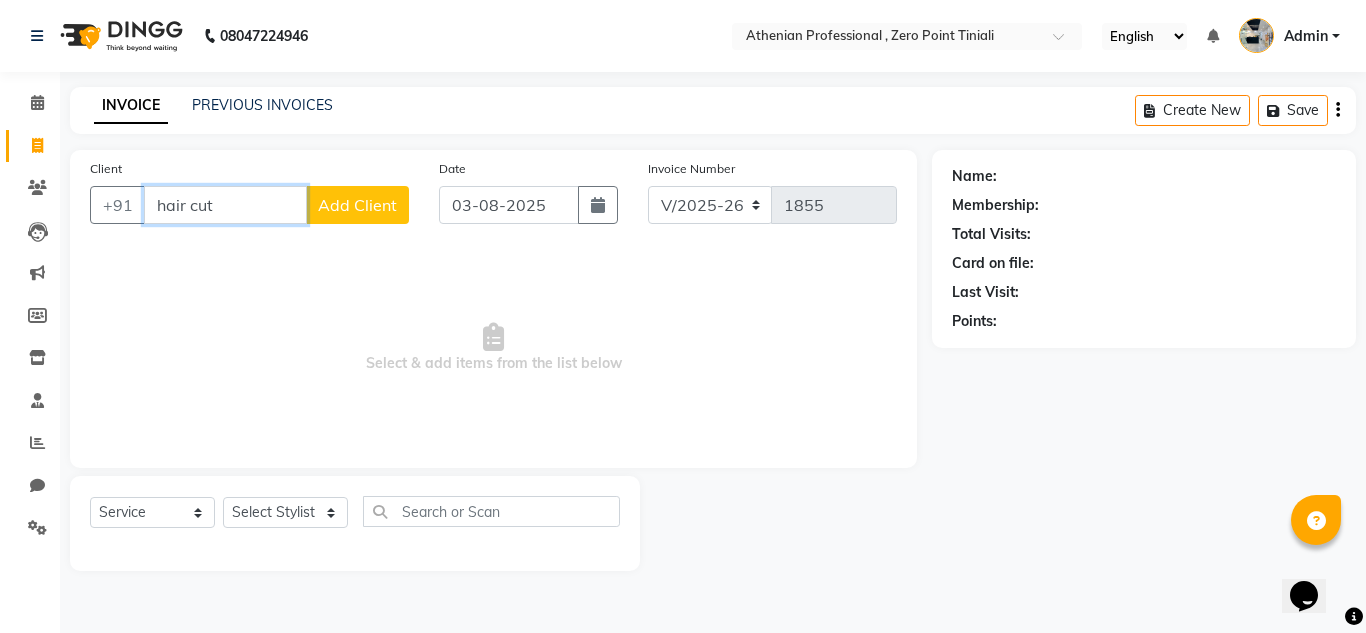 click on "hair cut" at bounding box center (225, 205) 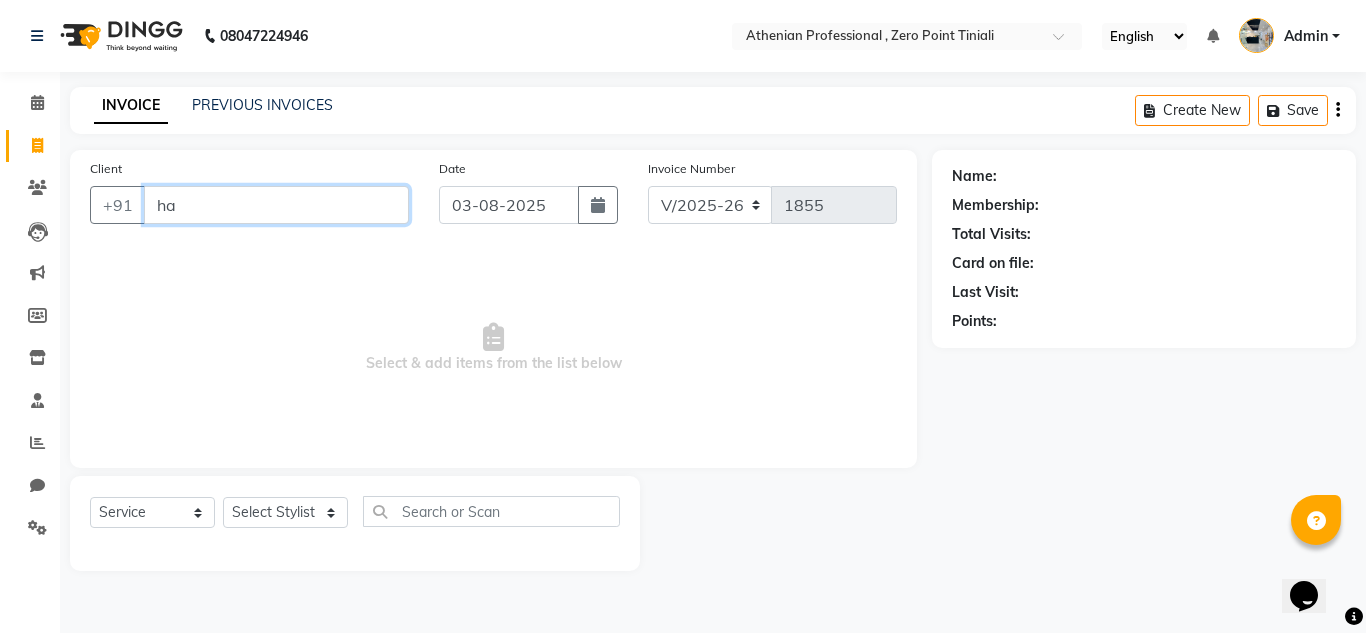 type on "h" 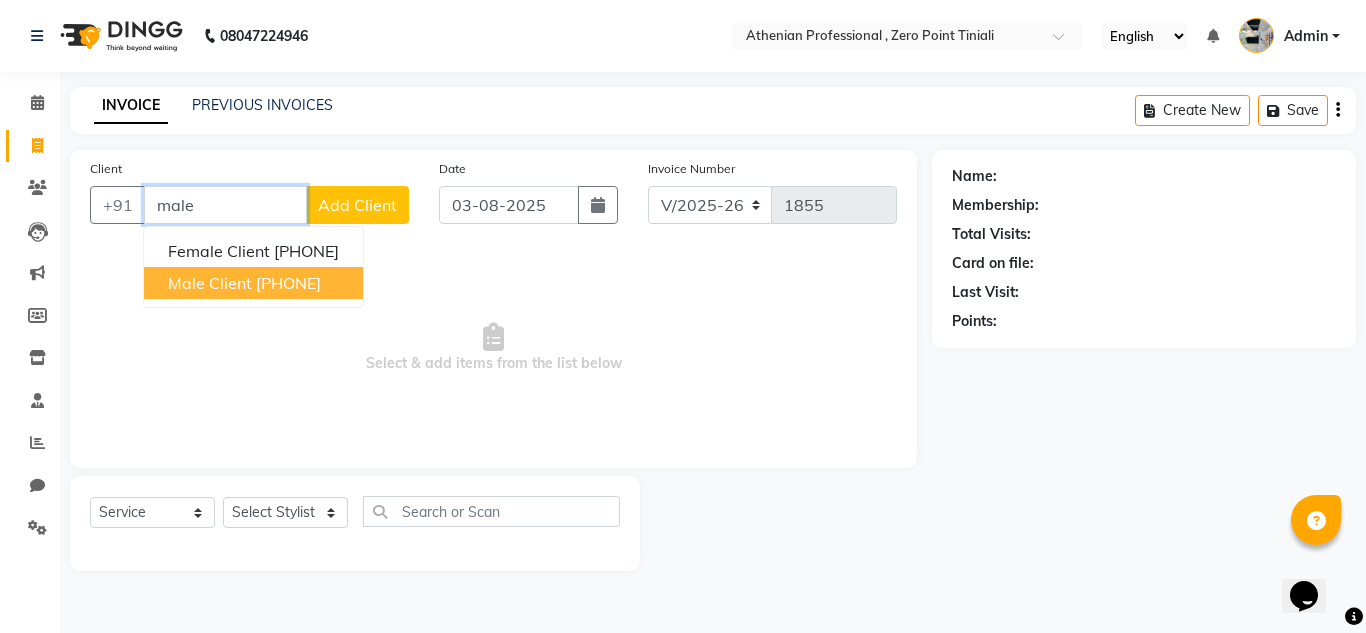 click on "[PHONE]" at bounding box center (288, 283) 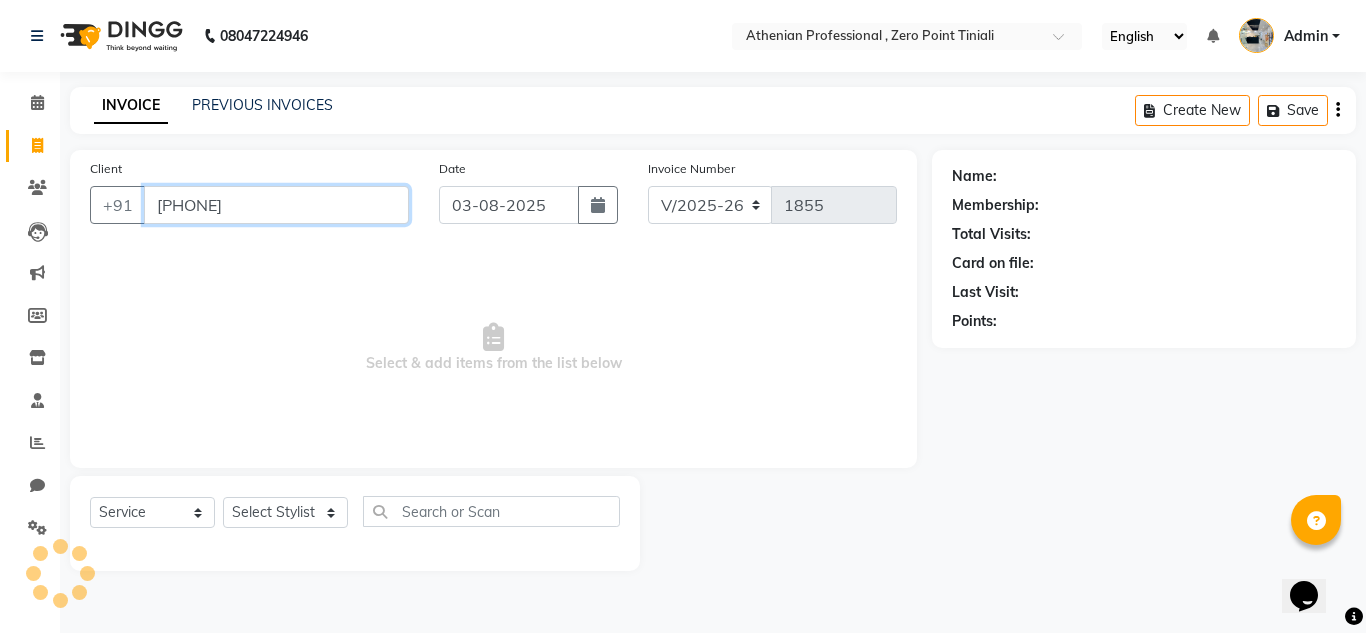 type on "[PHONE]" 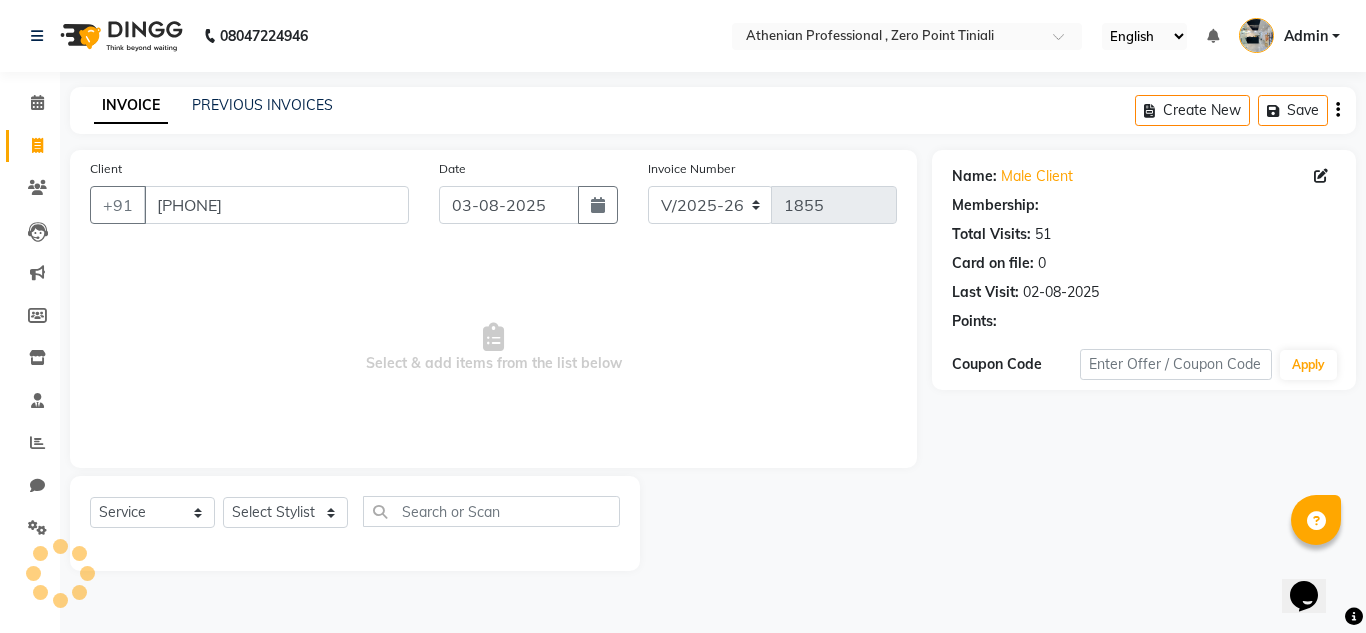 select on "1: Object" 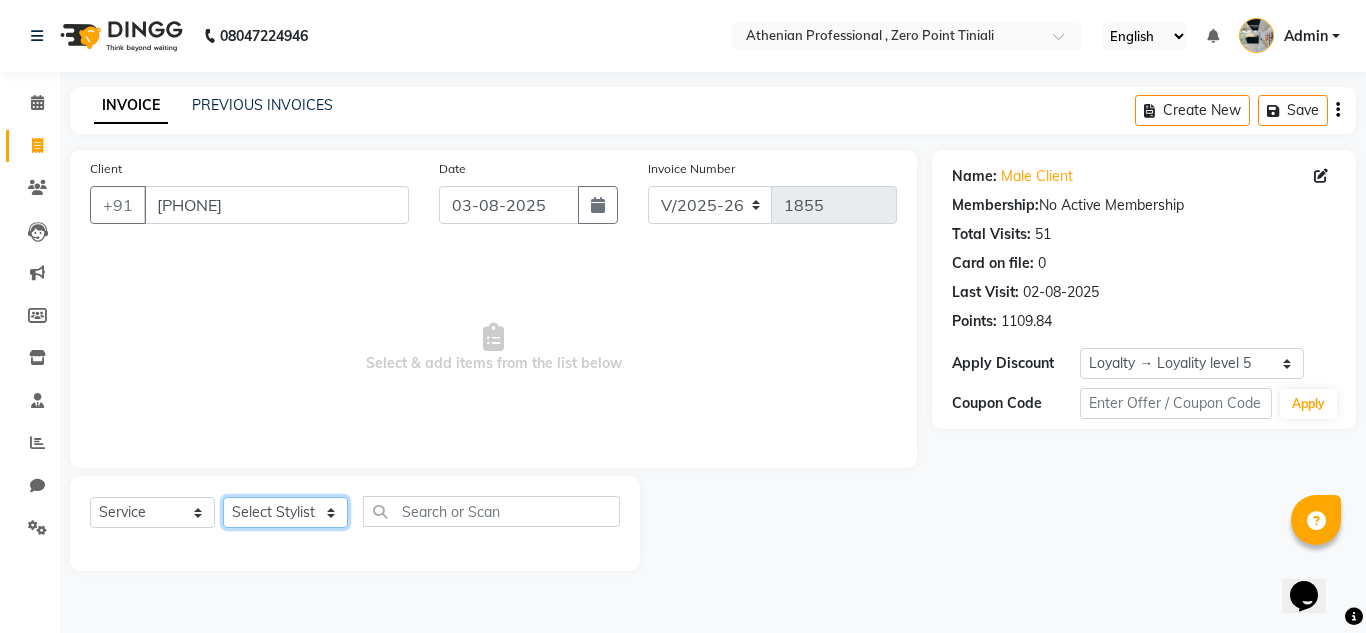 click on "Select Stylist Abin Mili Admin JAVED ANSARI KOSHEH BIHAM LINDUM NEME MAHINDRA BASUMATARY Manager MANJU MANHAM MINUKA CHETTRY NGAMNON RALONGHAM SHADAB KHAN SUMAN MAGAR SUMI BISWAS SWAPNA DEVI CHETRY TAMCHI YAMA Toingam Jamikham YELLI LIKHA" 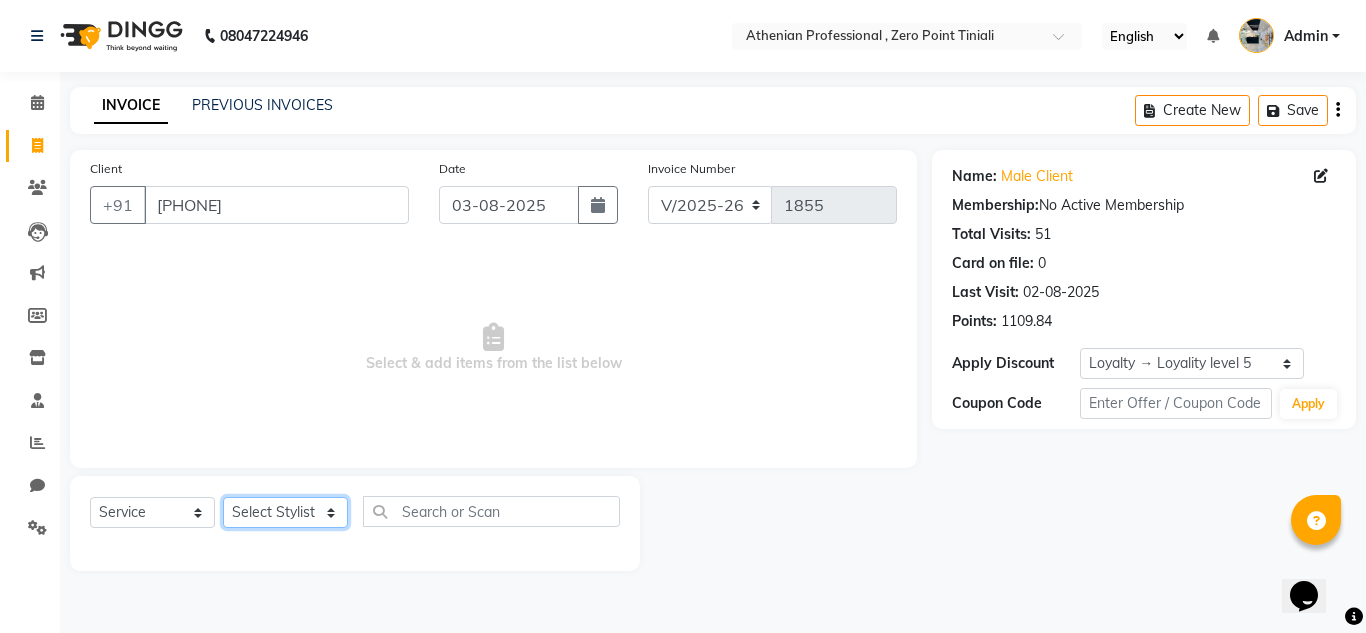 select on "80201" 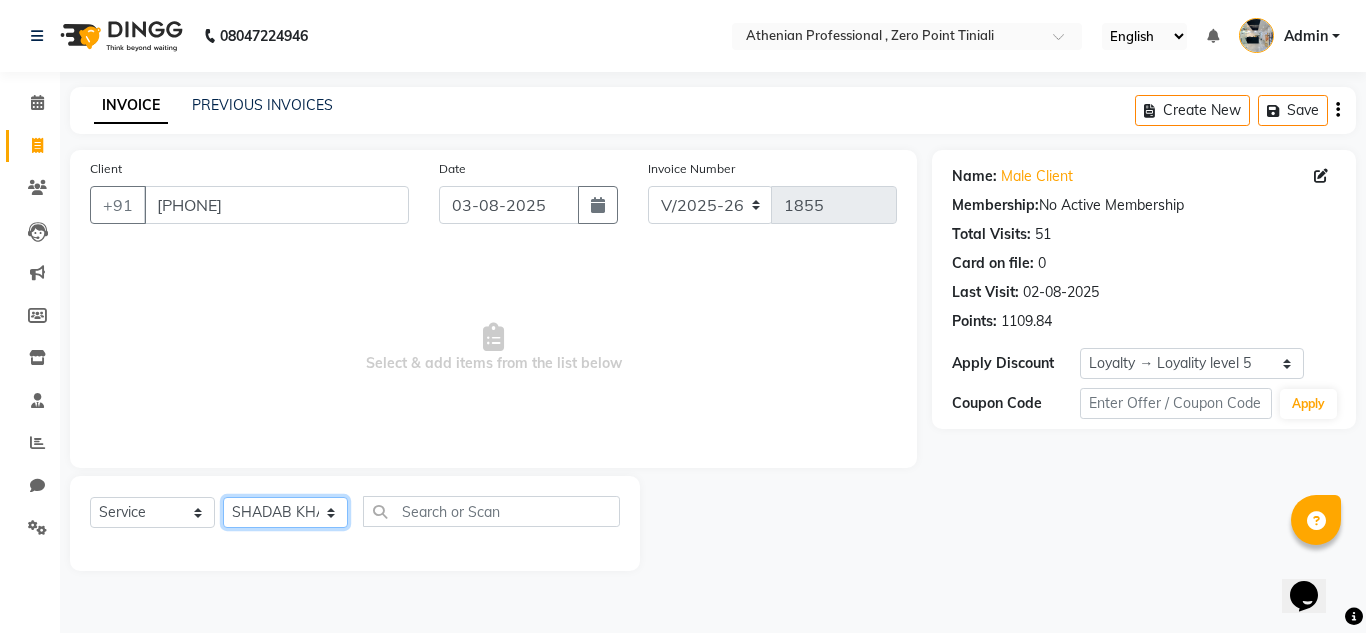 click on "Select Stylist Abin Mili Admin JAVED ANSARI KOSHEH BIHAM LINDUM NEME MAHINDRA BASUMATARY Manager MANJU MANHAM MINUKA CHETTRY NGAMNON RALONGHAM SHADAB KHAN SUMAN MAGAR SUMI BISWAS SWAPNA DEVI CHETRY TAMCHI YAMA Toingam Jamikham YELLI LIKHA" 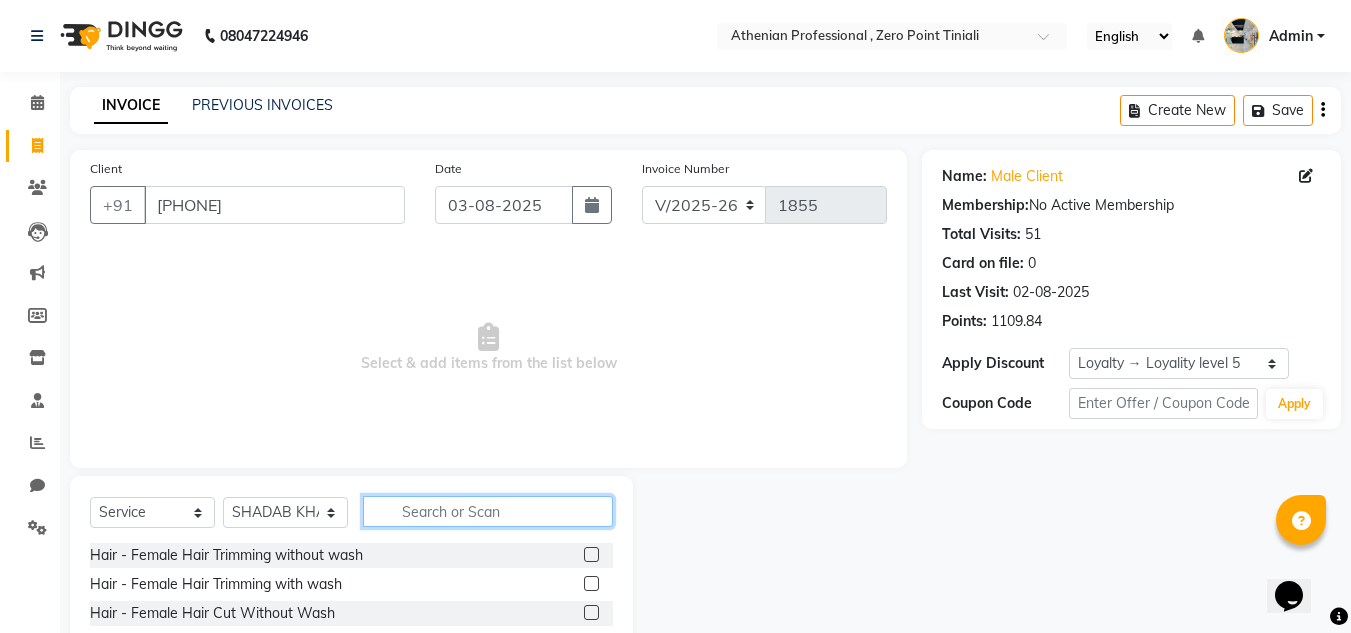 click 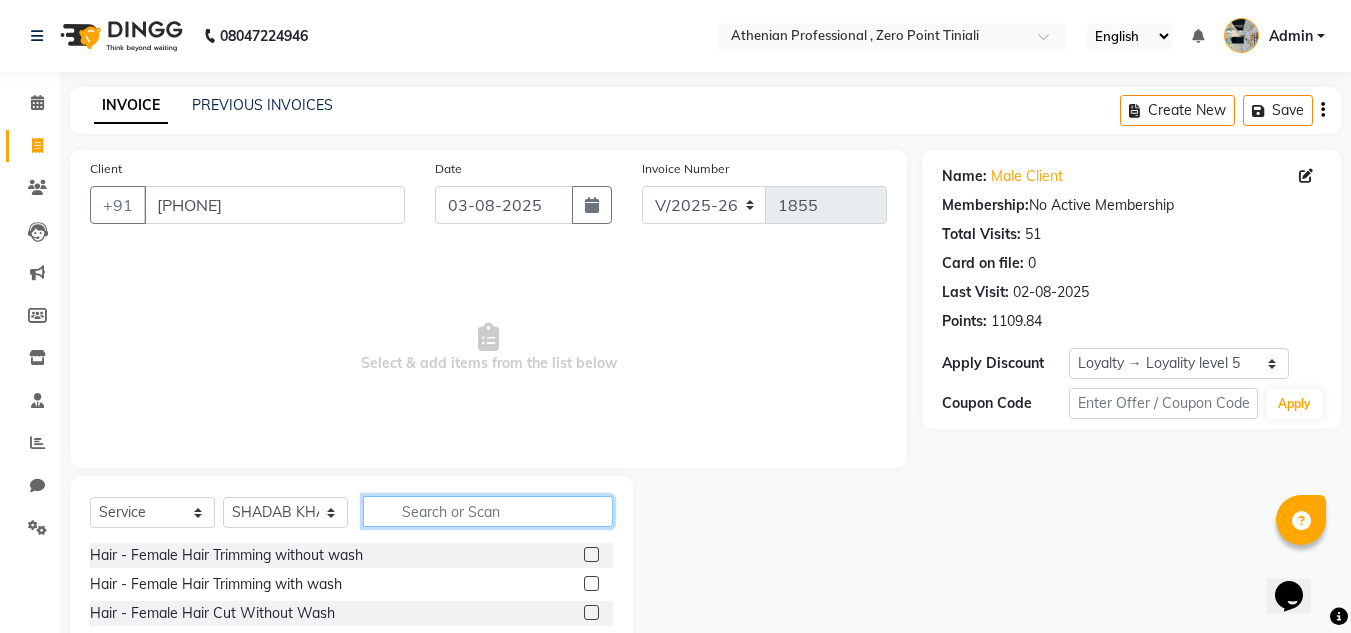 click 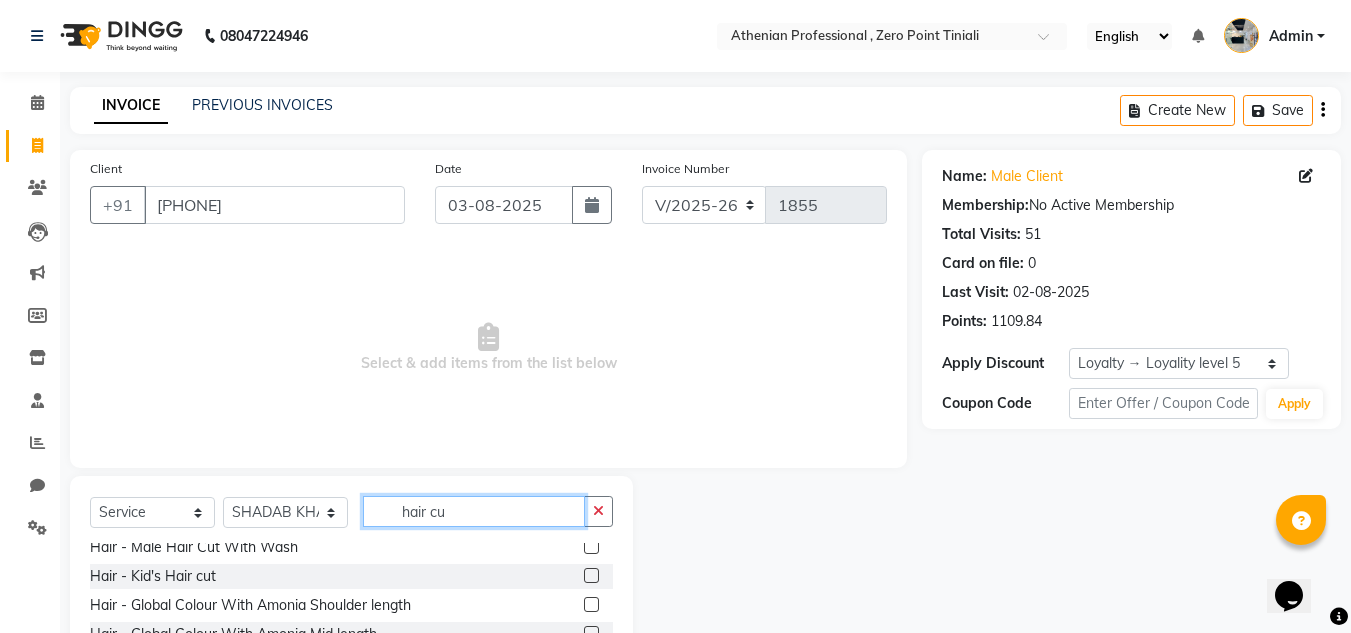 scroll, scrollTop: 0, scrollLeft: 0, axis: both 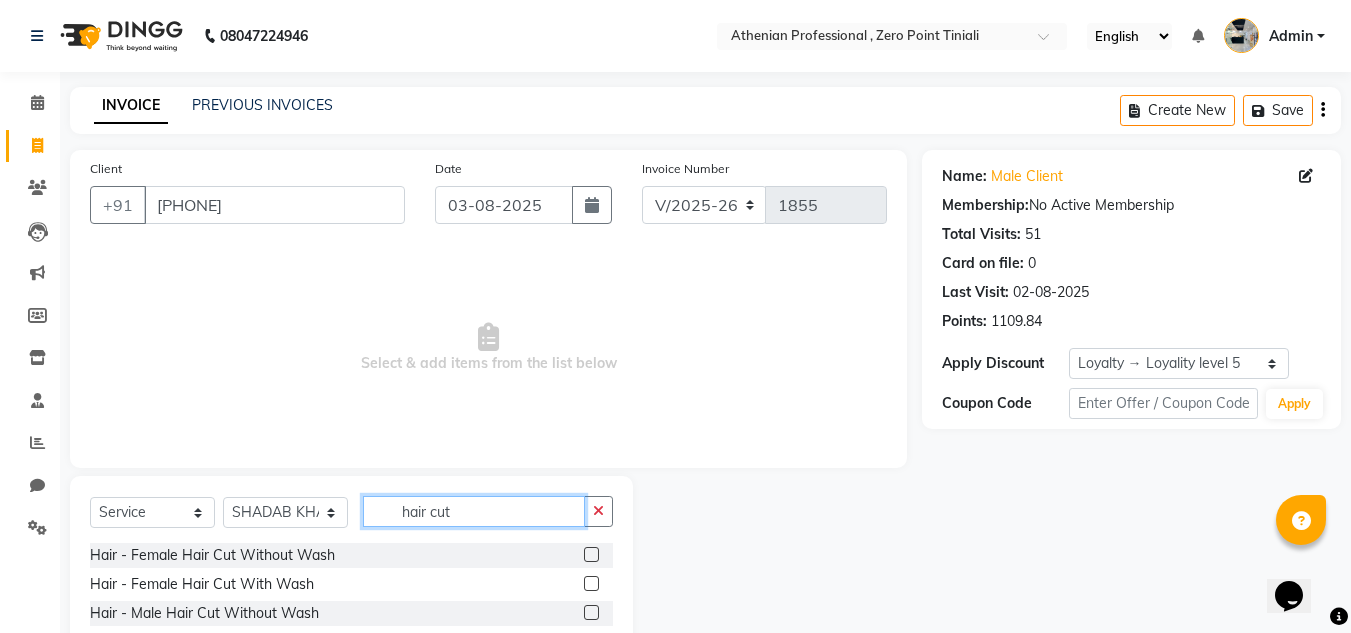 type on "hair cut" 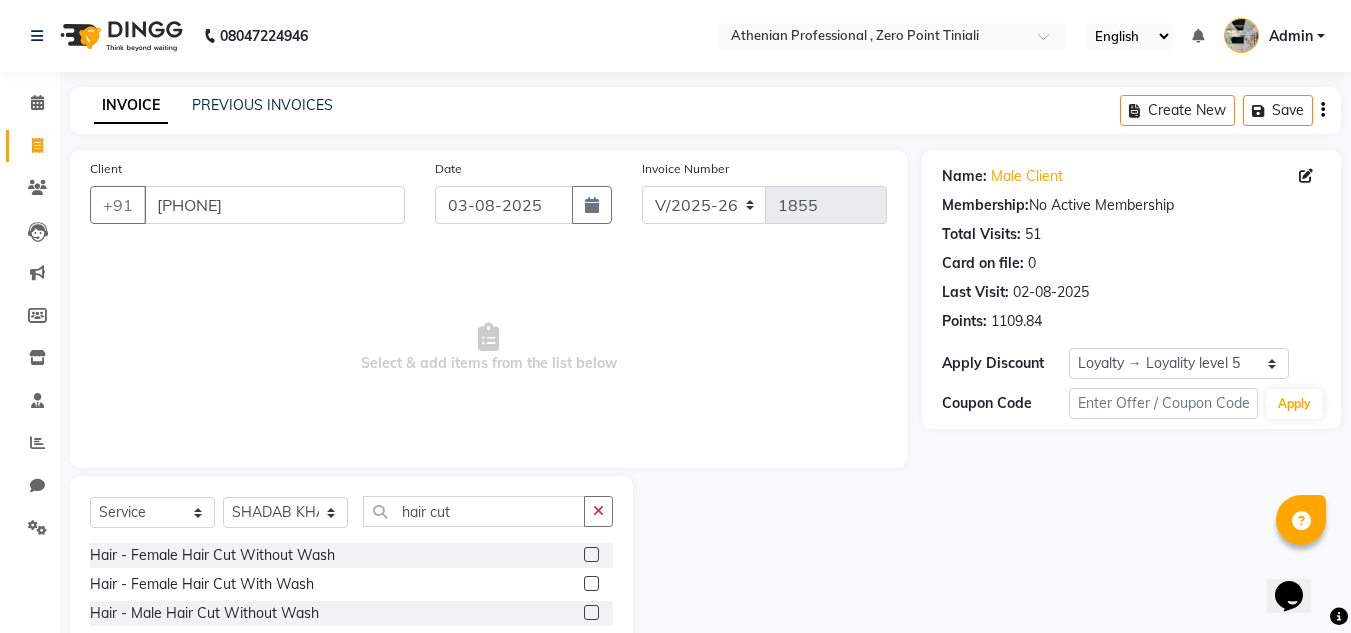 click 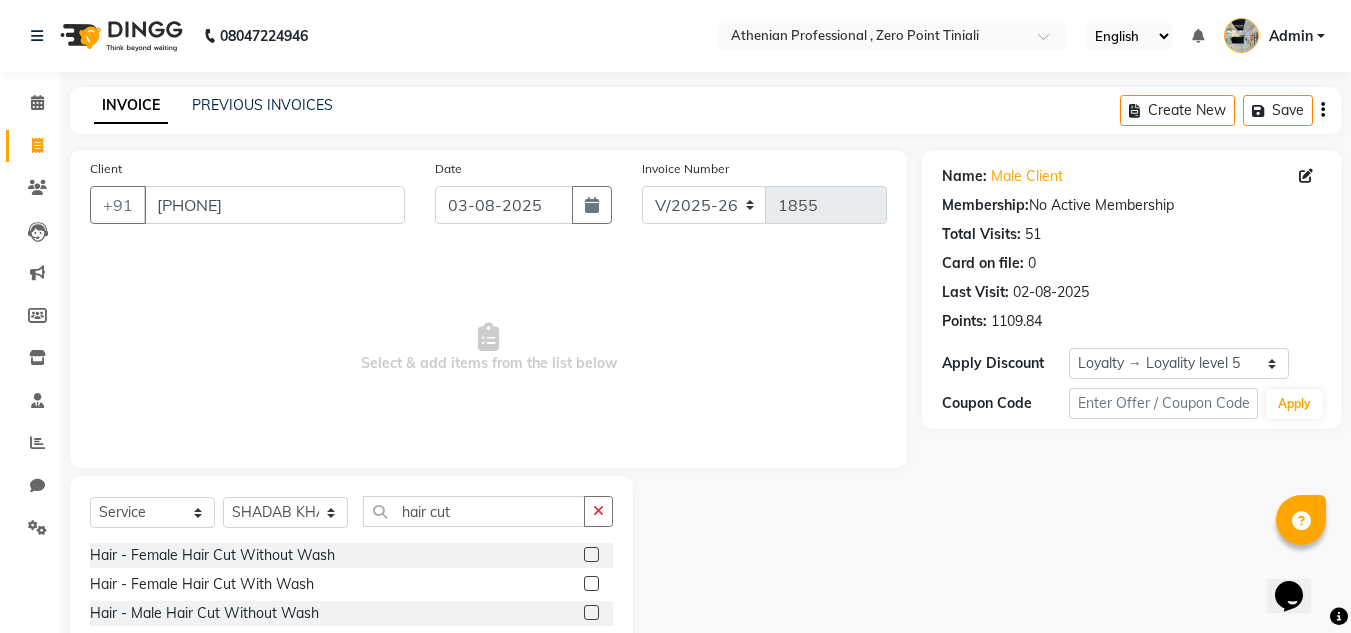 scroll, scrollTop: 45, scrollLeft: 0, axis: vertical 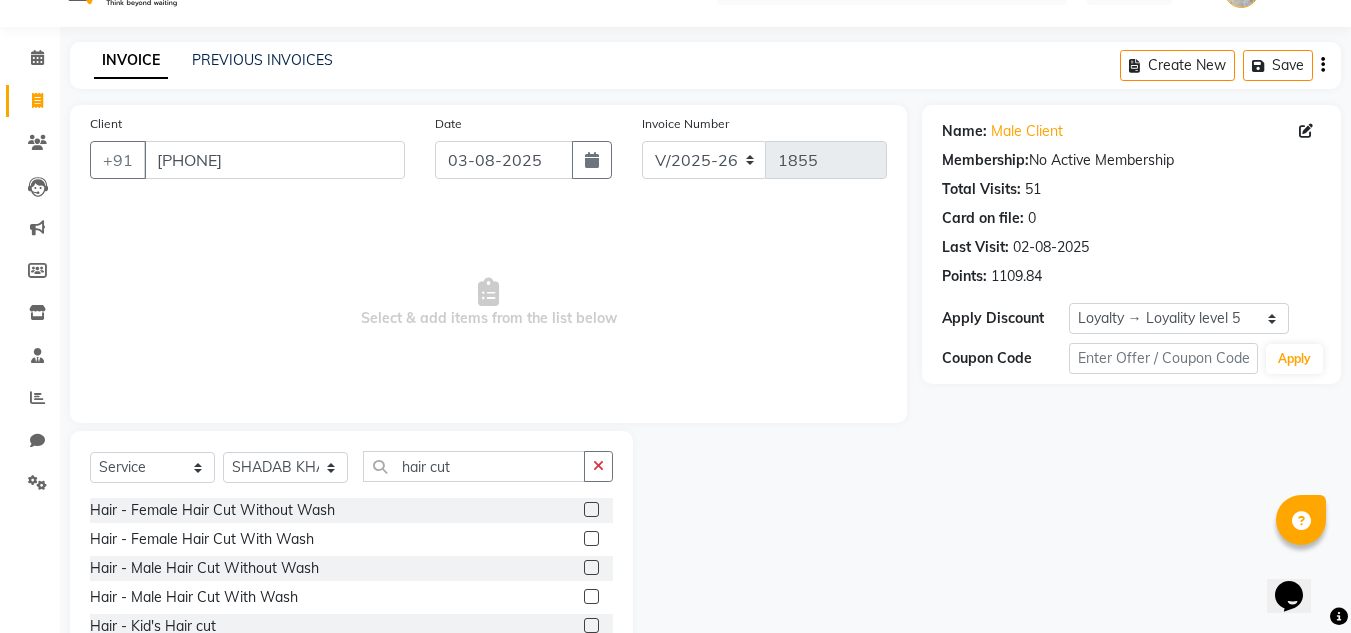 click 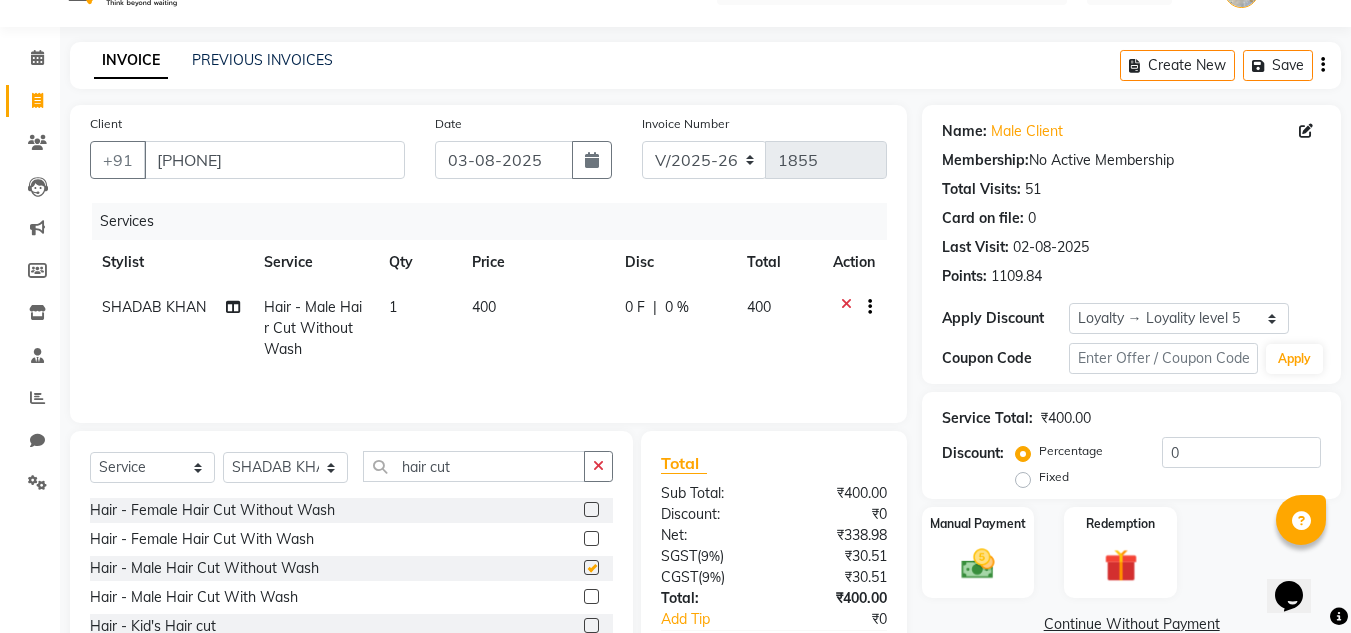 checkbox on "false" 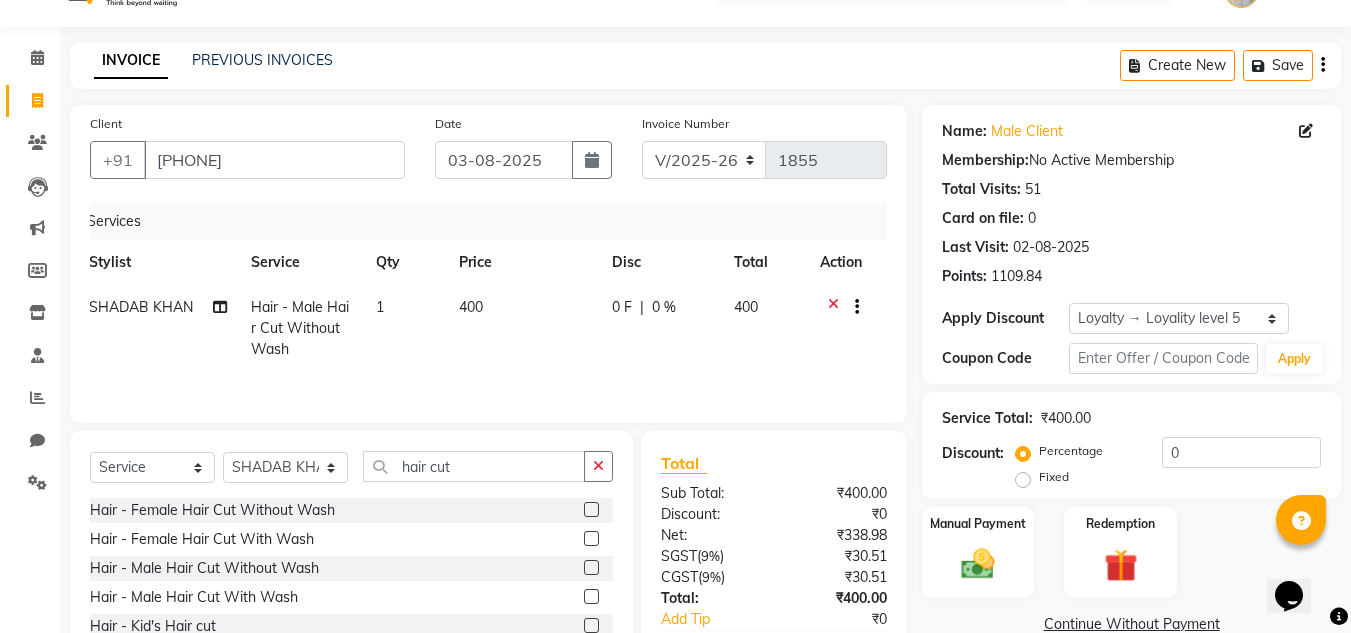 scroll, scrollTop: 0, scrollLeft: 15, axis: horizontal 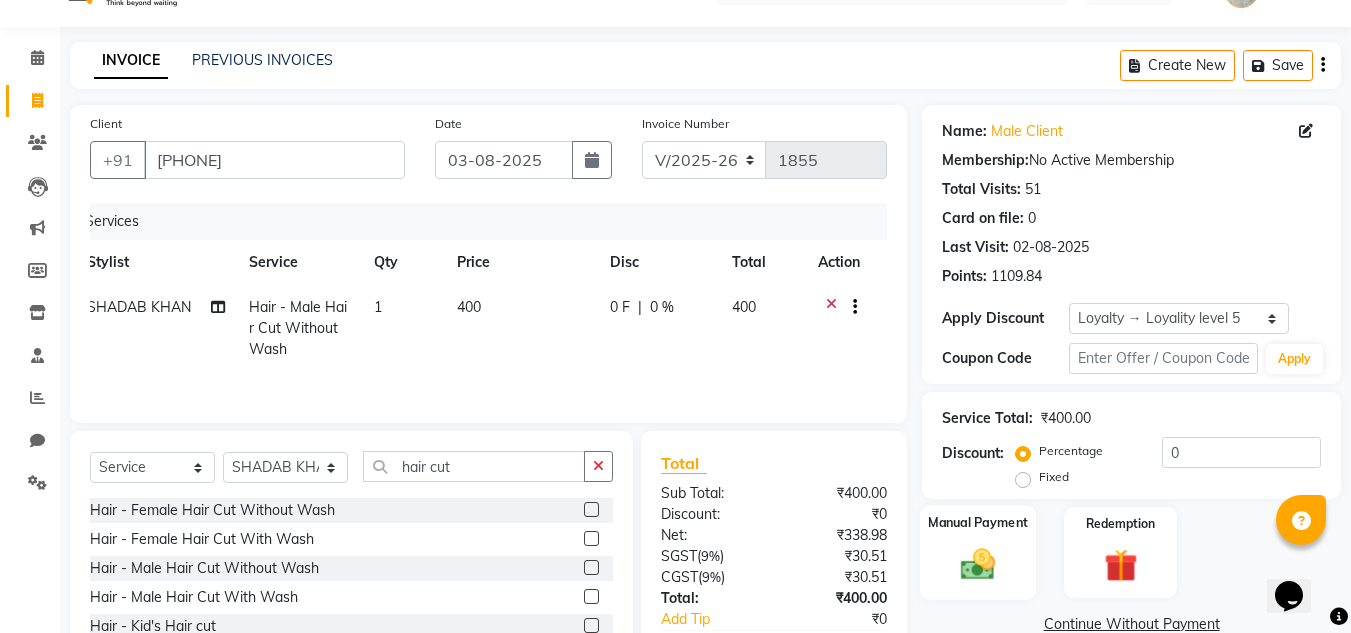 click 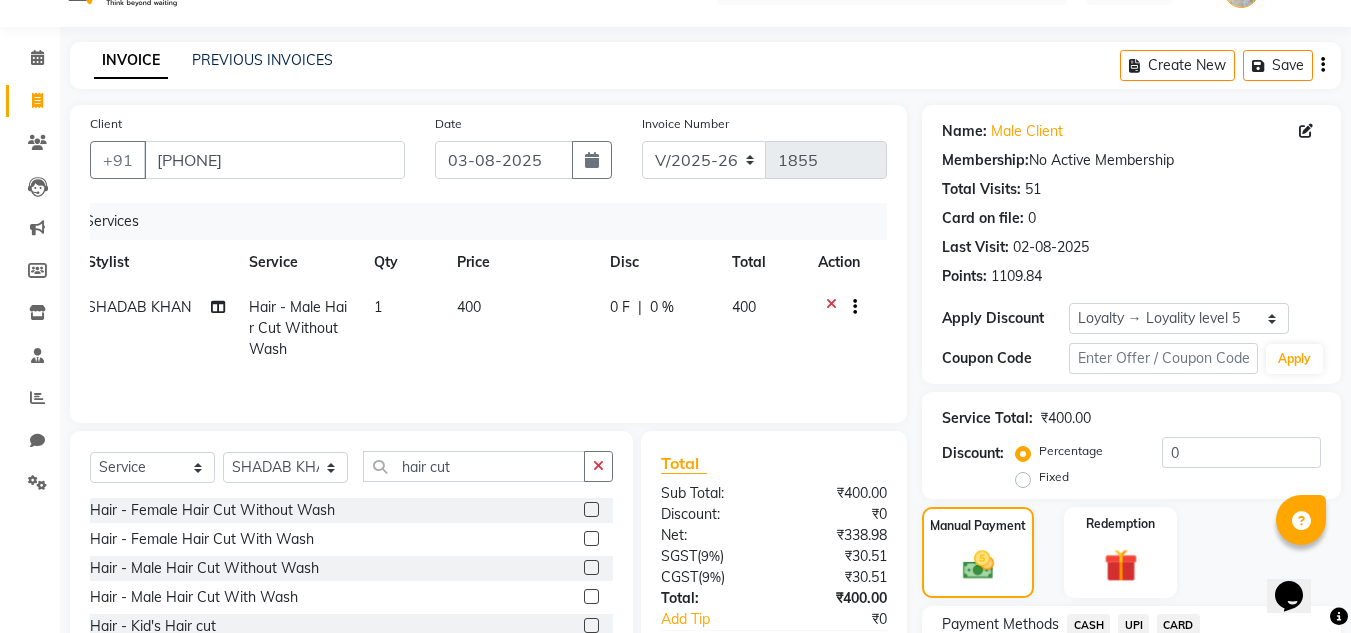 scroll, scrollTop: 209, scrollLeft: 0, axis: vertical 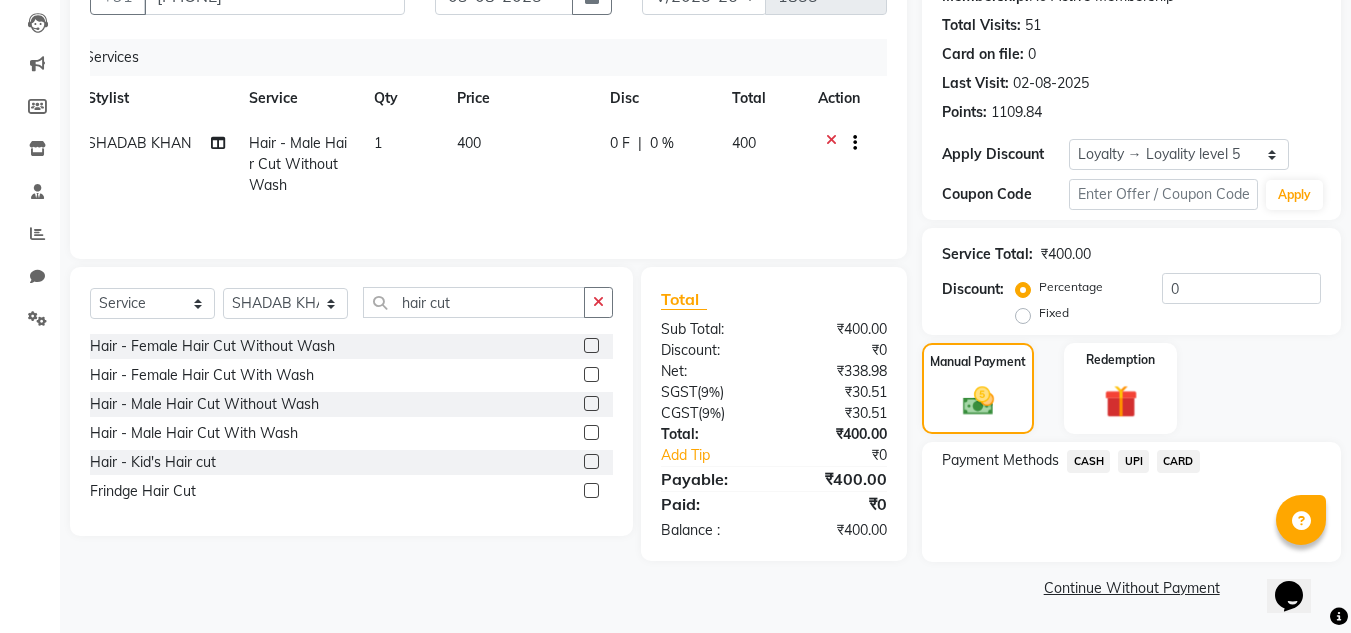click on "UPI" 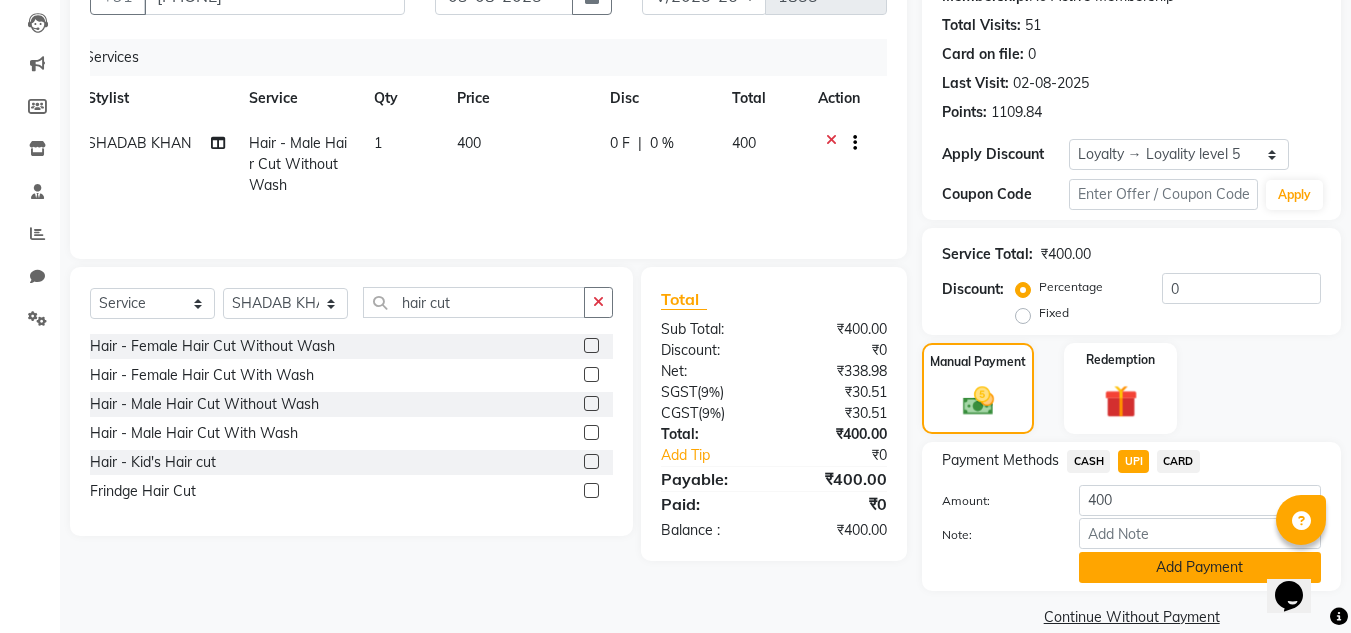 click on "Add Payment" 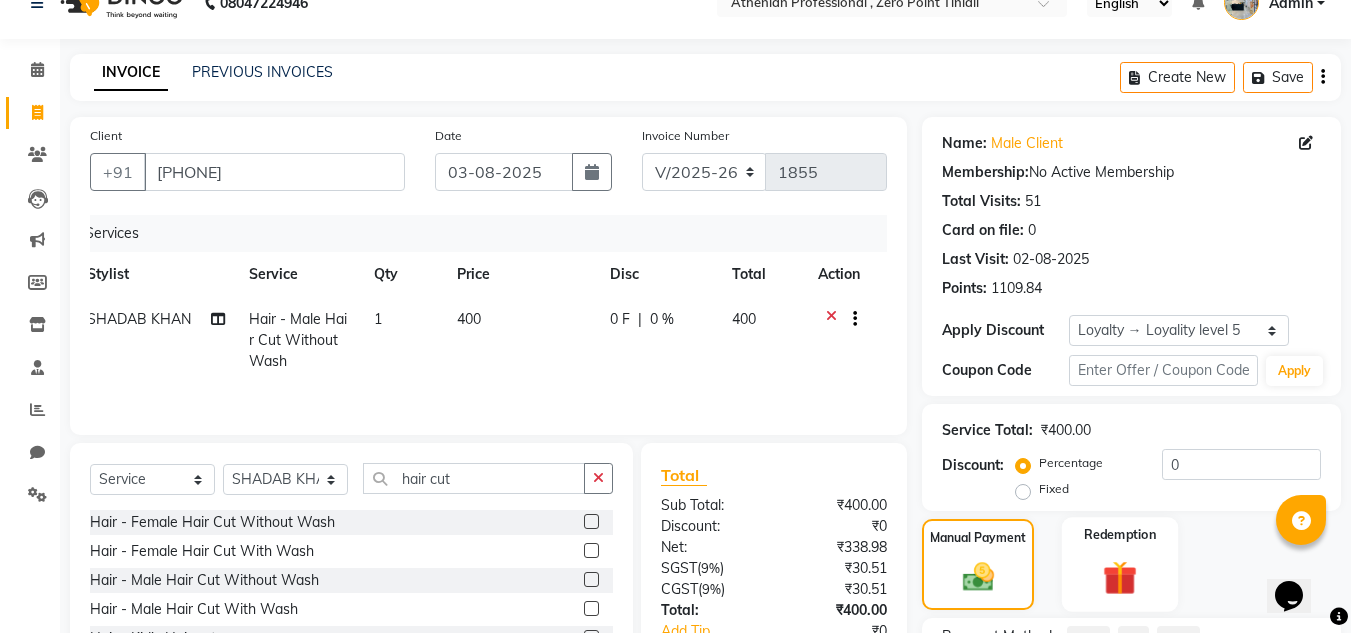 scroll, scrollTop: 322, scrollLeft: 0, axis: vertical 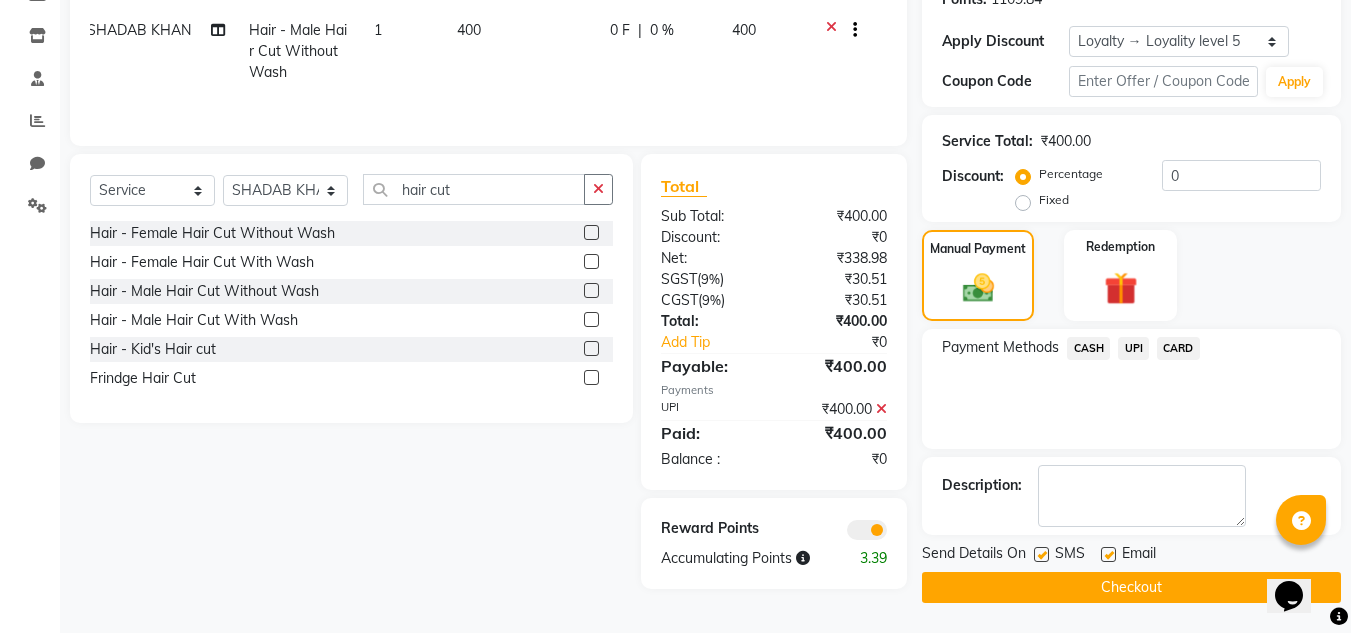 click on "UPI" 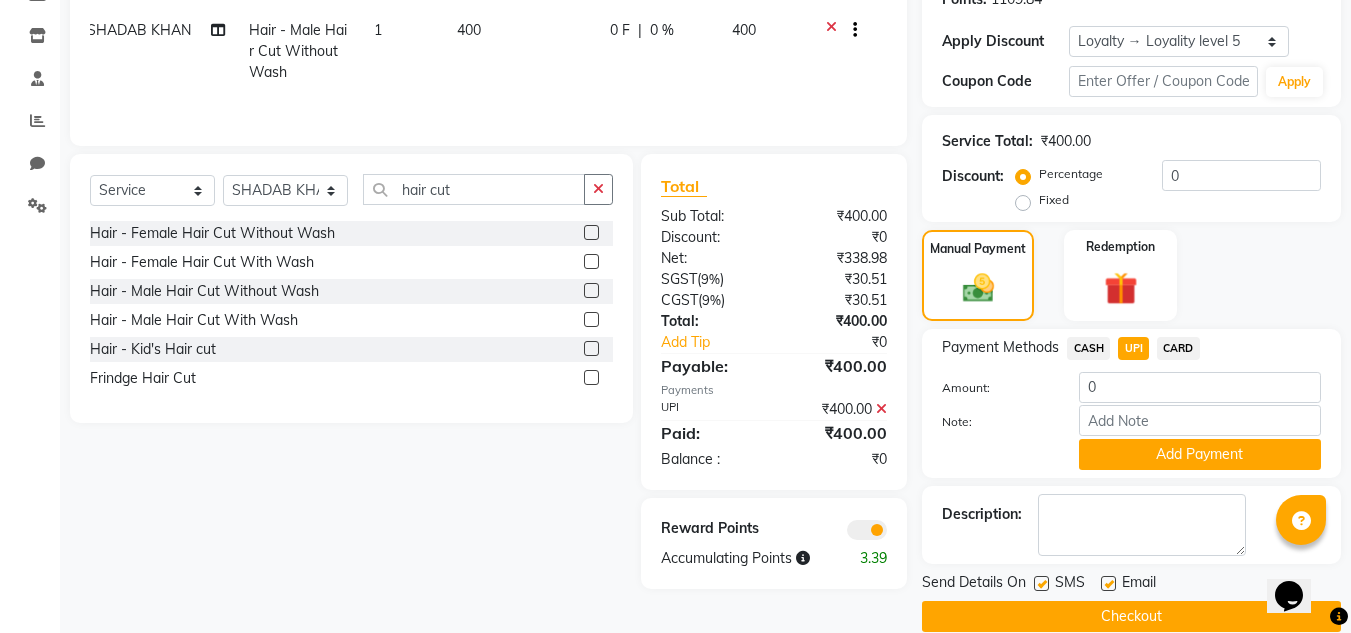 scroll, scrollTop: 351, scrollLeft: 0, axis: vertical 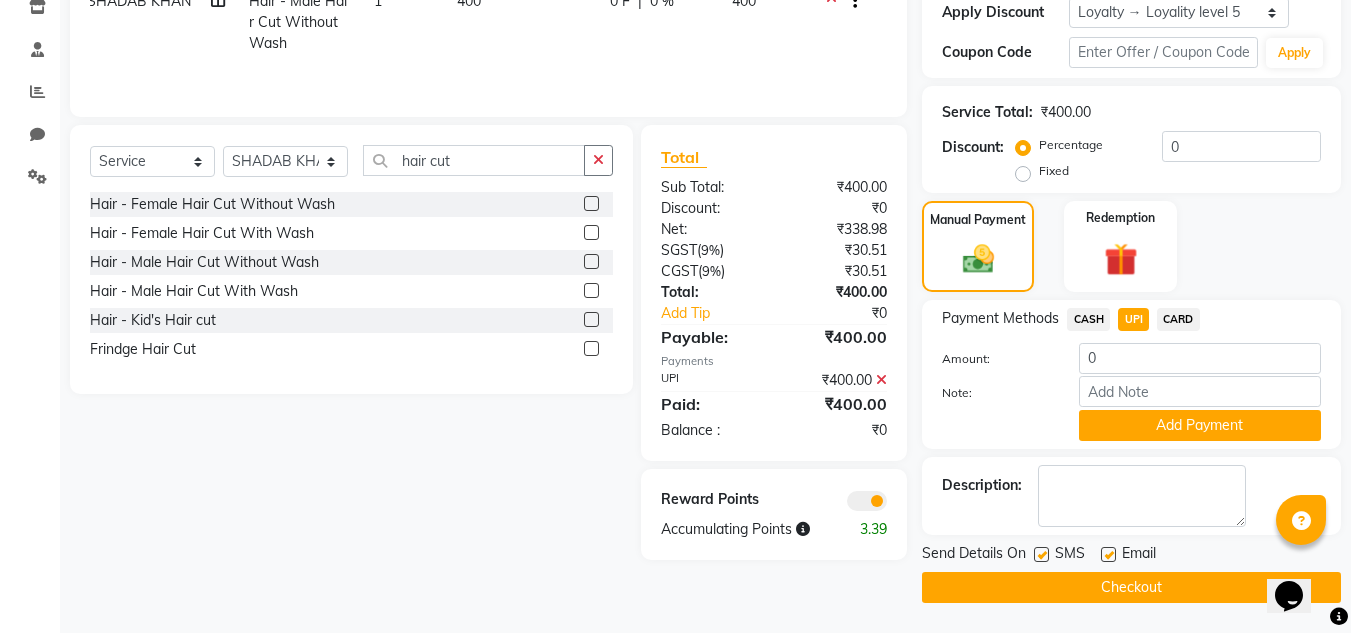 click on "Checkout" 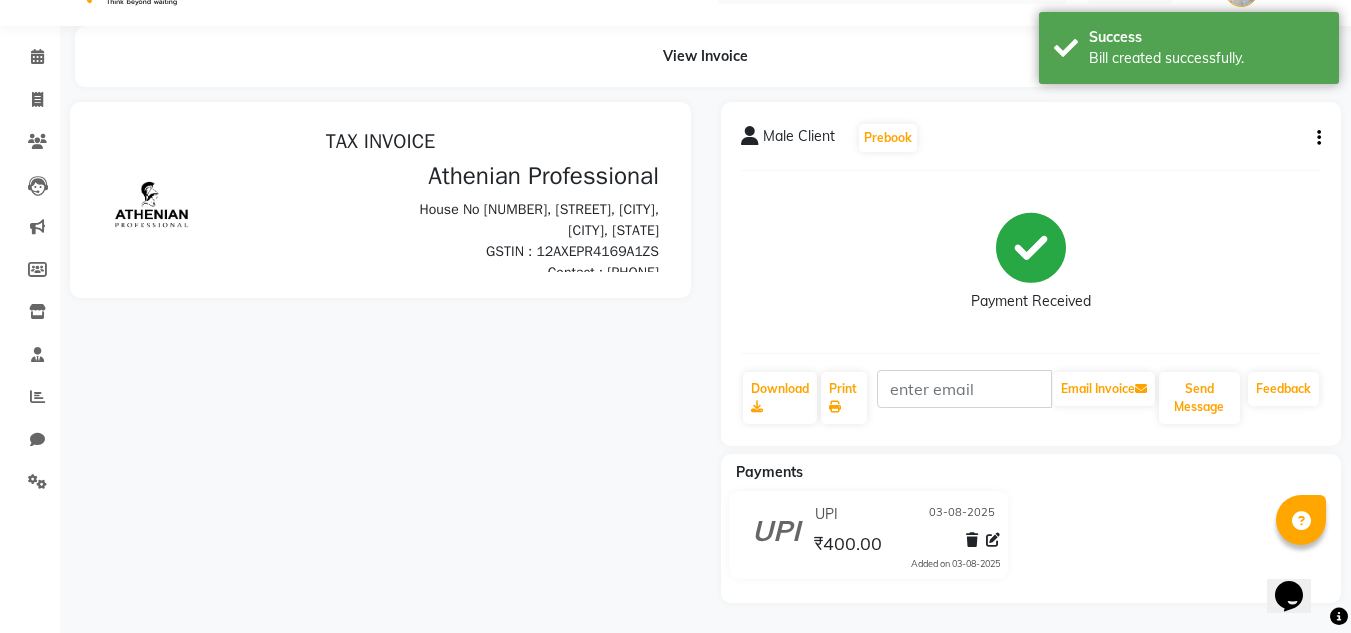 scroll, scrollTop: 0, scrollLeft: 0, axis: both 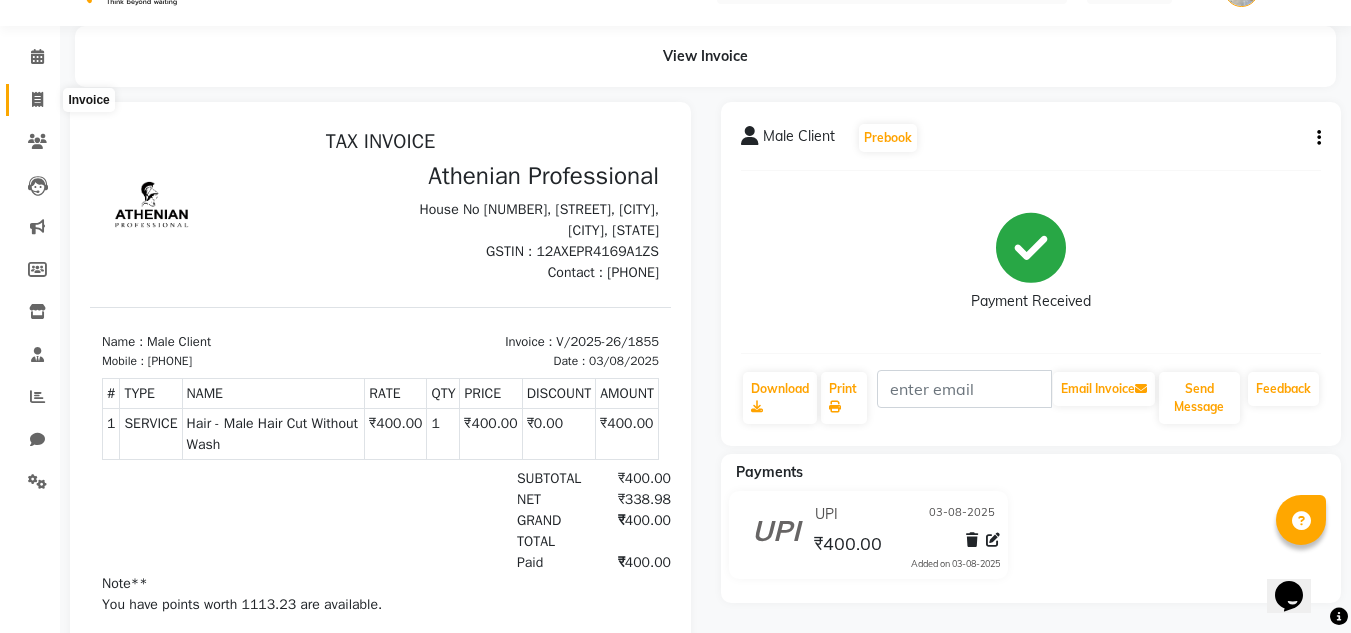 click 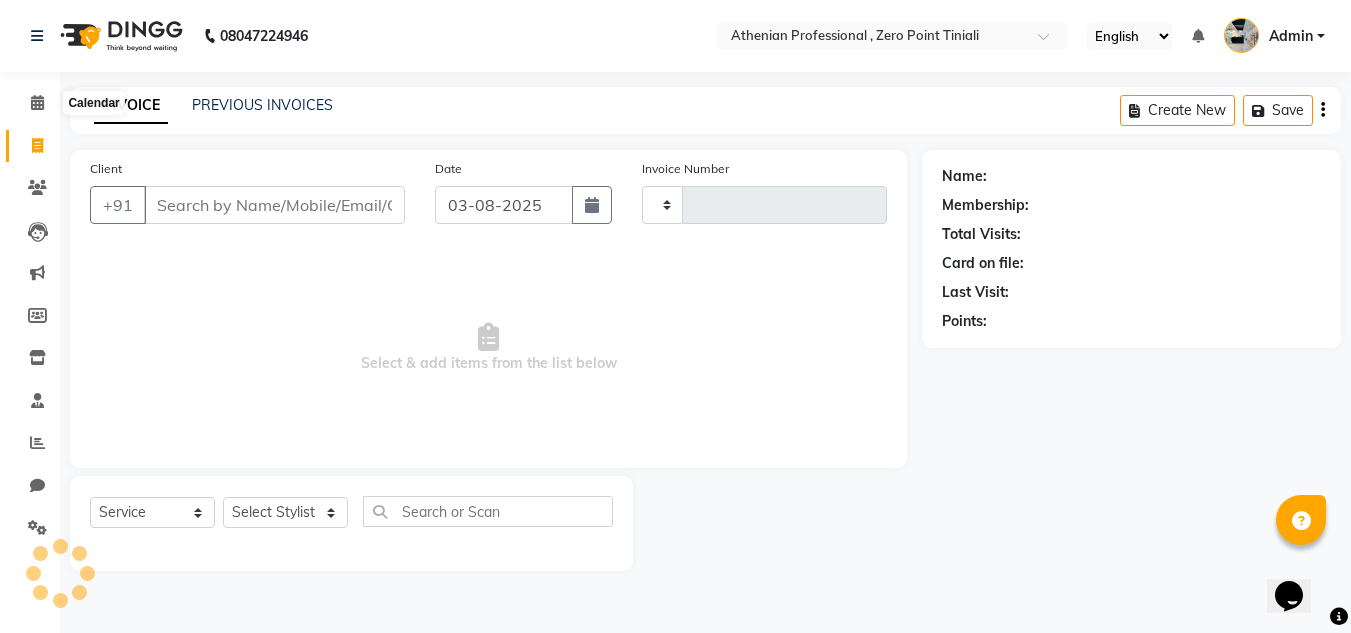 scroll, scrollTop: 0, scrollLeft: 0, axis: both 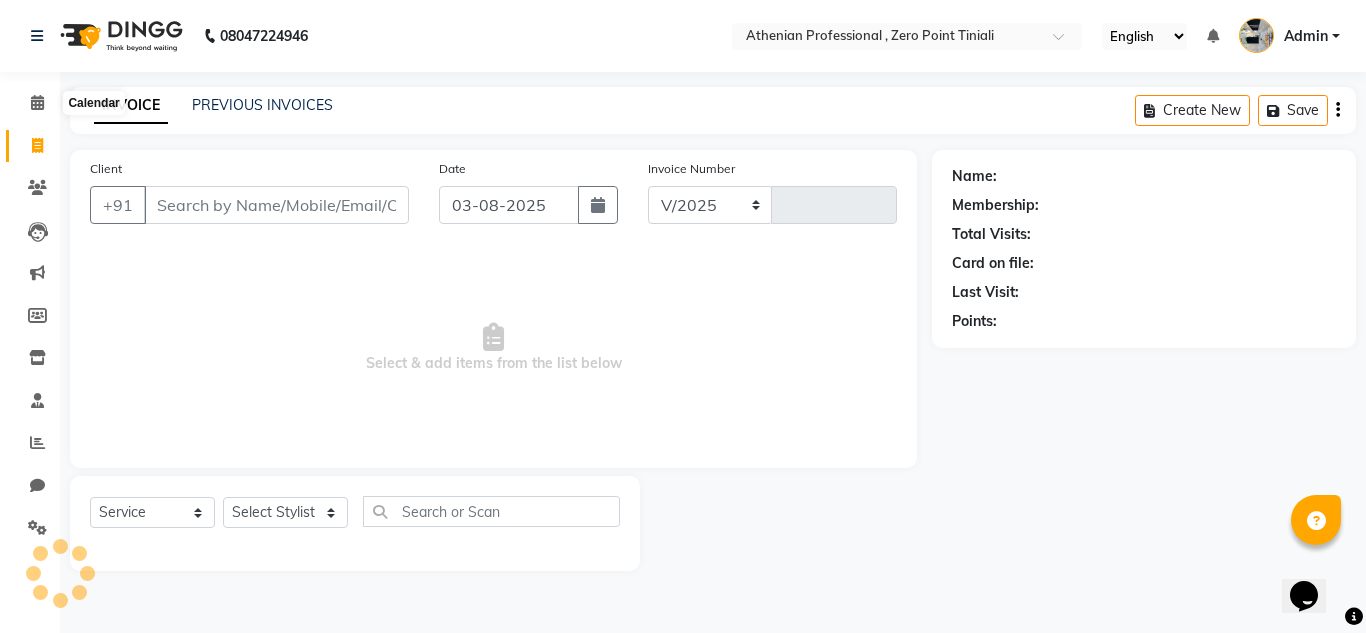 select on "8300" 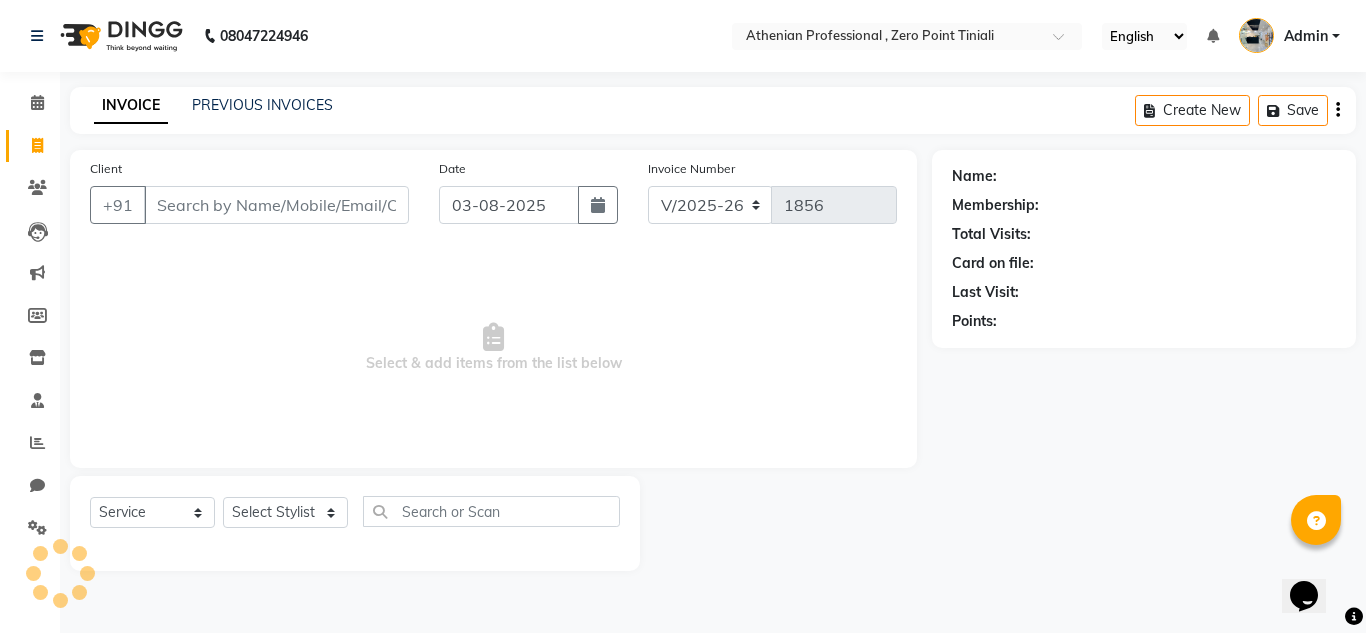 click on "Client" at bounding box center (276, 205) 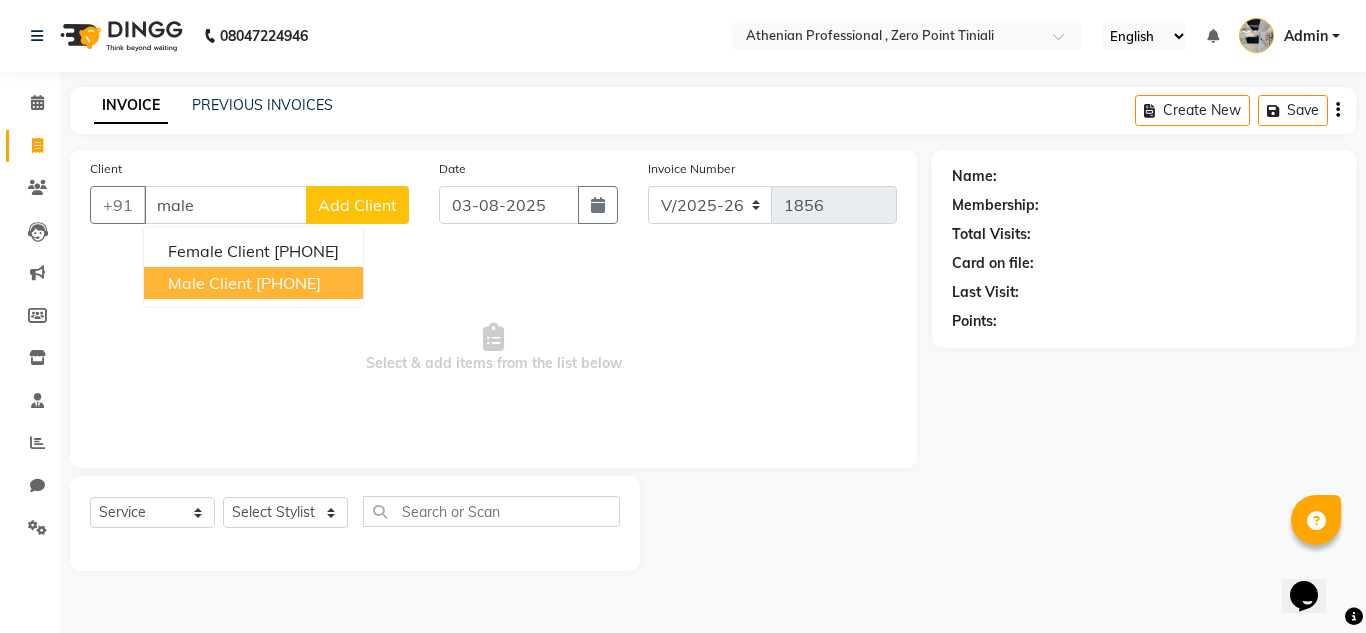 click on "Male Client" at bounding box center (210, 283) 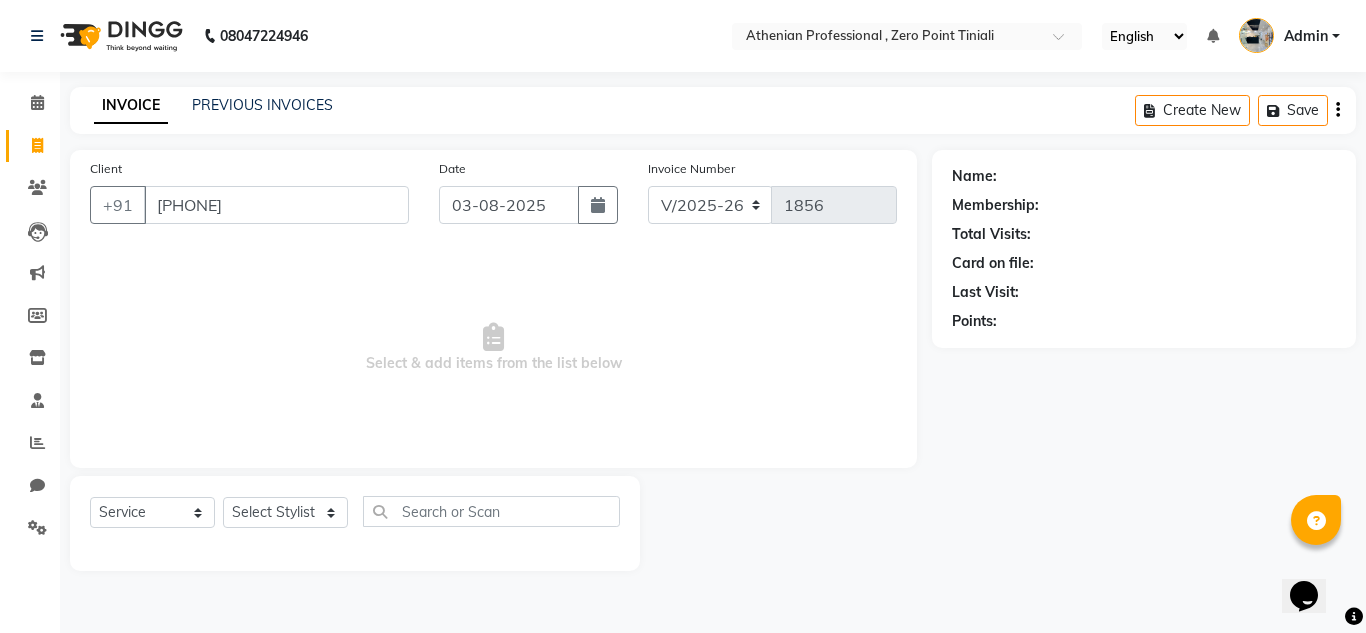 type on "[PHONE]" 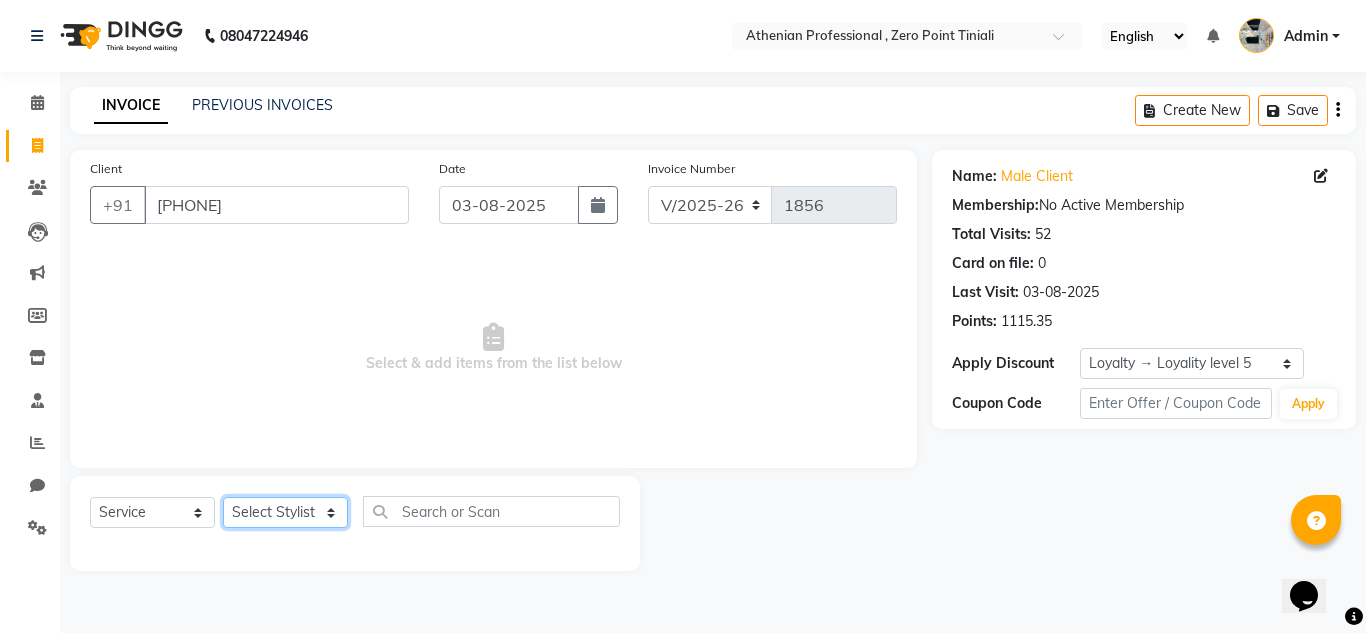 click on "Select Stylist Abin Mili Admin JAVED ANSARI KOSHEH BIHAM LINDUM NEME MAHINDRA BASUMATARY Manager MANJU MANHAM MINUKA CHETTRY NGAMNON RALONGHAM SHADAB KHAN SUMAN MAGAR SUMI BISWAS SWAPNA DEVI CHETRY TAMCHI YAMA Toingam Jamikham YELLI LIKHA" 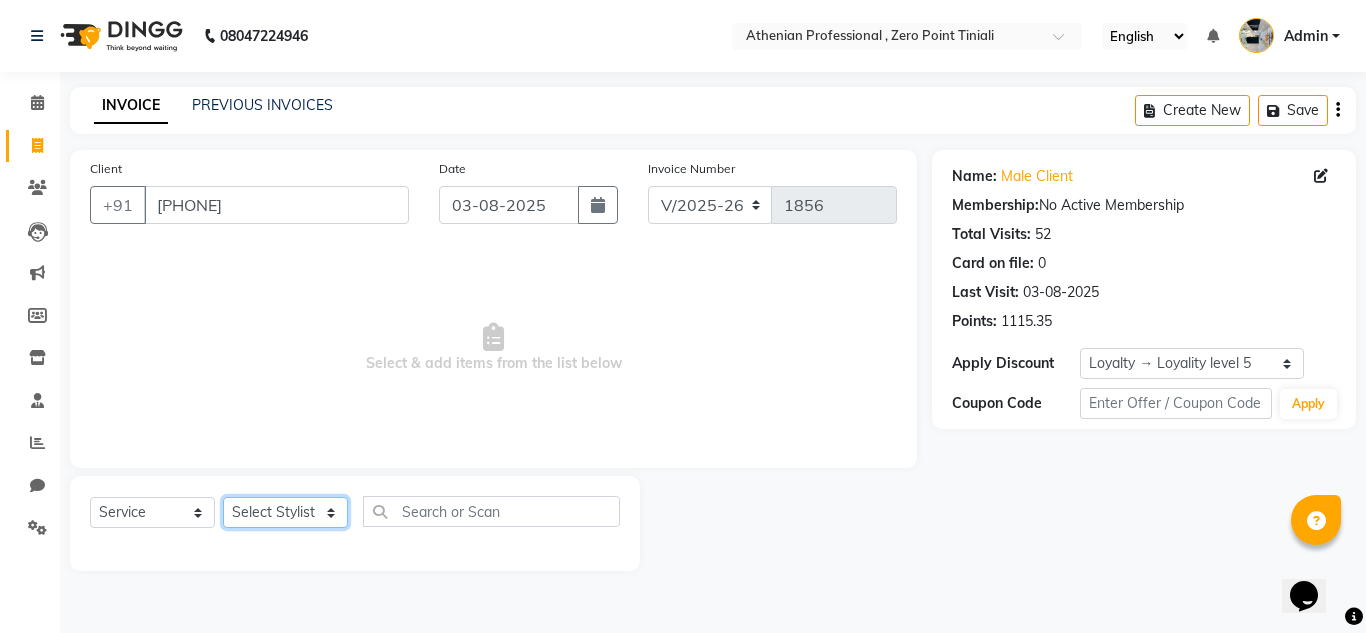 select on "80201" 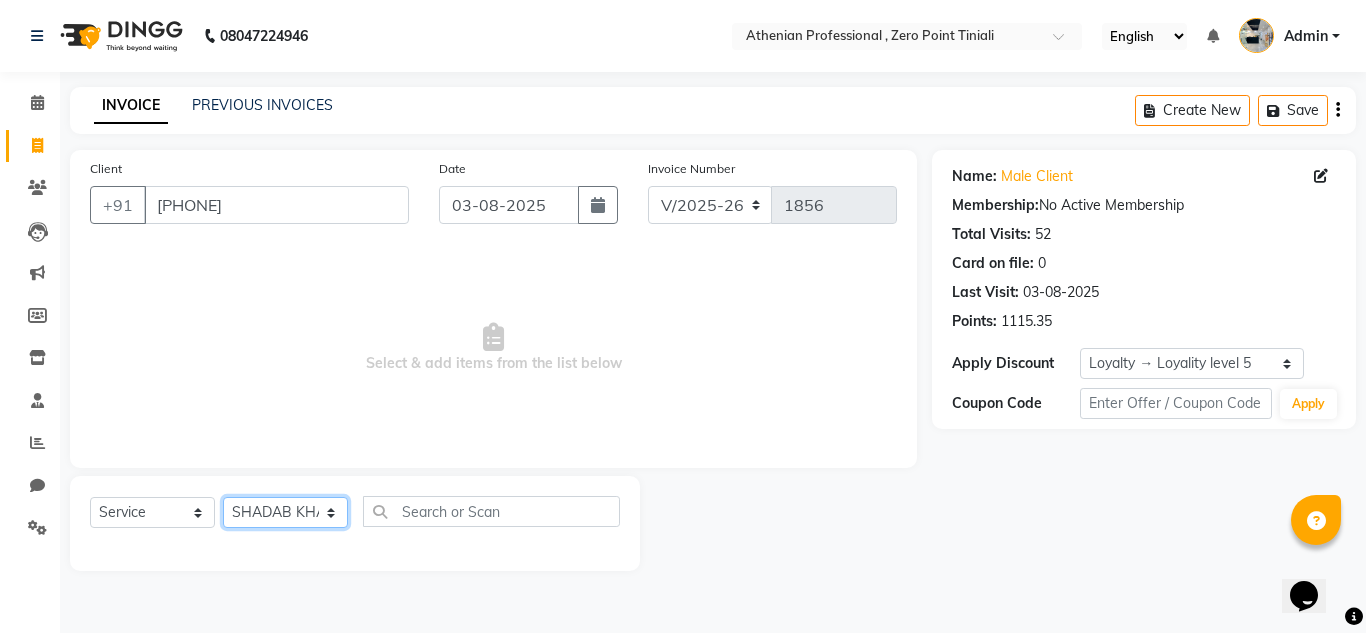 click on "Select Stylist Abin Mili Admin JAVED ANSARI KOSHEH BIHAM LINDUM NEME MAHINDRA BASUMATARY Manager MANJU MANHAM MINUKA CHETTRY NGAMNON RALONGHAM SHADAB KHAN SUMAN MAGAR SUMI BISWAS SWAPNA DEVI CHETRY TAMCHI YAMA Toingam Jamikham YELLI LIKHA" 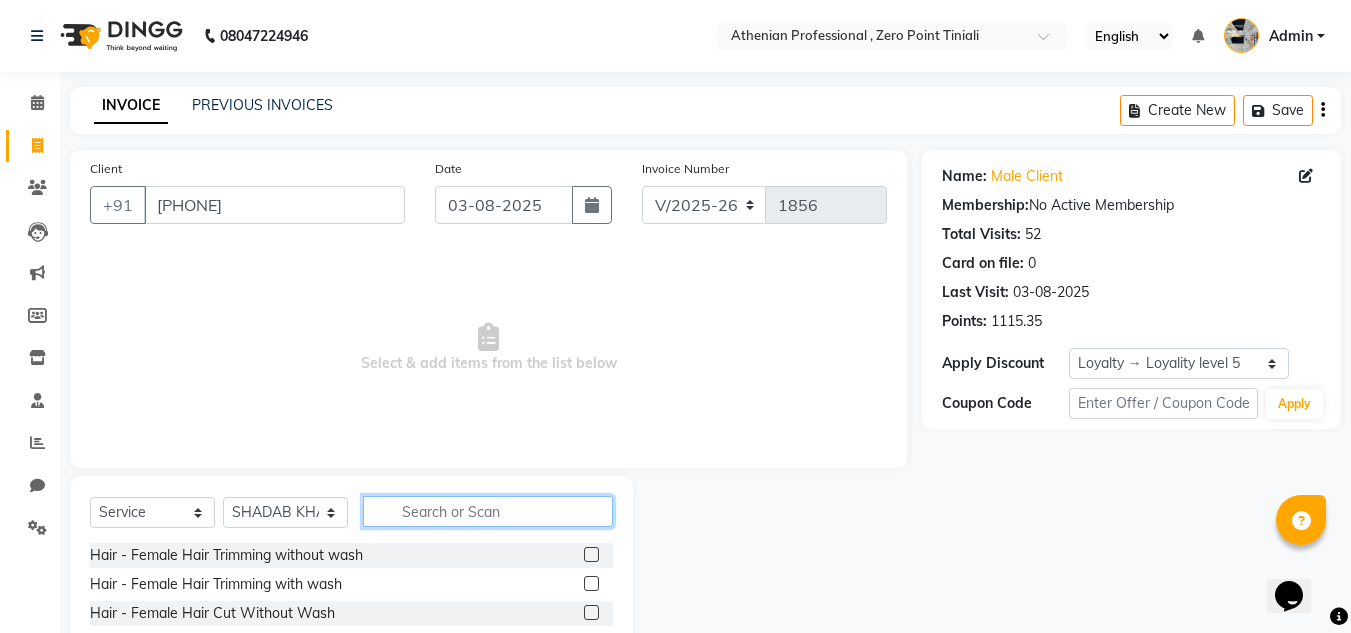 click 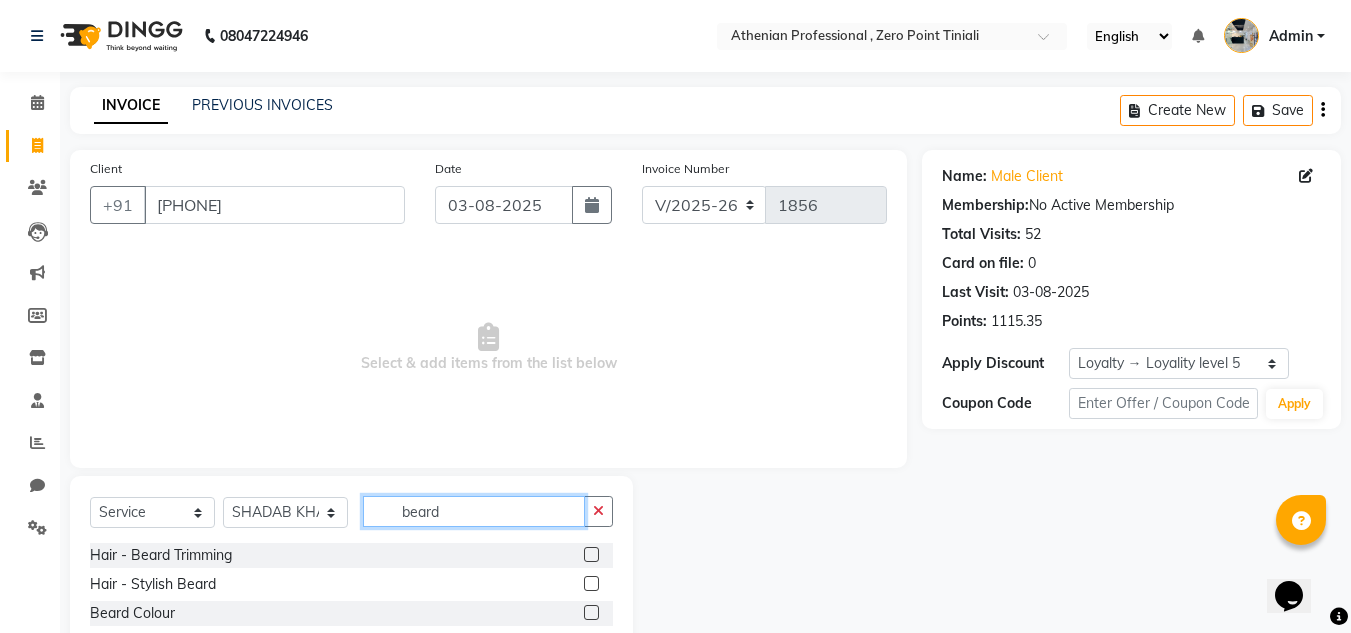 scroll, scrollTop: 36, scrollLeft: 0, axis: vertical 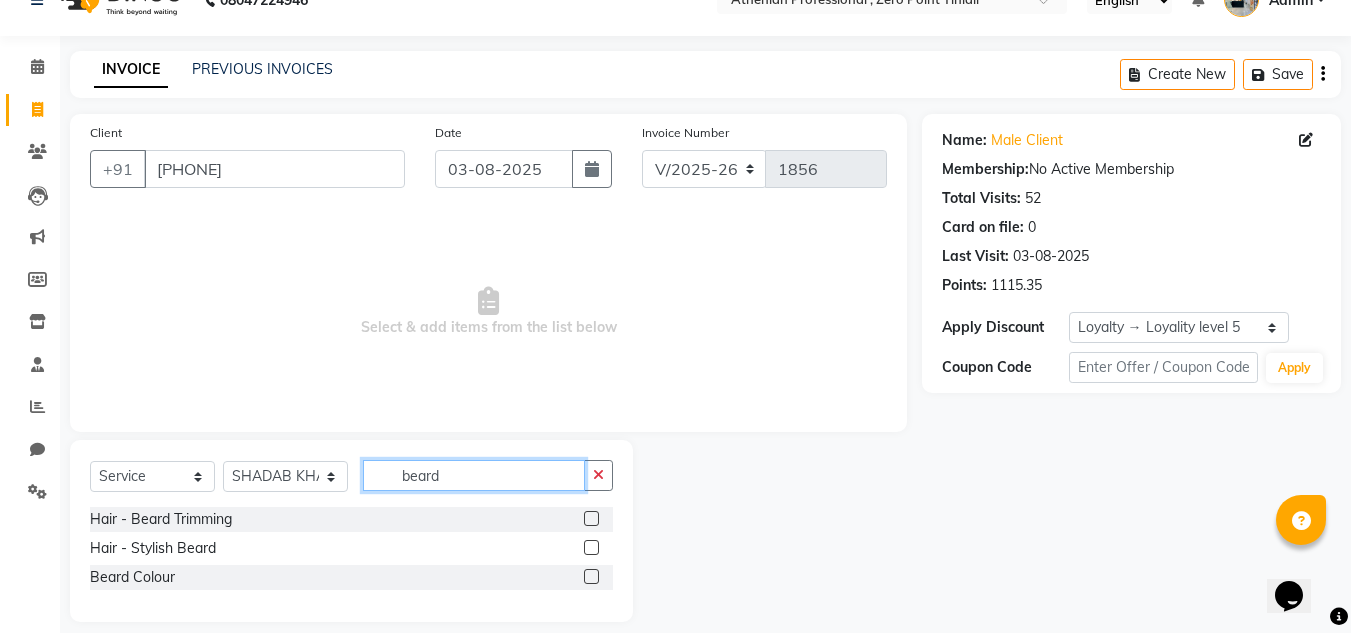 type on "beard" 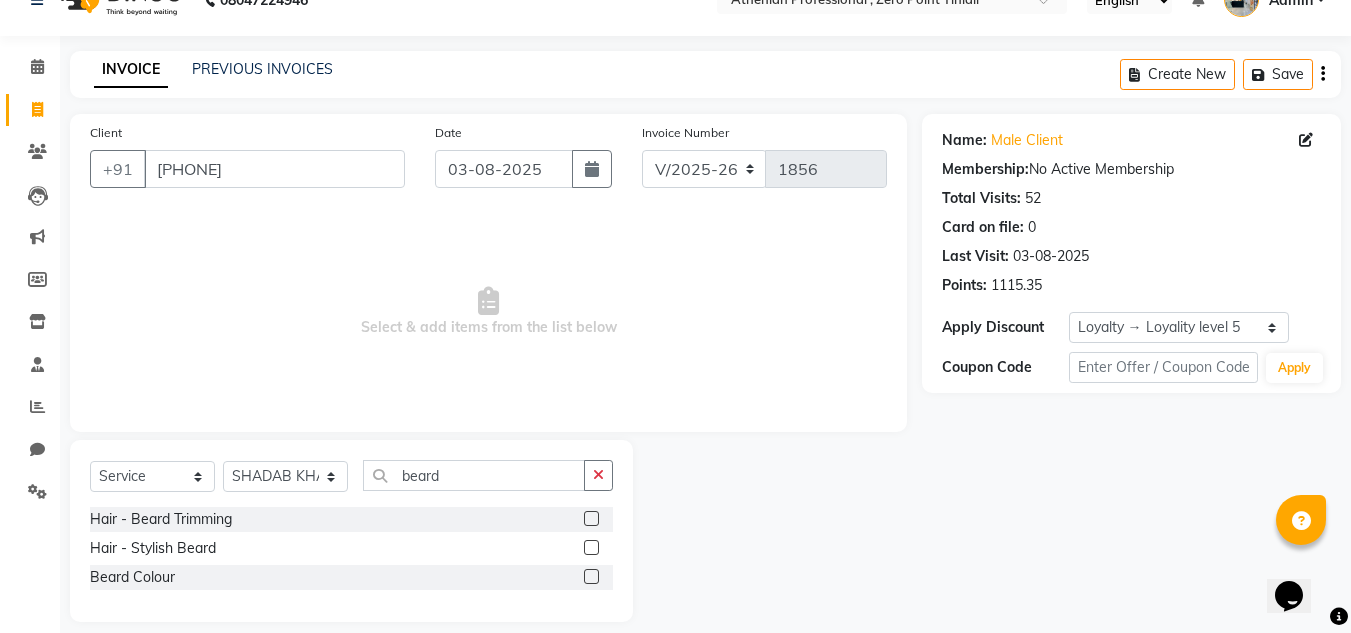 click 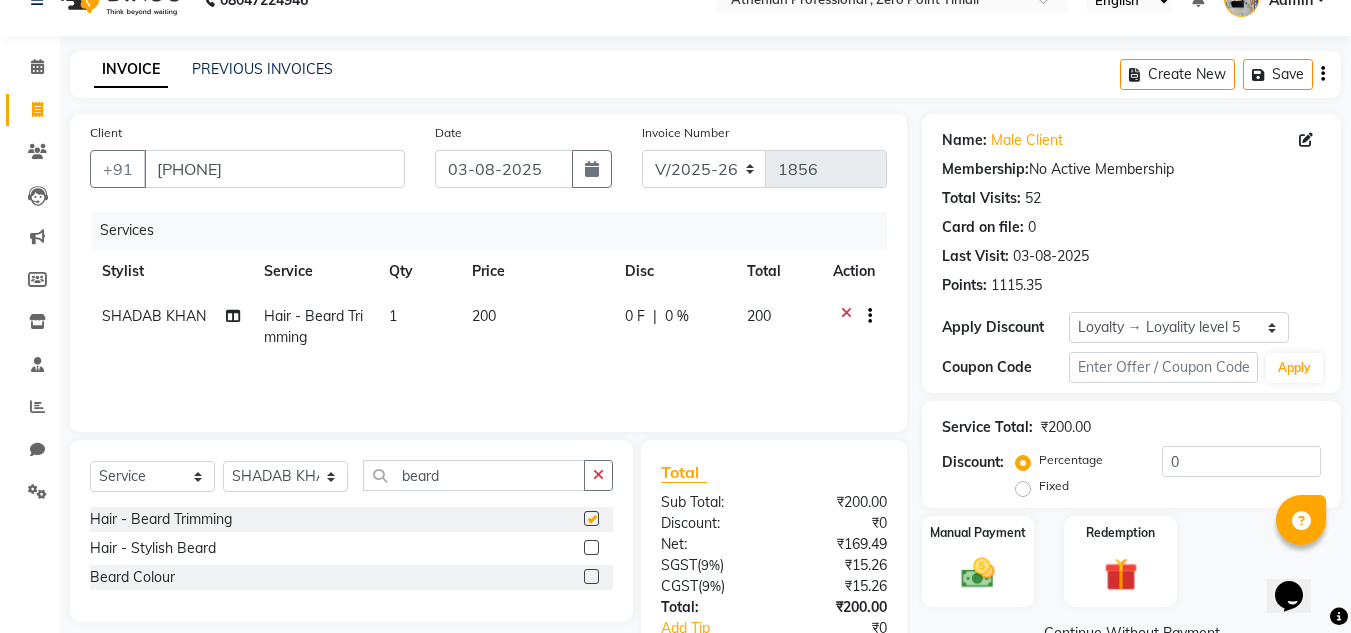 checkbox on "false" 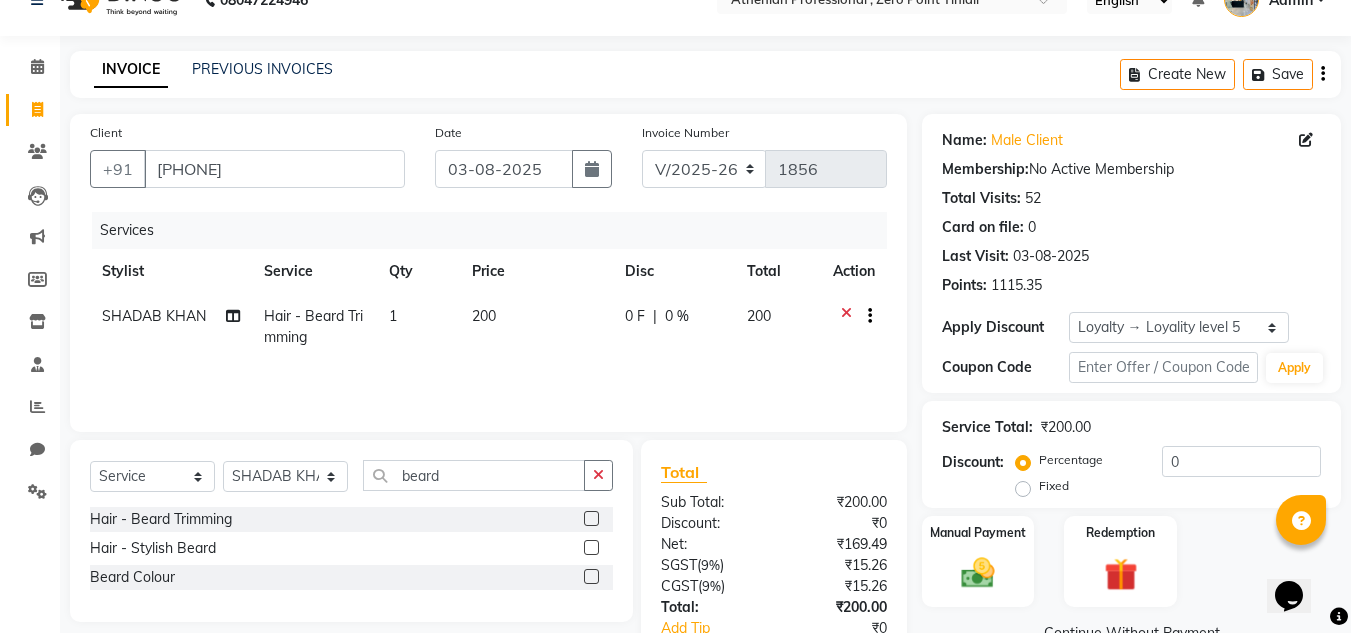 click 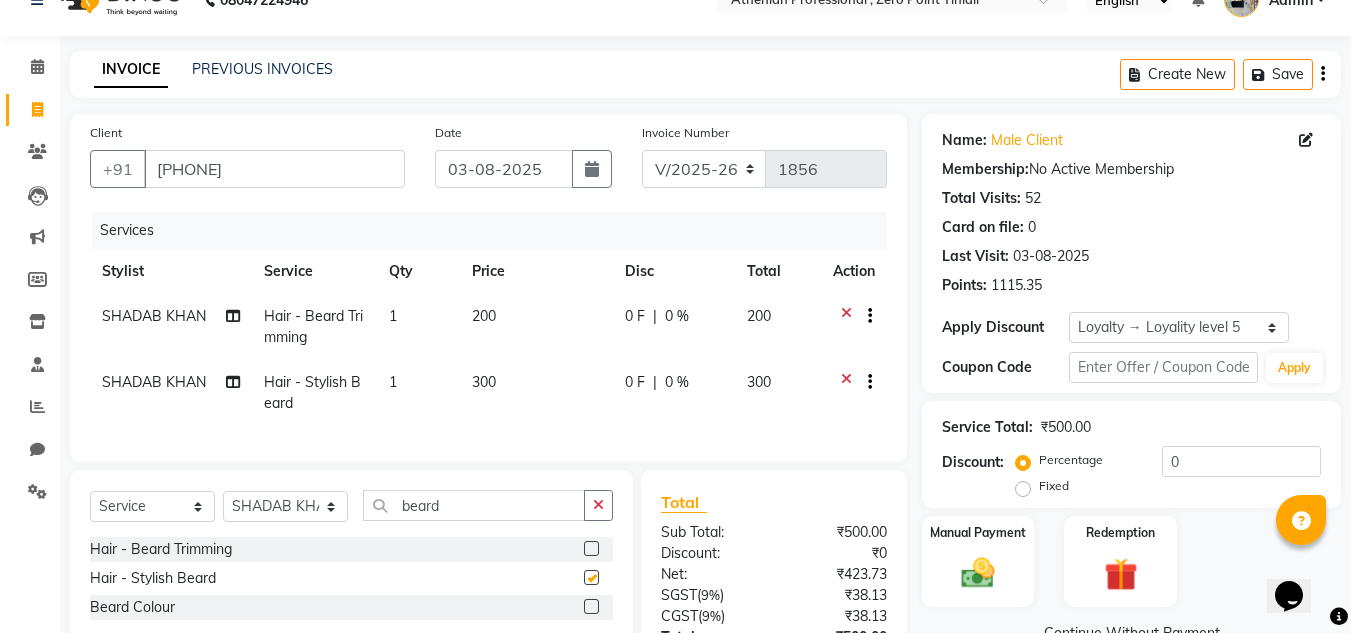checkbox on "false" 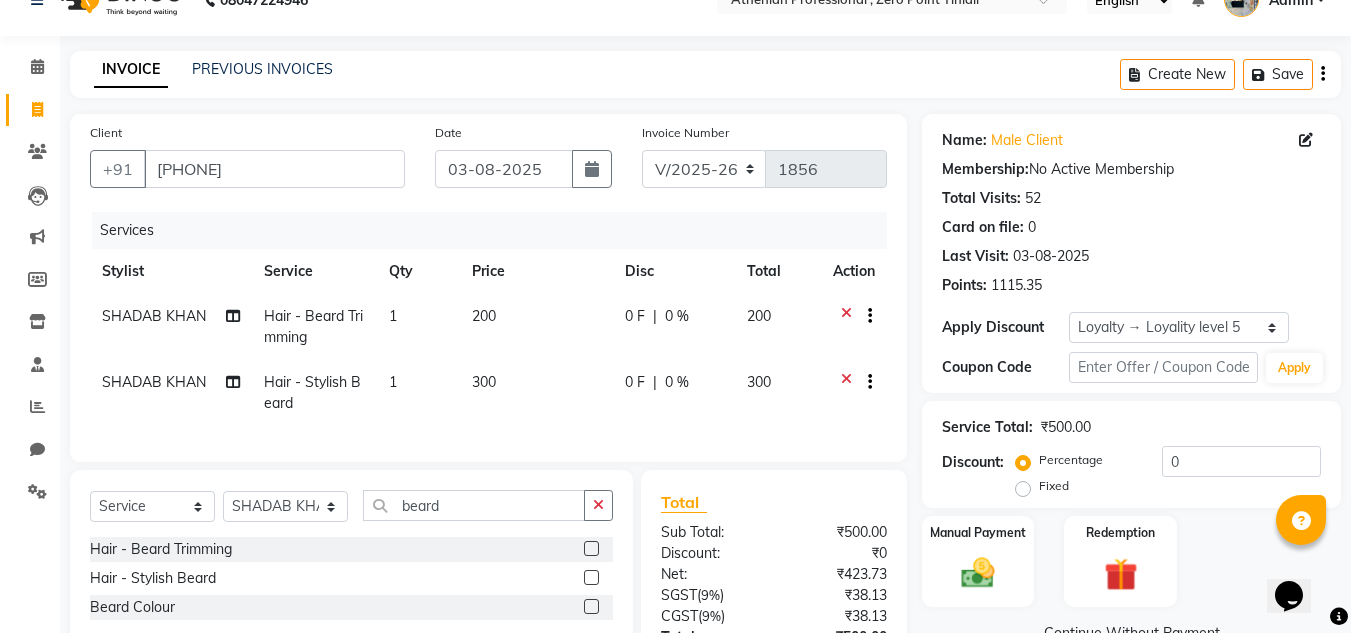 click 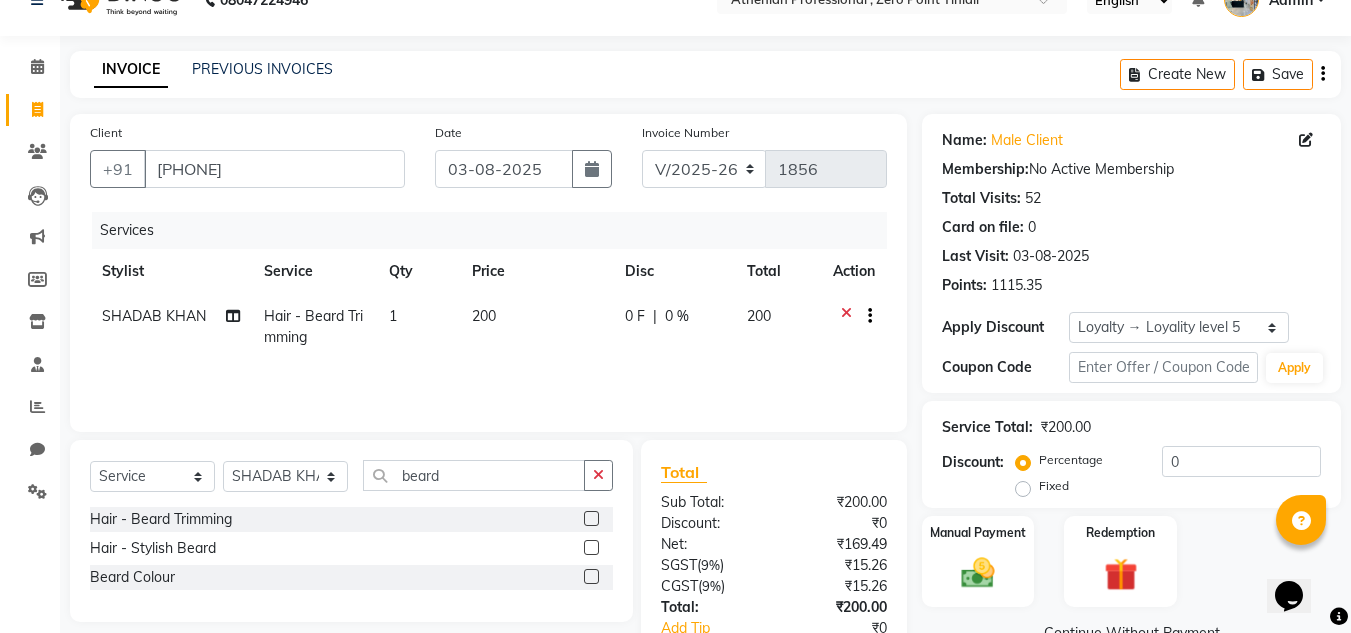 click 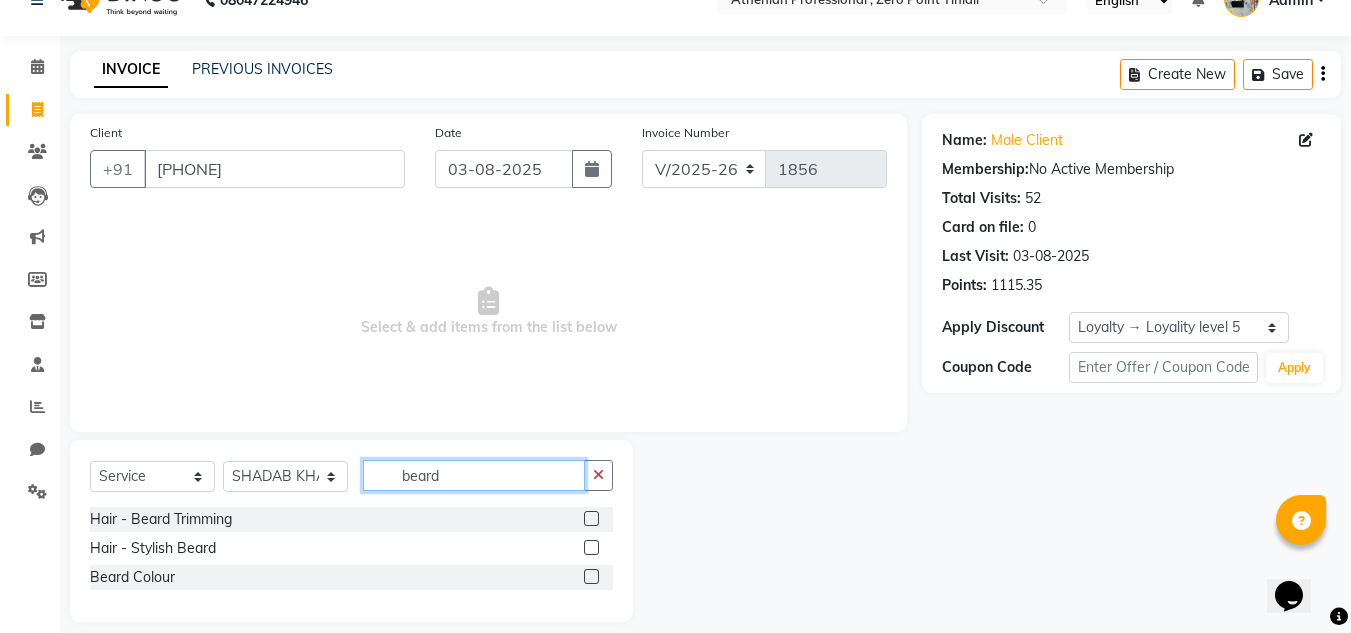 click on "beard" 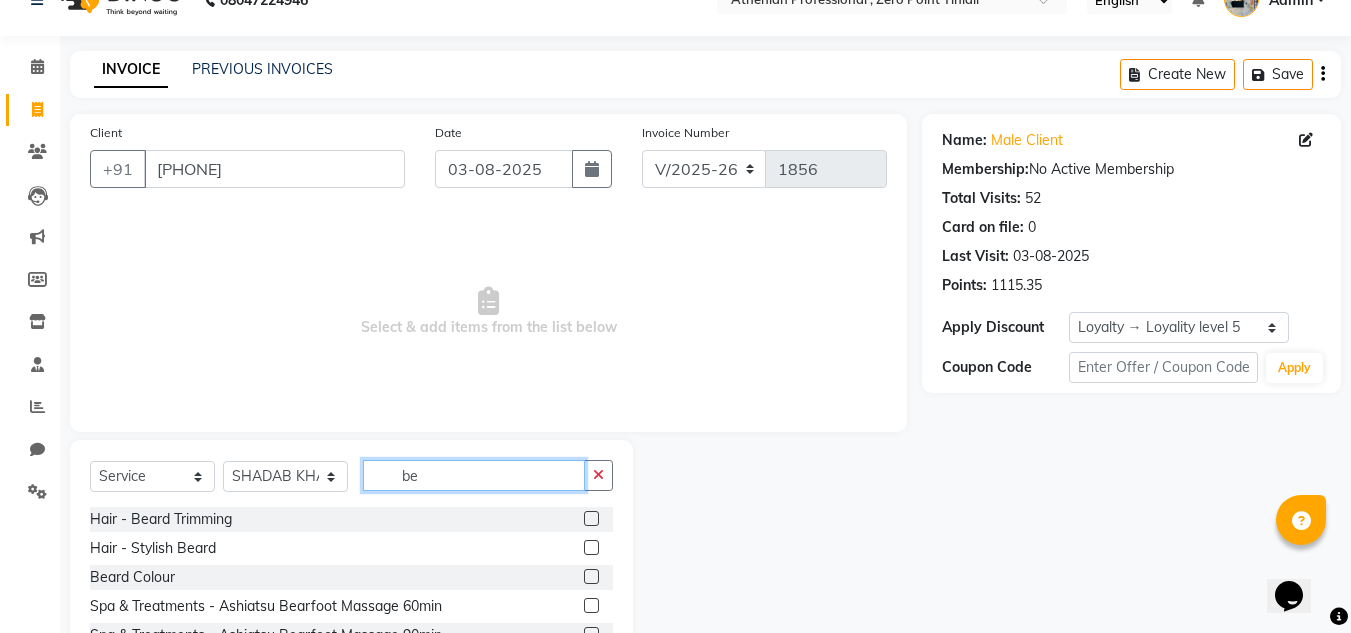 type on "b" 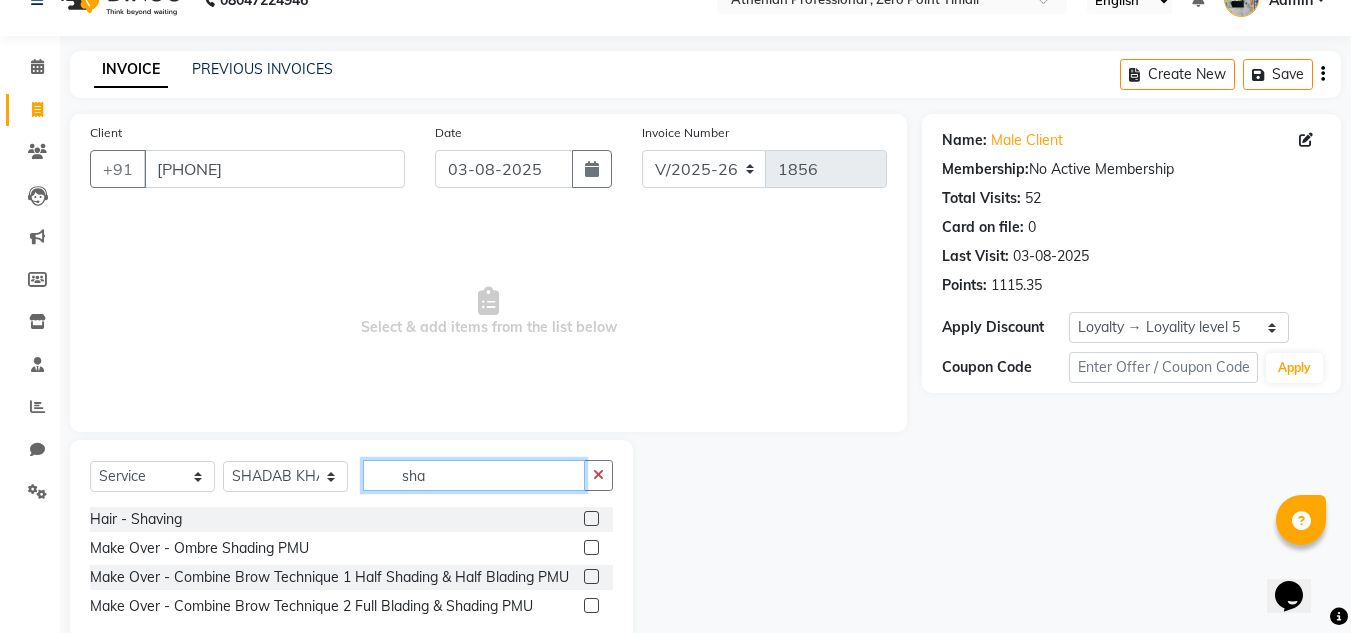 type on "sha" 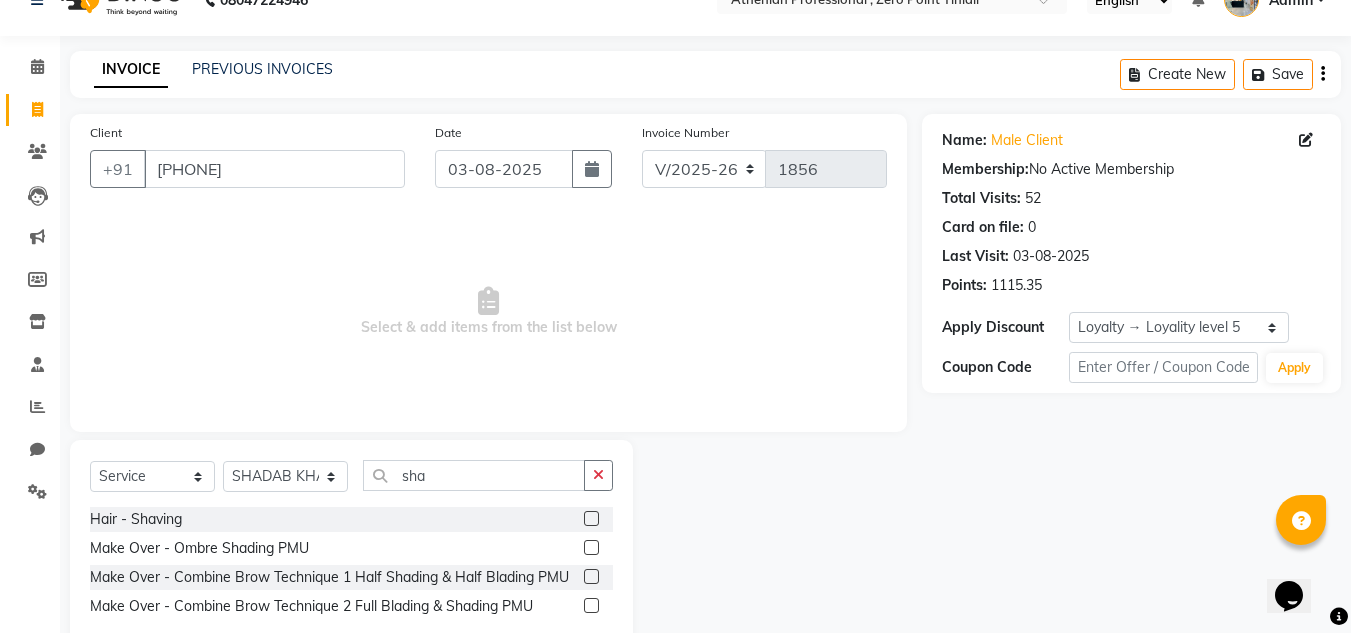 click 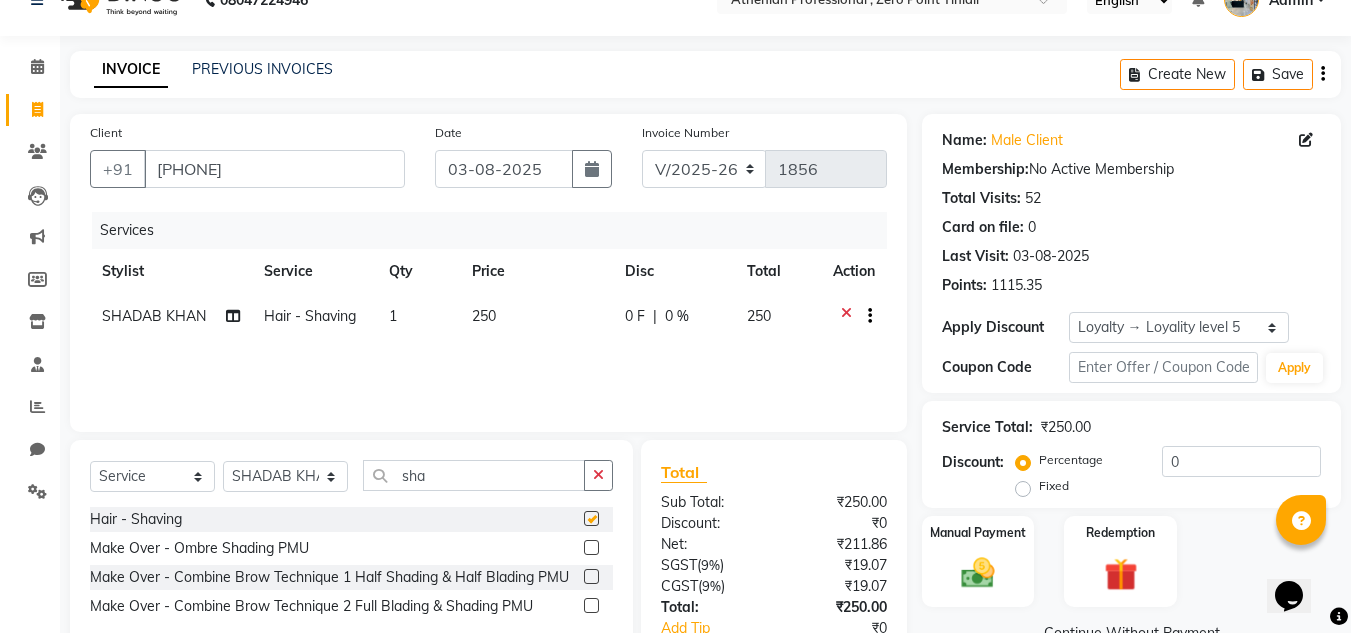 checkbox on "false" 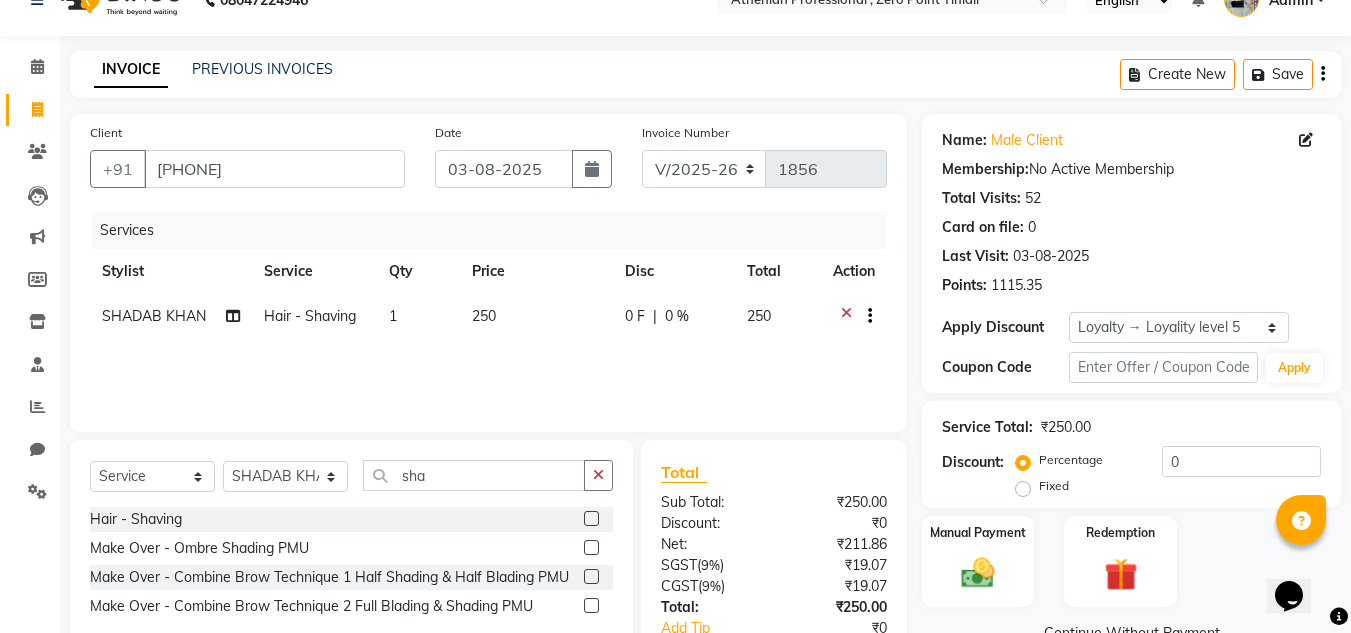 scroll, scrollTop: 167, scrollLeft: 0, axis: vertical 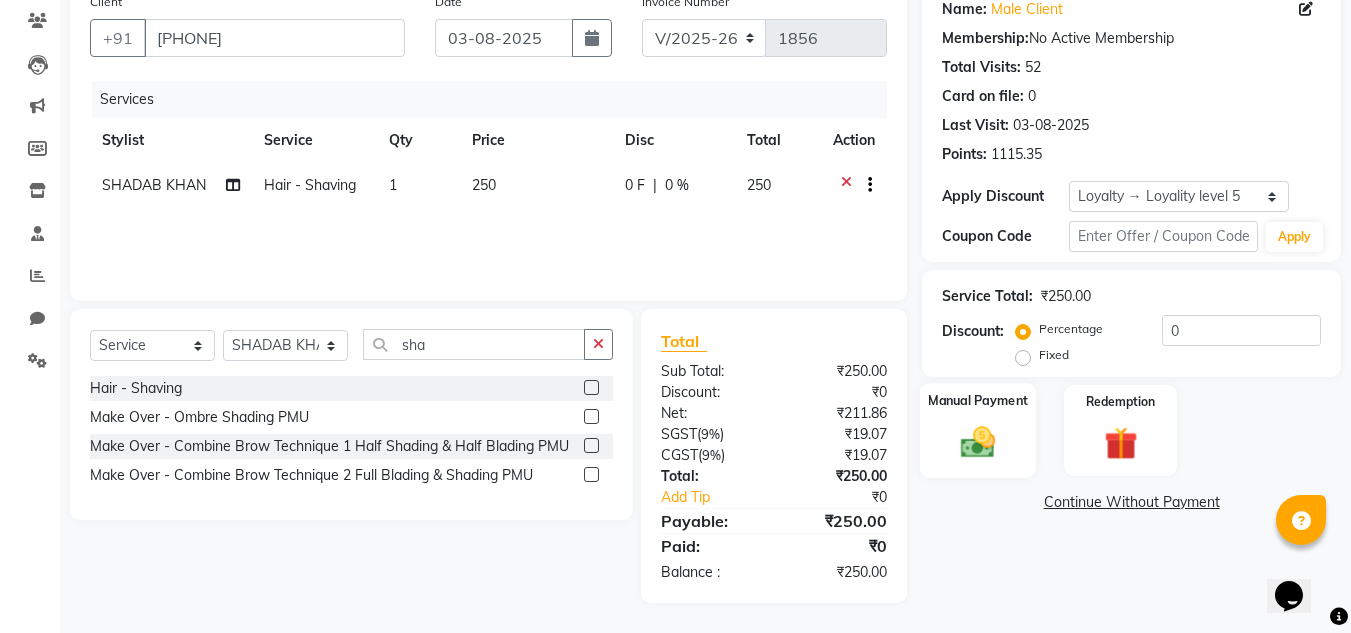 click 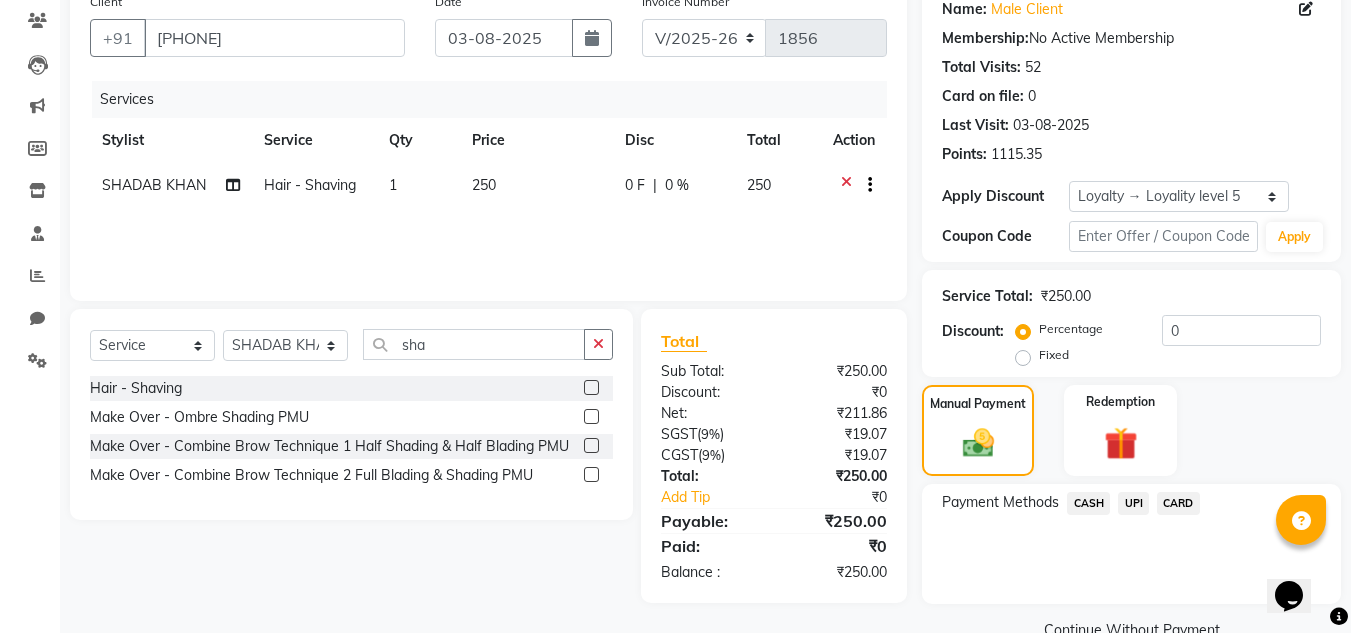 click on "CASH" 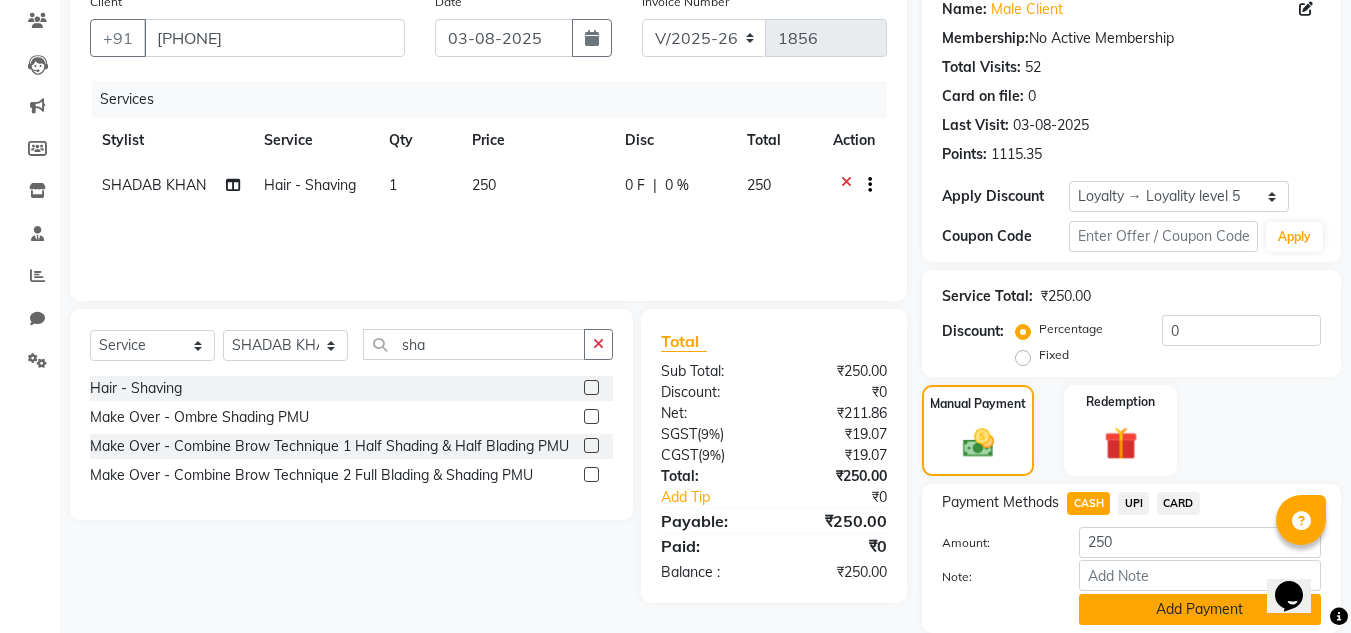 click on "Add Payment" 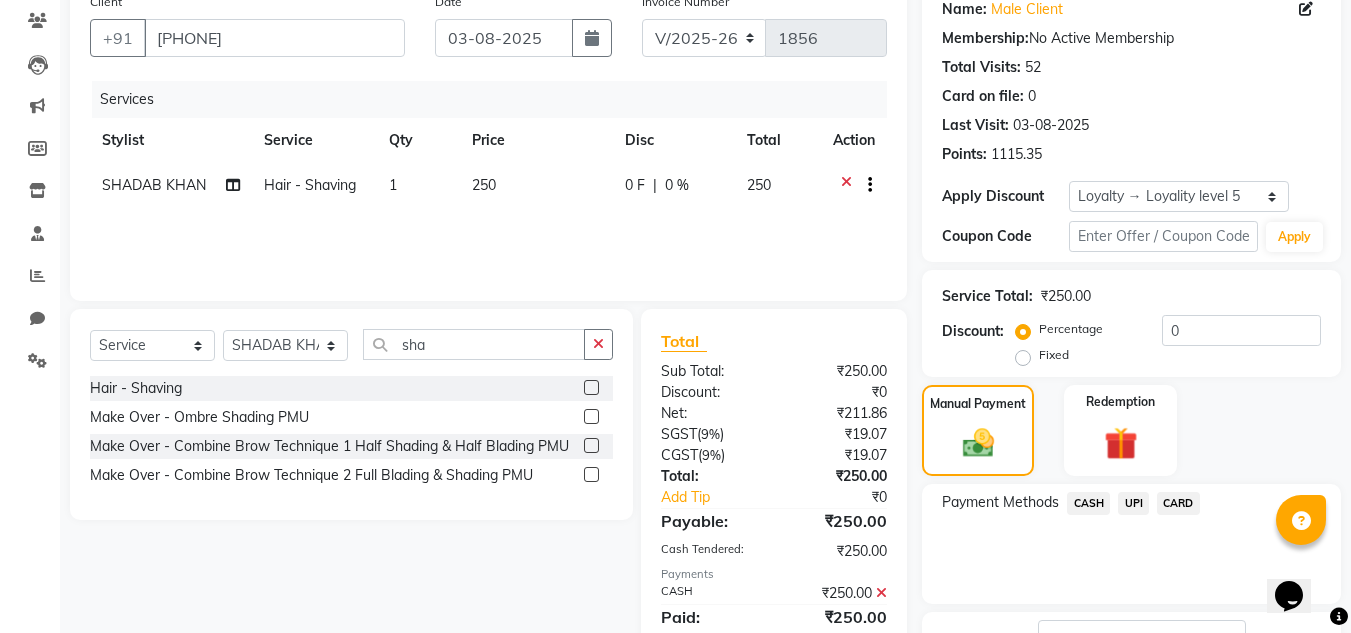 scroll, scrollTop: 337, scrollLeft: 0, axis: vertical 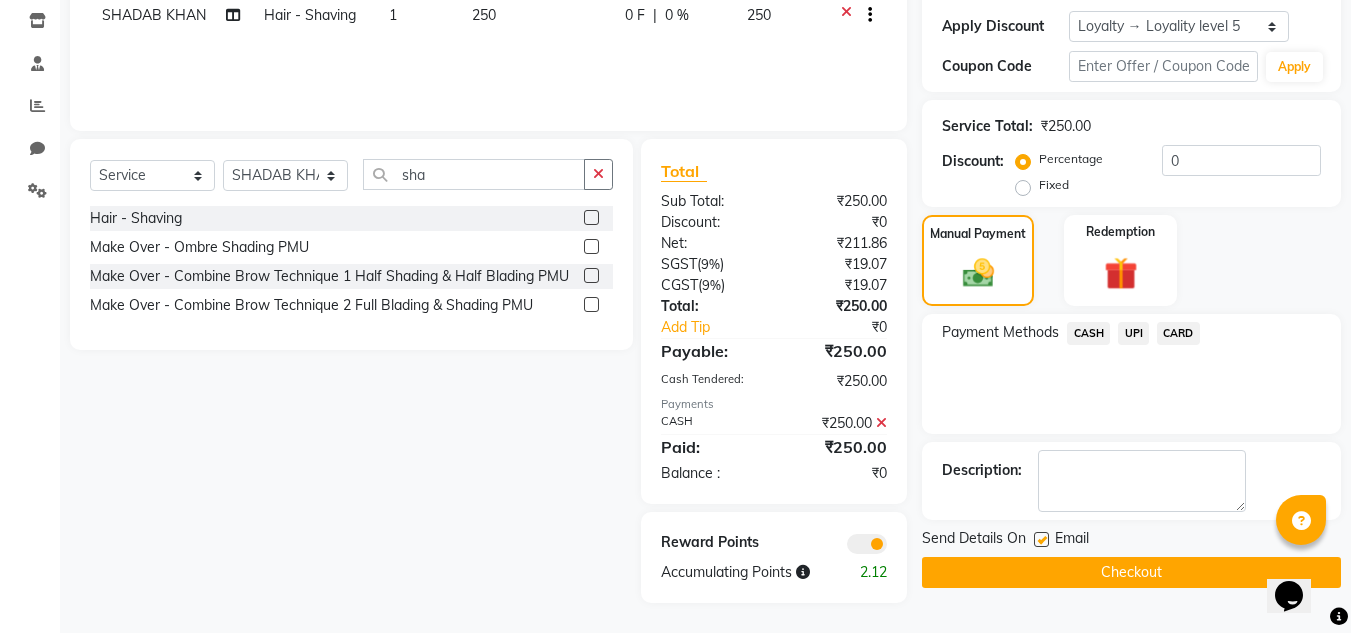 click on "Checkout" 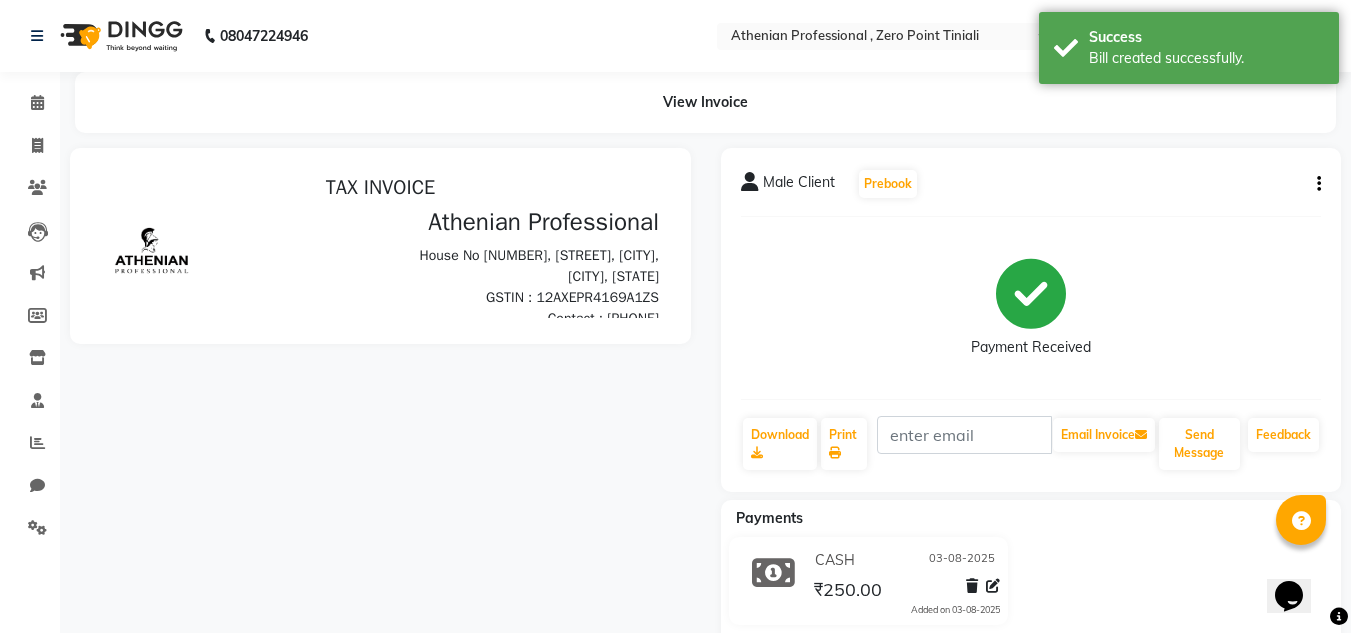 scroll, scrollTop: 0, scrollLeft: 0, axis: both 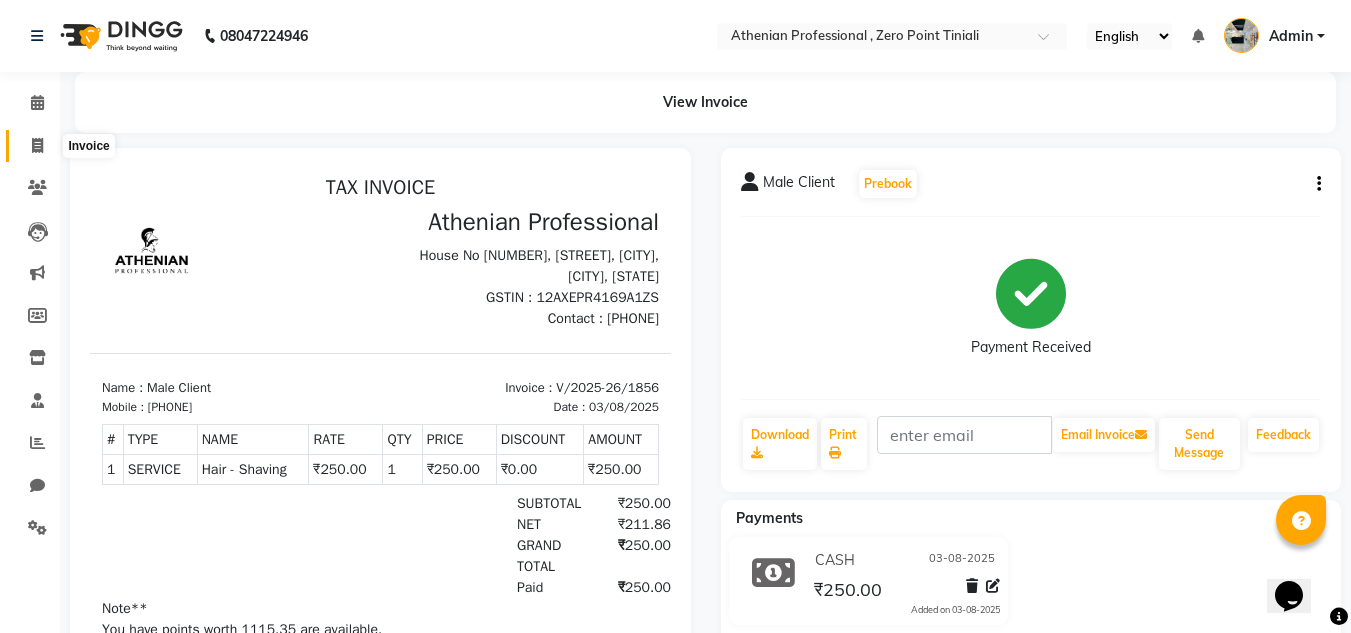 click 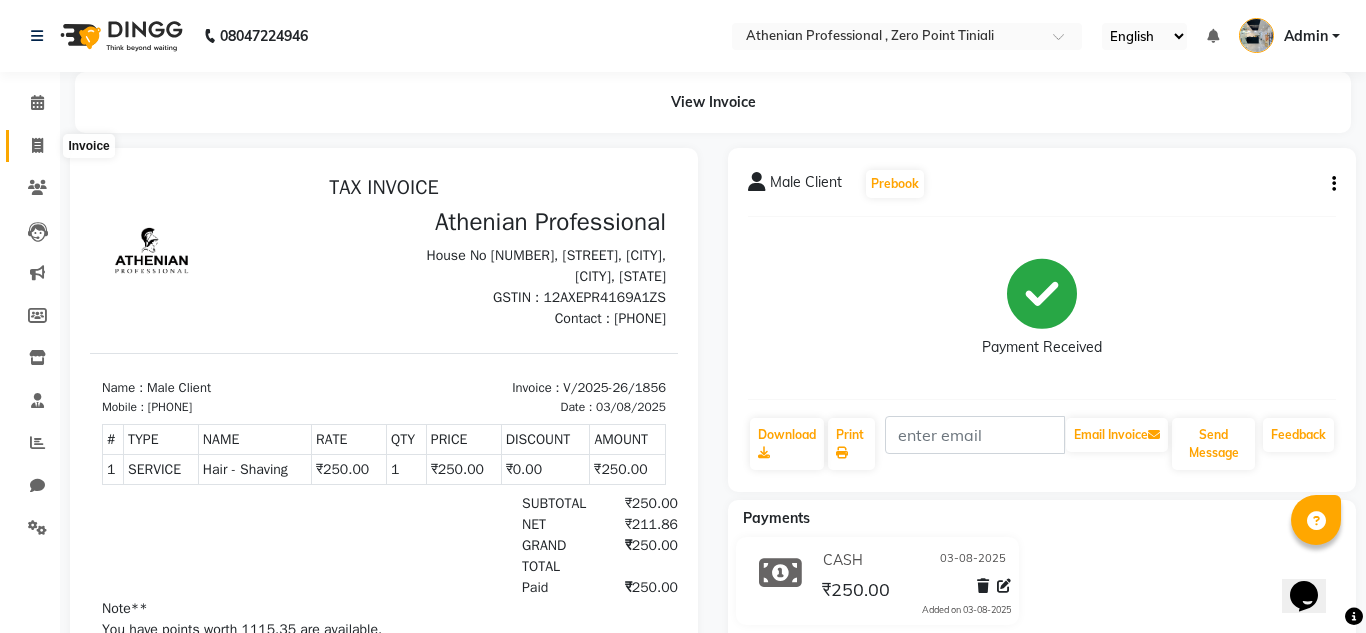select on "service" 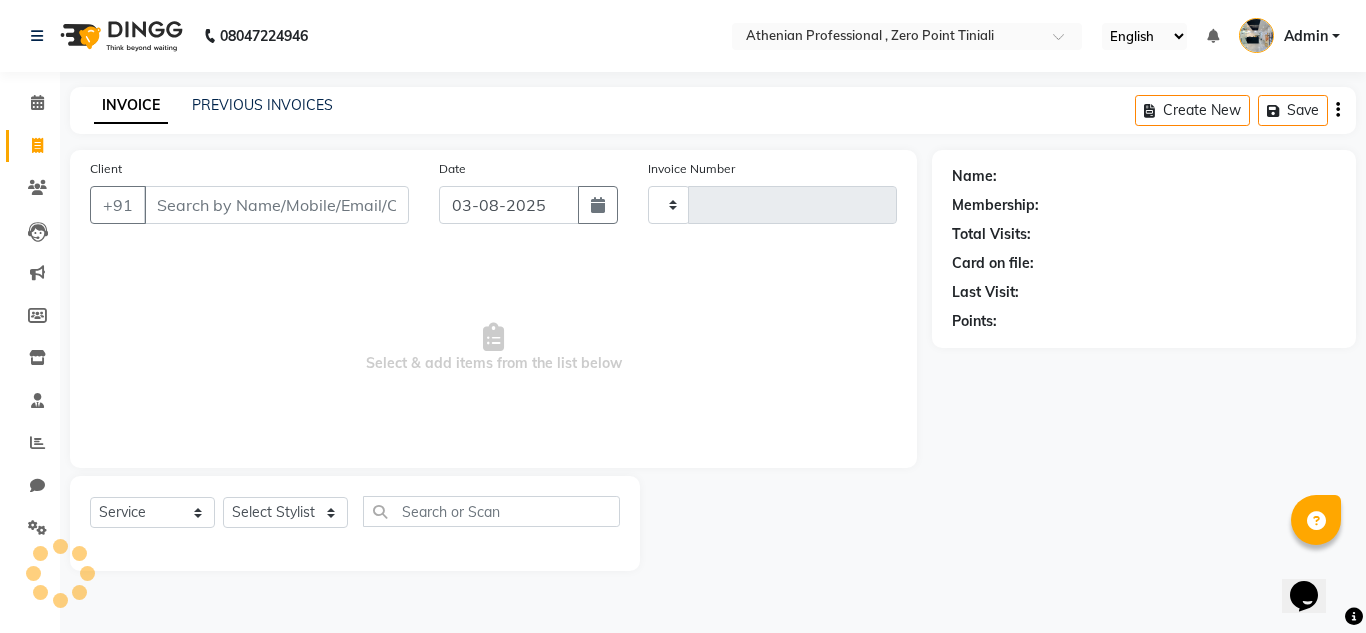 type on "1857" 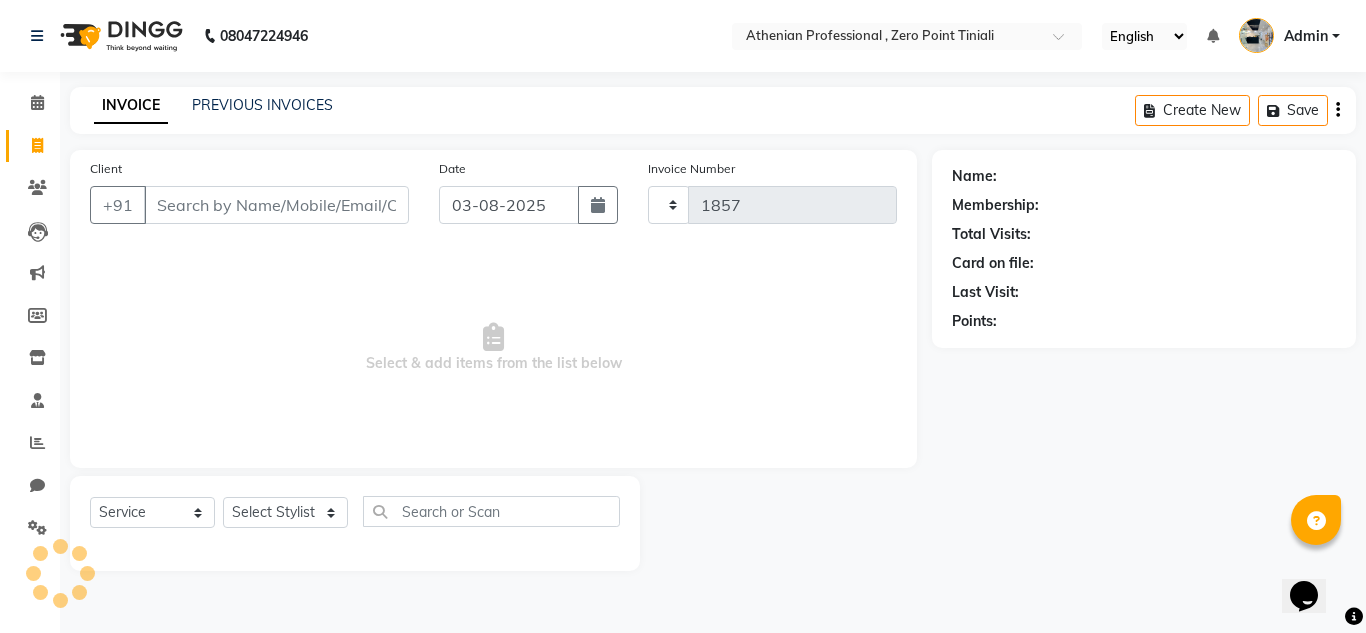 select on "8300" 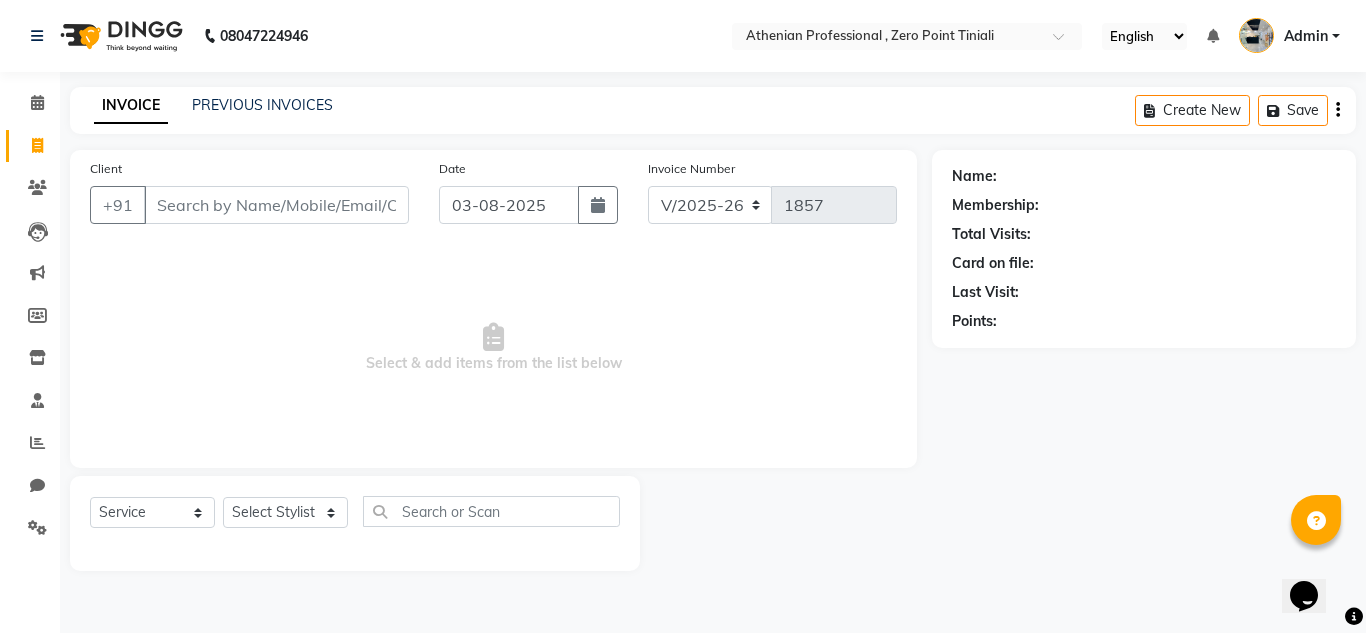 click on "Client +91" 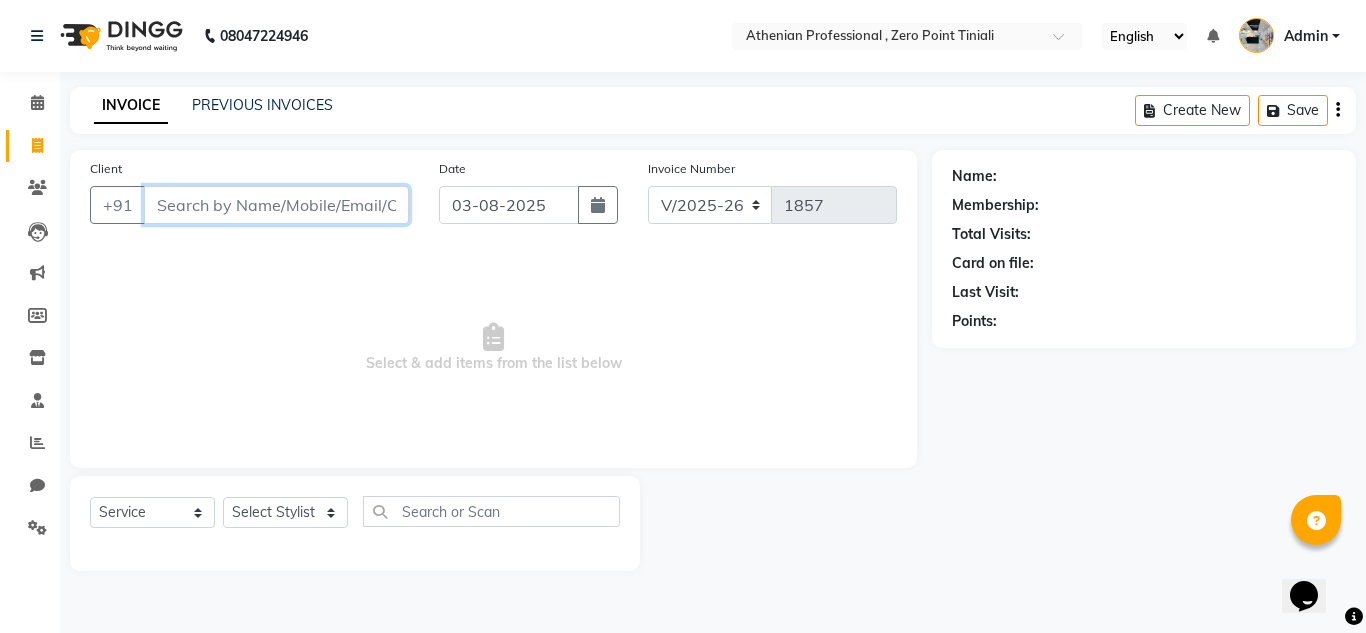 click on "Client" at bounding box center (276, 205) 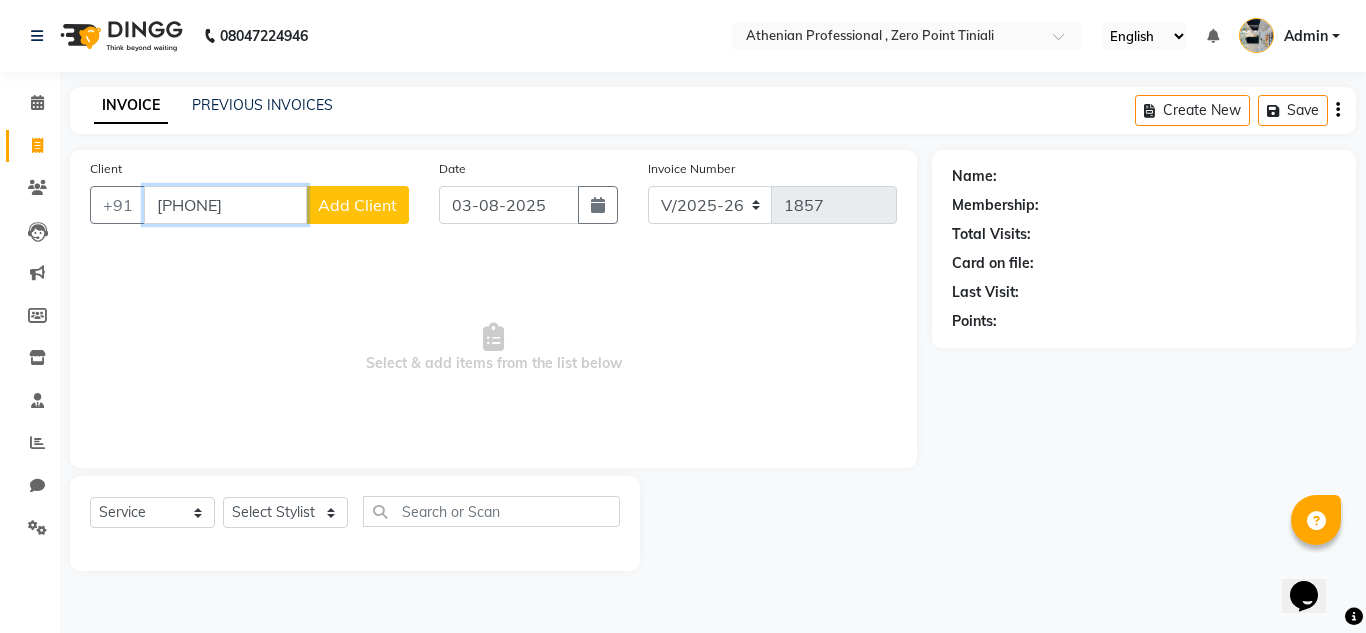 type on "[PHONE]" 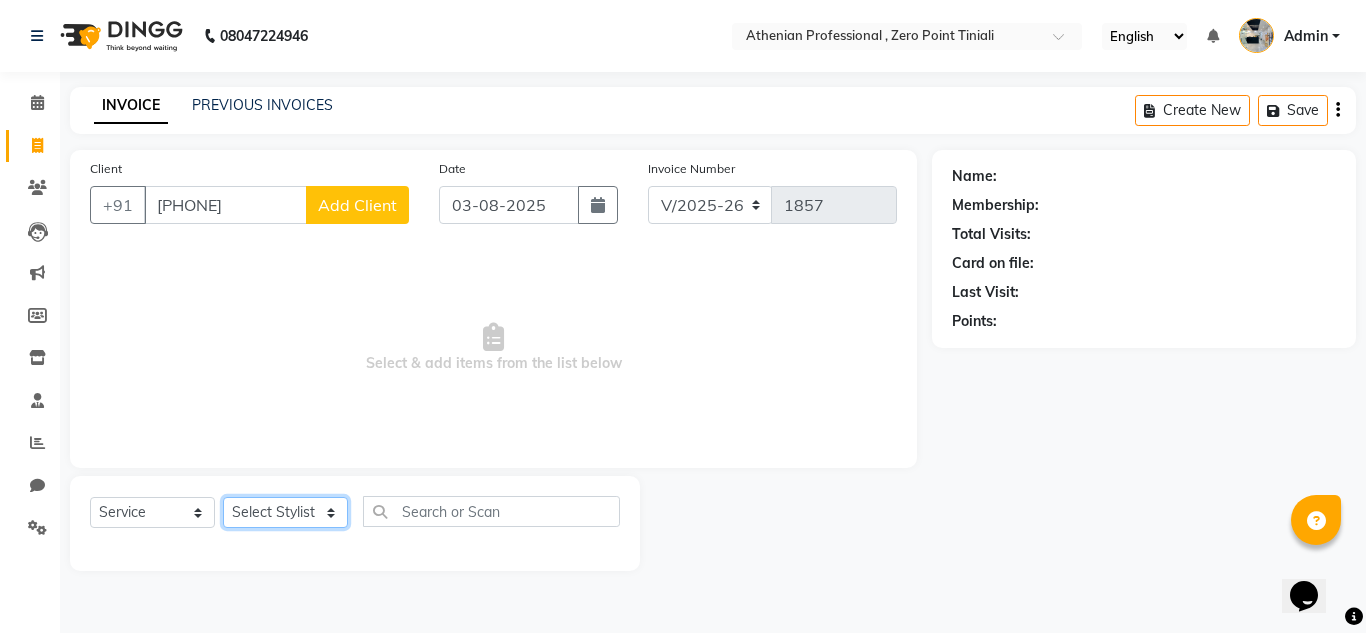 click on "Select Stylist Abin Mili Admin JAVED ANSARI KOSHEH BIHAM LINDUM NEME MAHINDRA BASUMATARY Manager MANJU MANHAM MINUKA CHETTRY NGAMNON RALONGHAM SHADAB KHAN SUMAN MAGAR SUMI BISWAS SWAPNA DEVI CHETRY TAMCHI YAMA Toingam Jamikham YELLI LIKHA" 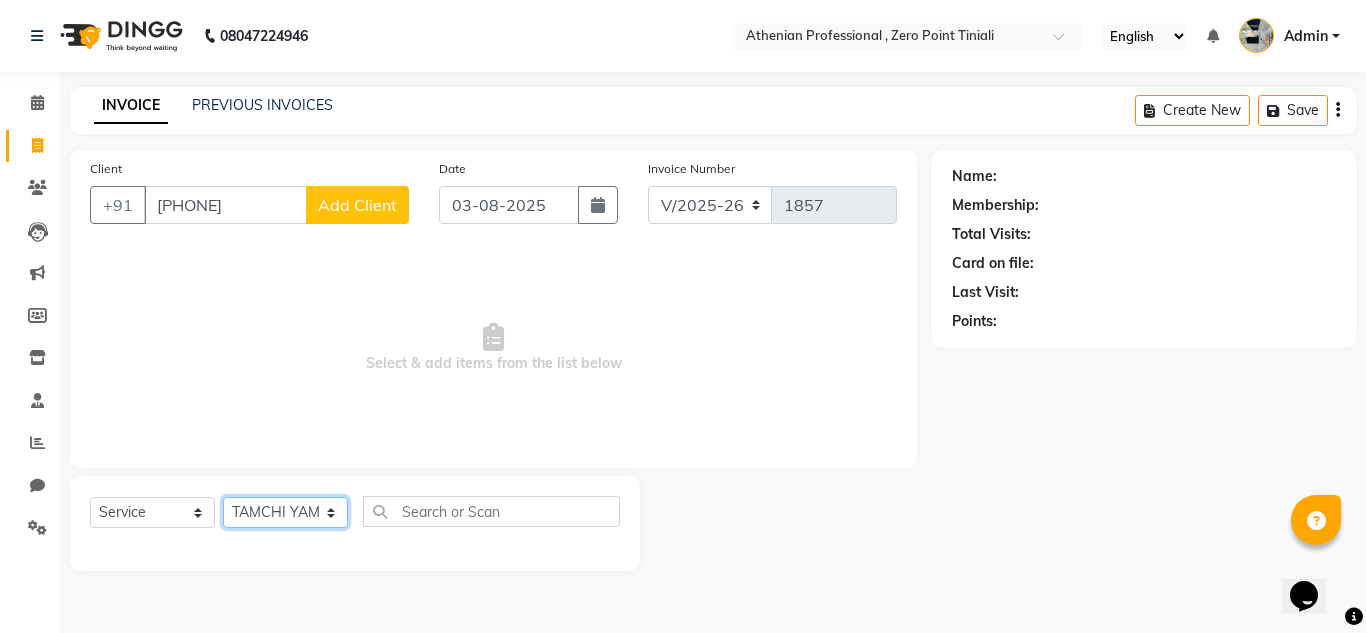click on "Select Stylist Abin Mili Admin JAVED ANSARI KOSHEH BIHAM LINDUM NEME MAHINDRA BASUMATARY Manager MANJU MANHAM MINUKA CHETTRY NGAMNON RALONGHAM SHADAB KHAN SUMAN MAGAR SUMI BISWAS SWAPNA DEVI CHETRY TAMCHI YAMA Toingam Jamikham YELLI LIKHA" 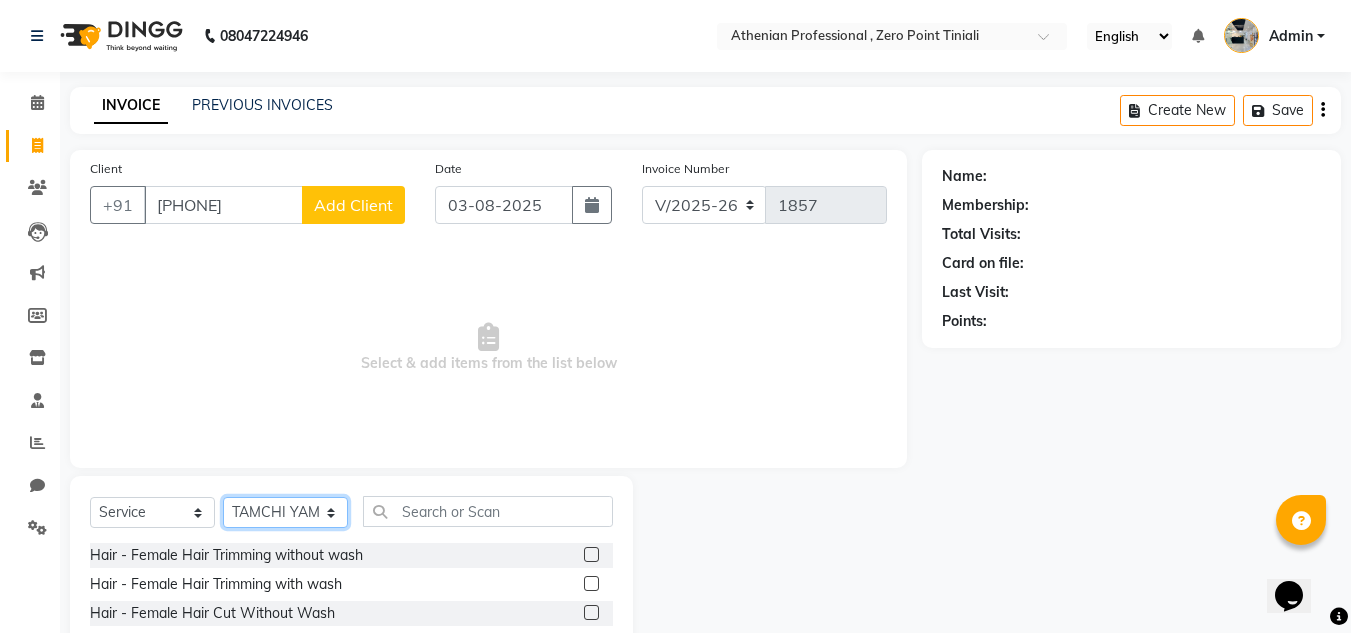click on "Select Stylist Abin Mili Admin JAVED ANSARI KOSHEH BIHAM LINDUM NEME MAHINDRA BASUMATARY Manager MANJU MANHAM MINUKA CHETTRY NGAMNON RALONGHAM SHADAB KHAN SUMAN MAGAR SUMI BISWAS SWAPNA DEVI CHETRY TAMCHI YAMA Toingam Jamikham YELLI LIKHA" 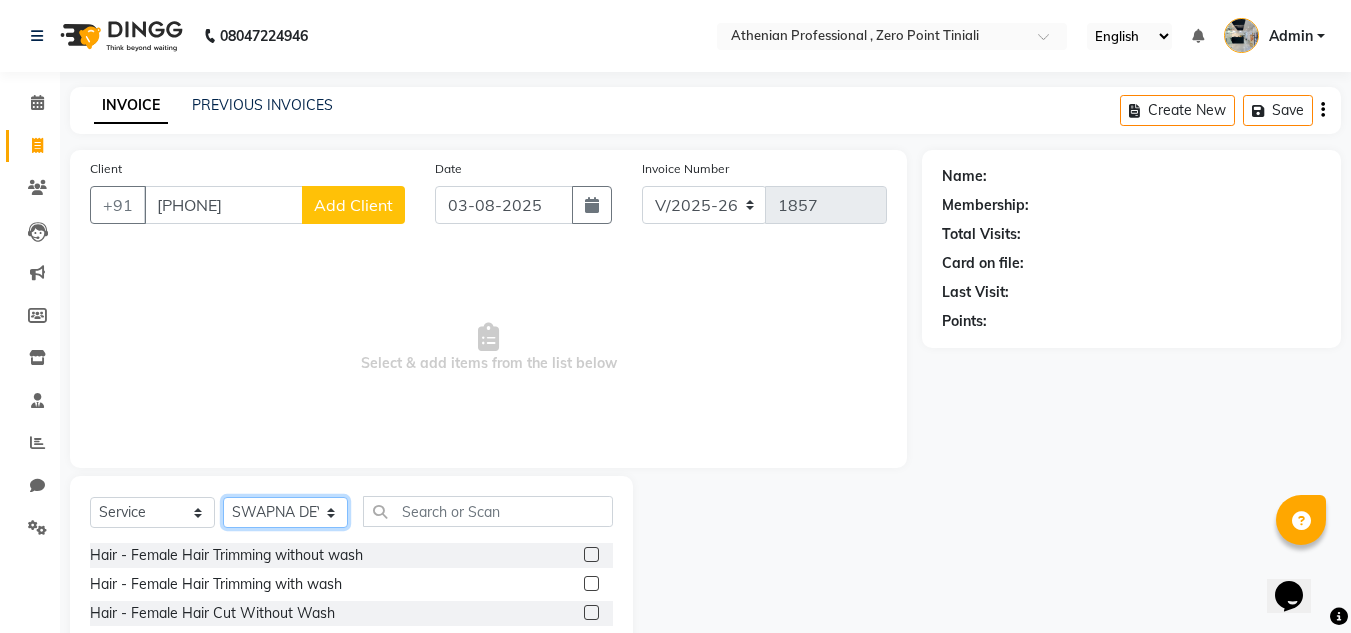 click on "Select Stylist Abin Mili Admin JAVED ANSARI KOSHEH BIHAM LINDUM NEME MAHINDRA BASUMATARY Manager MANJU MANHAM MINUKA CHETTRY NGAMNON RALONGHAM SHADAB KHAN SUMAN MAGAR SUMI BISWAS SWAPNA DEVI CHETRY TAMCHI YAMA Toingam Jamikham YELLI LIKHA" 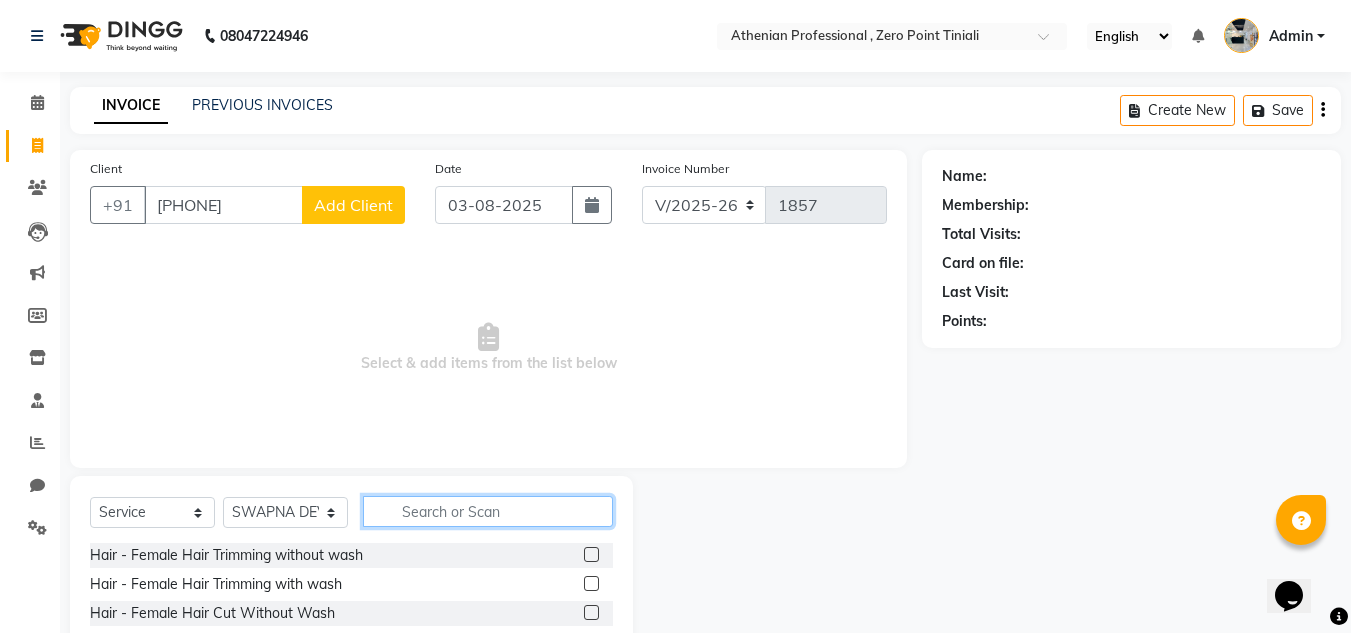 click 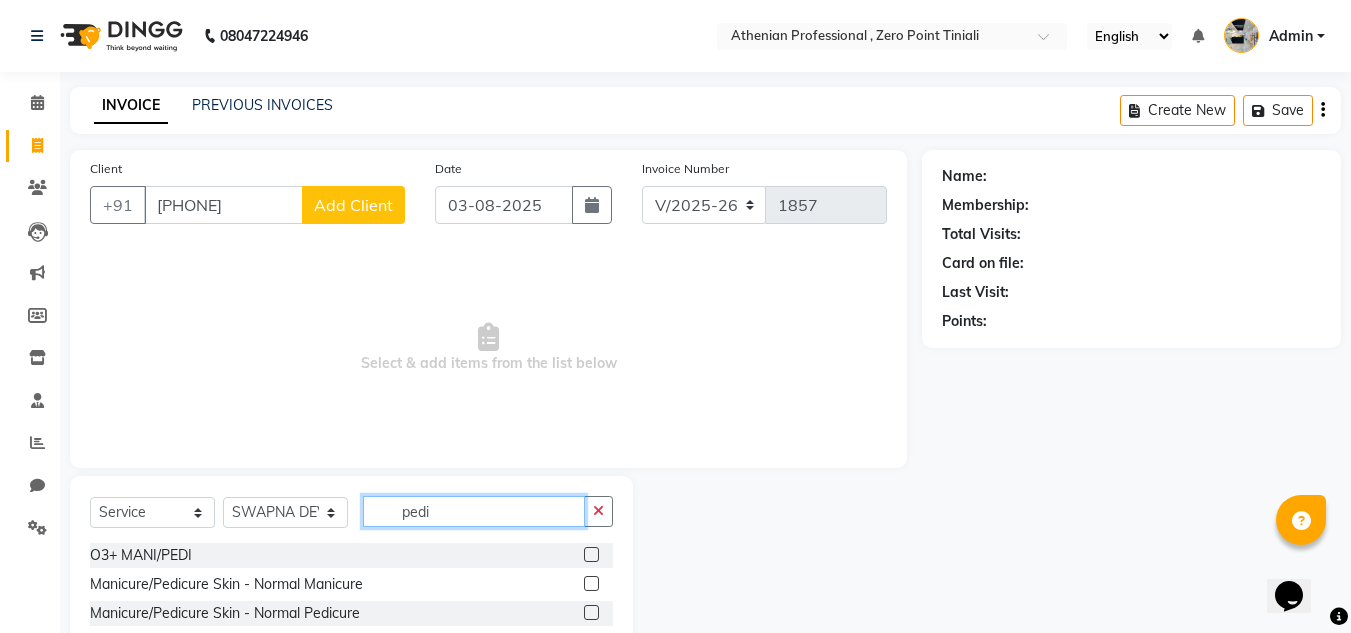 type on "pedi" 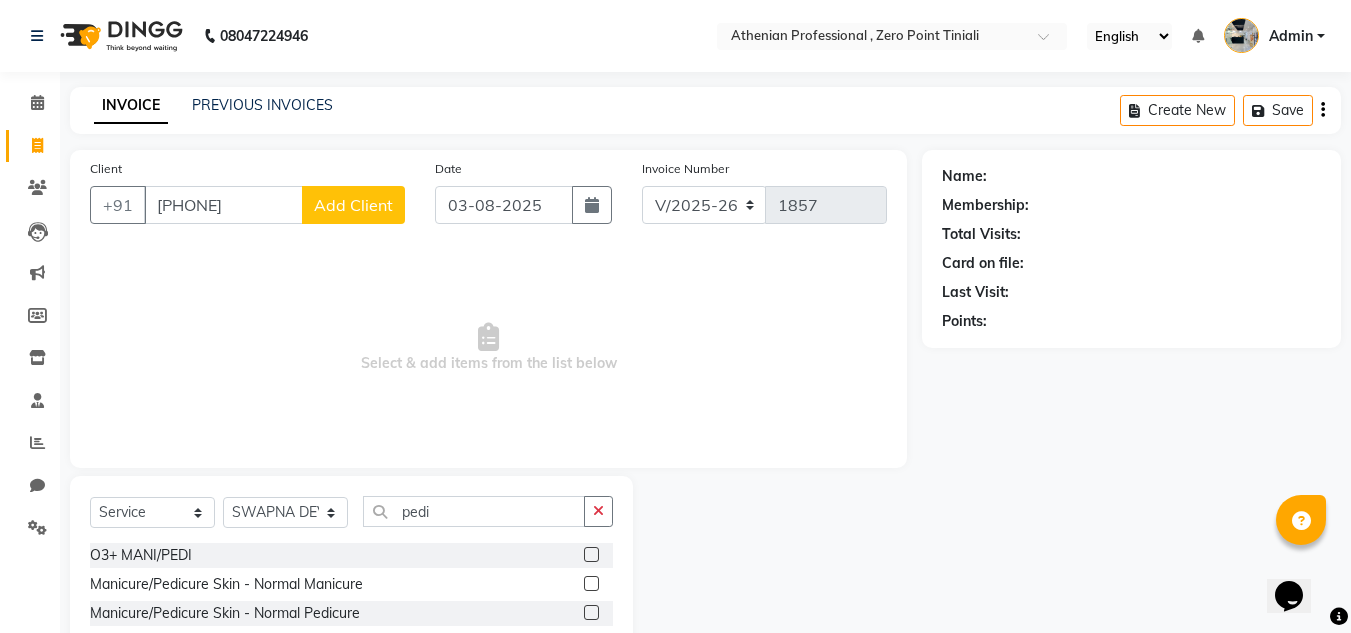 click 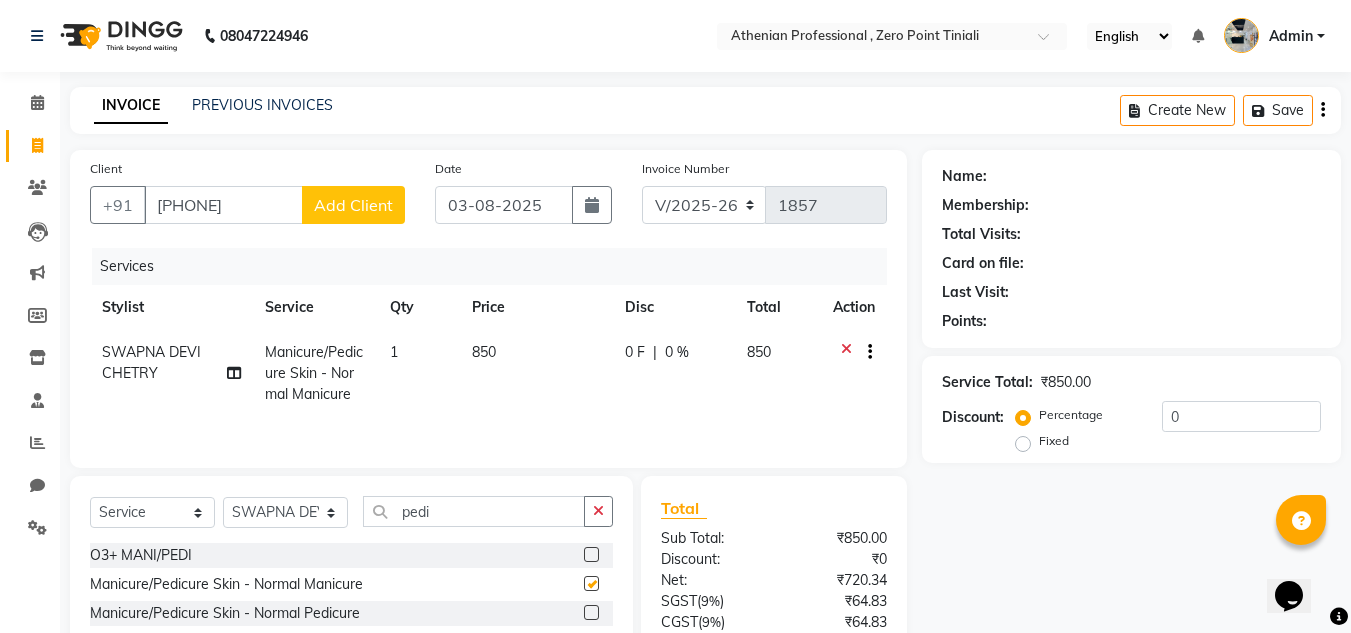 checkbox on "false" 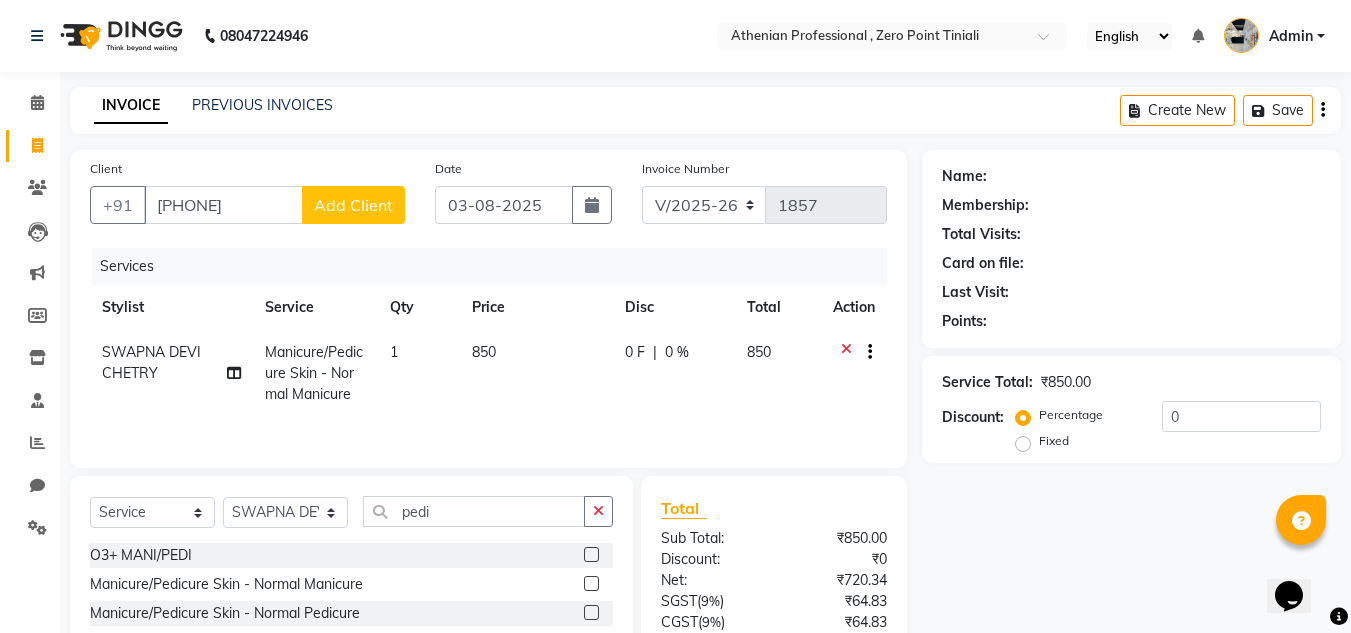 scroll, scrollTop: 168, scrollLeft: 0, axis: vertical 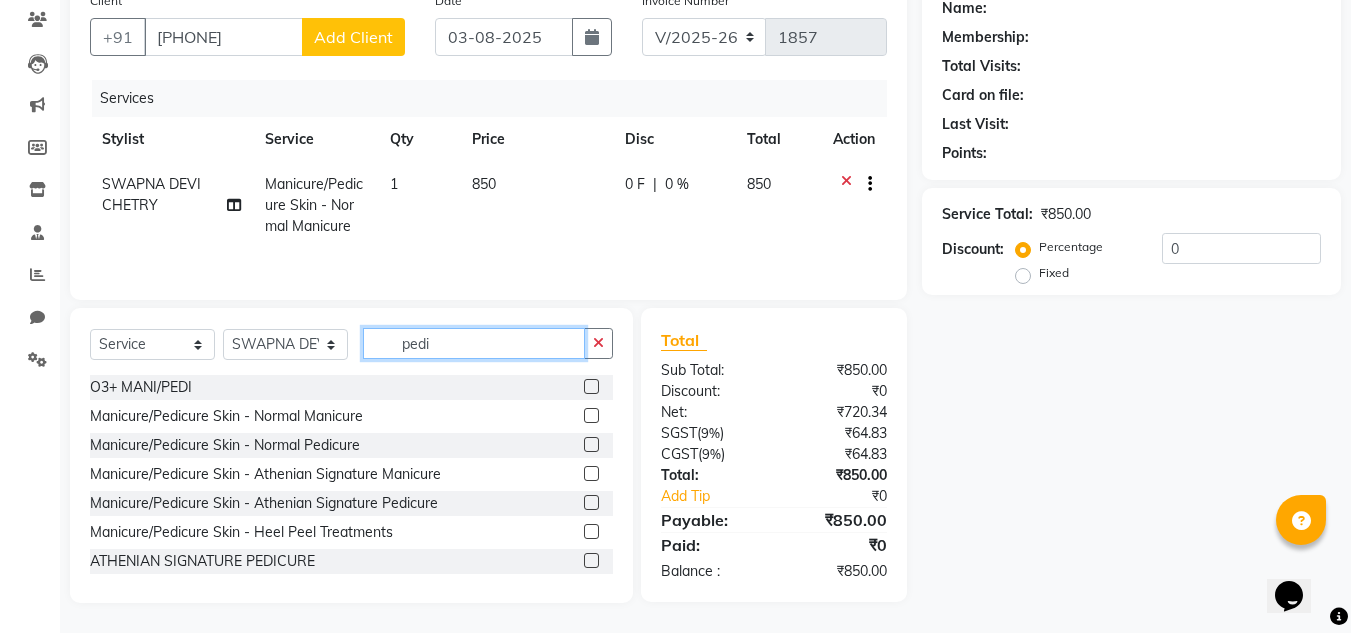 click on "pedi" 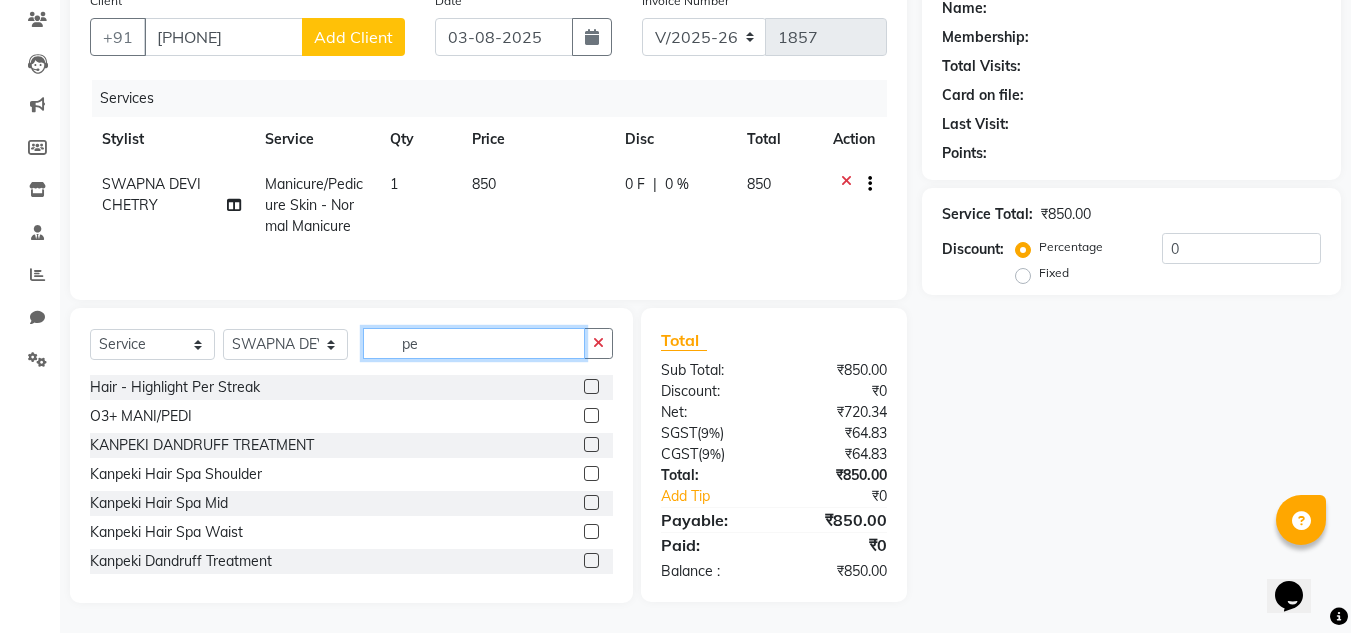 type on "p" 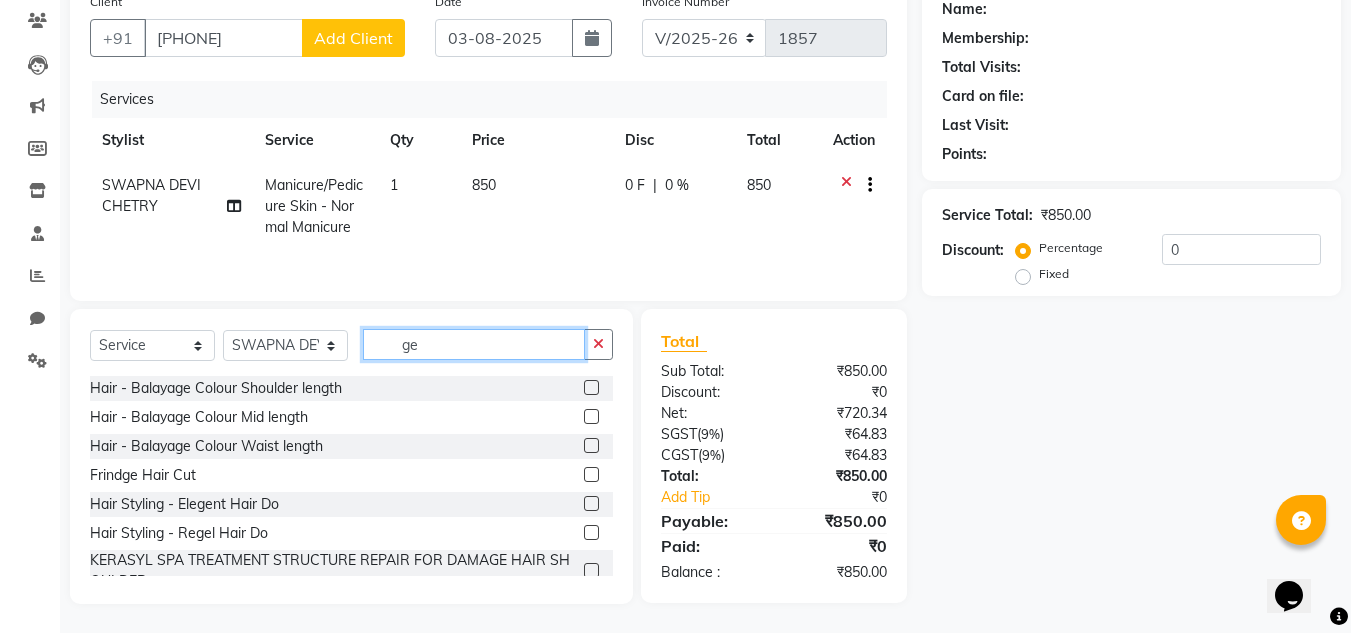 scroll, scrollTop: 168, scrollLeft: 0, axis: vertical 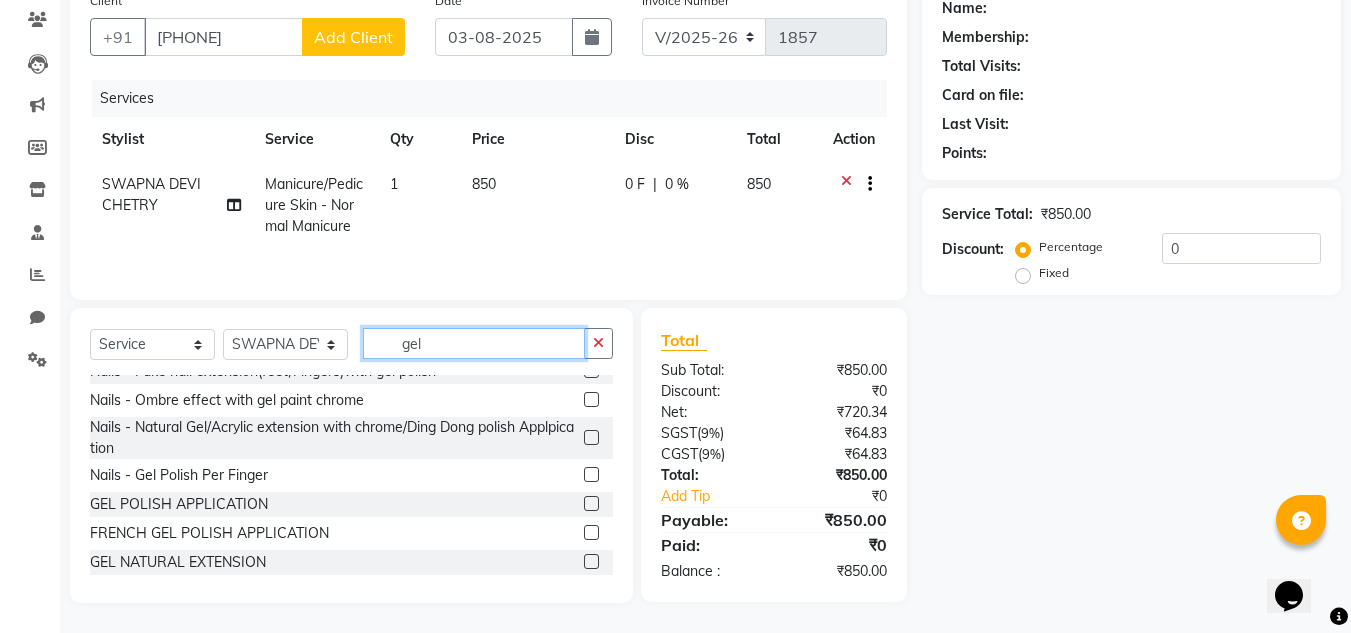 type on "gel" 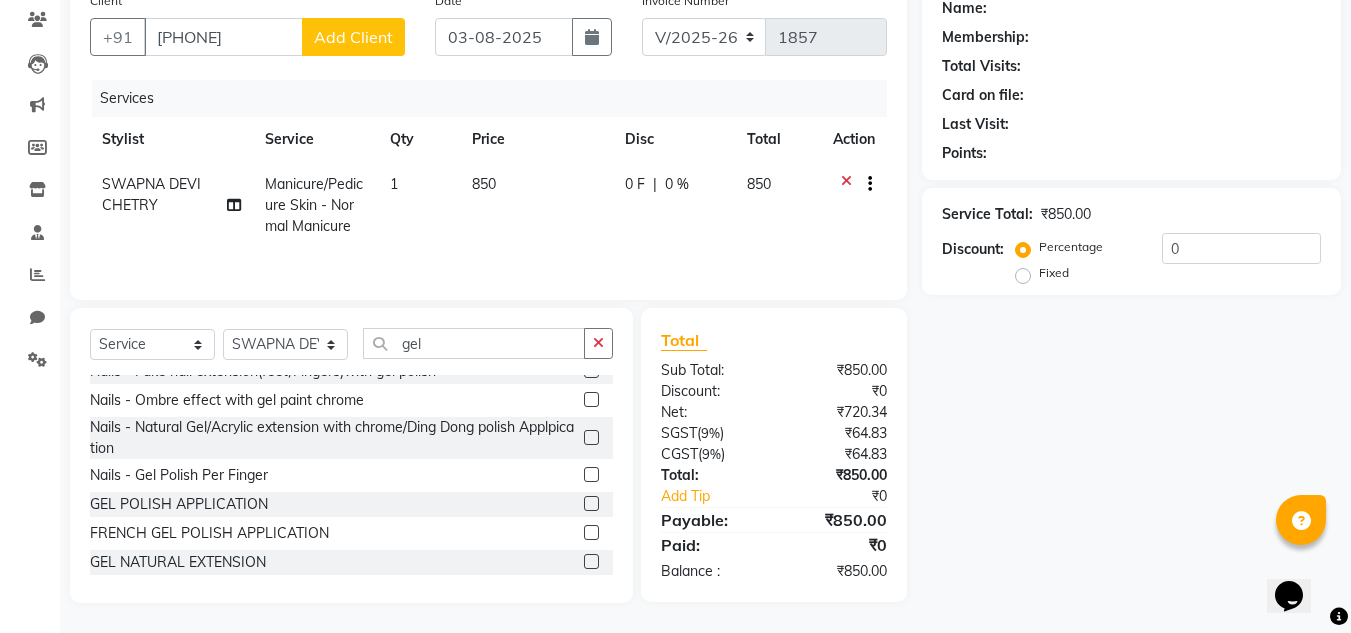 click 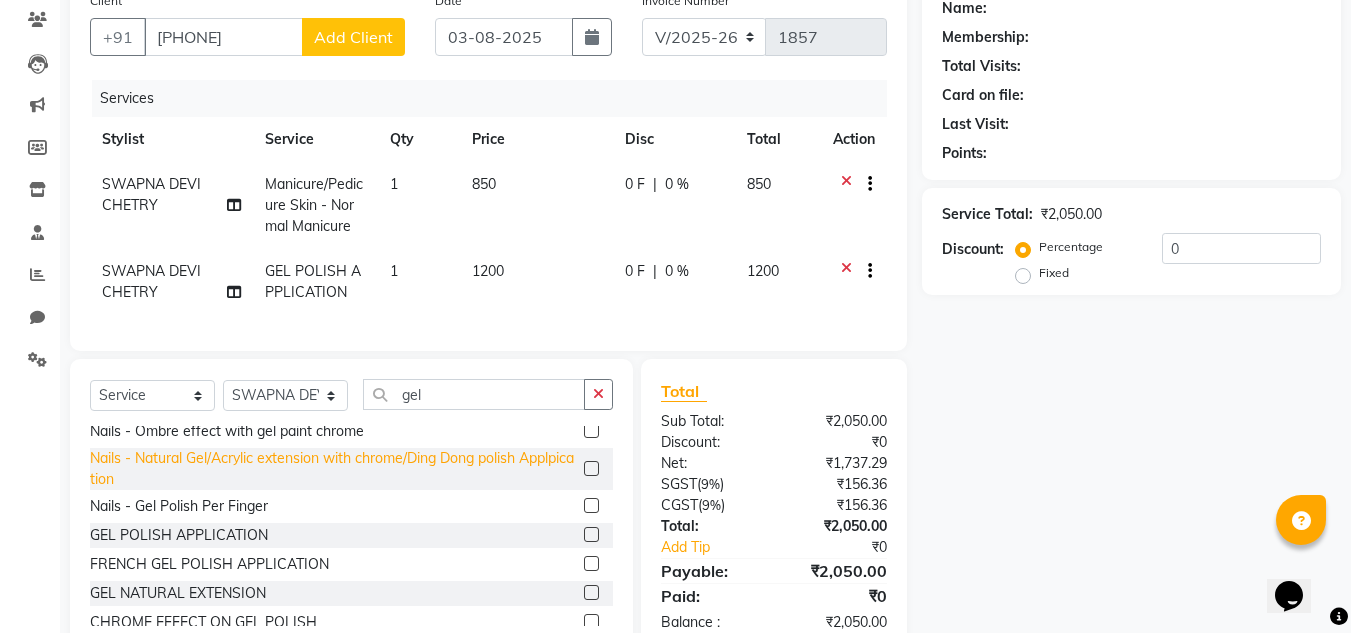 scroll, scrollTop: 305, scrollLeft: 0, axis: vertical 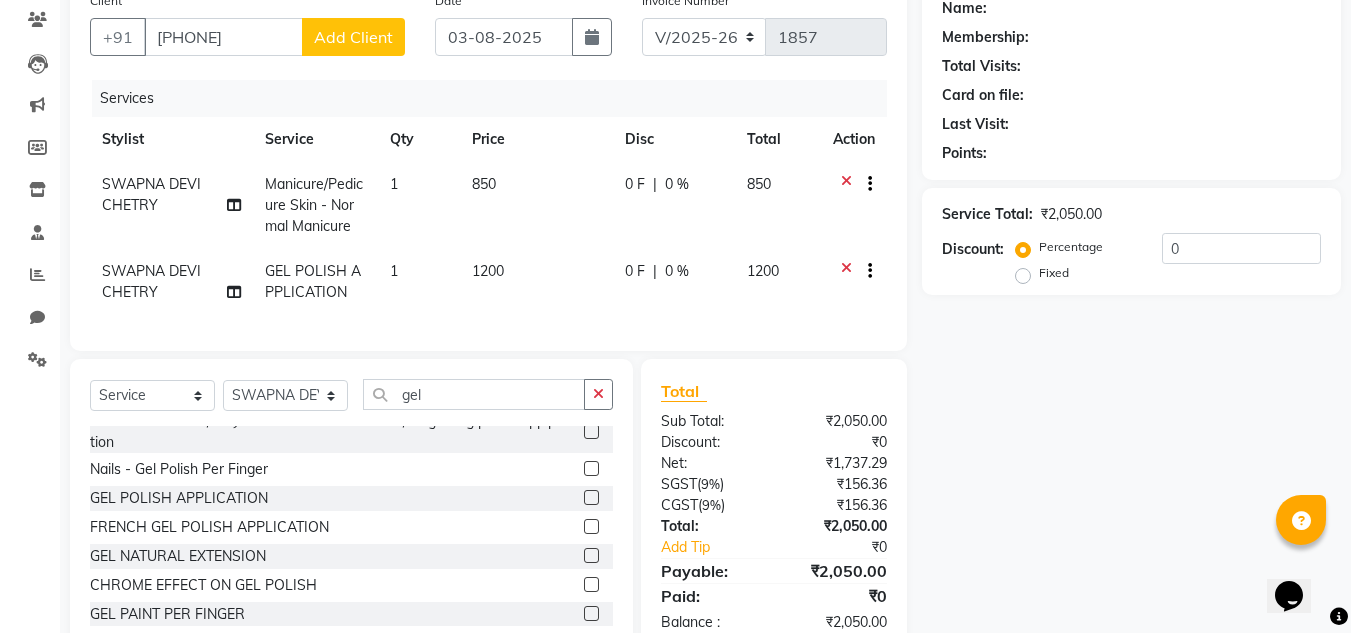 click 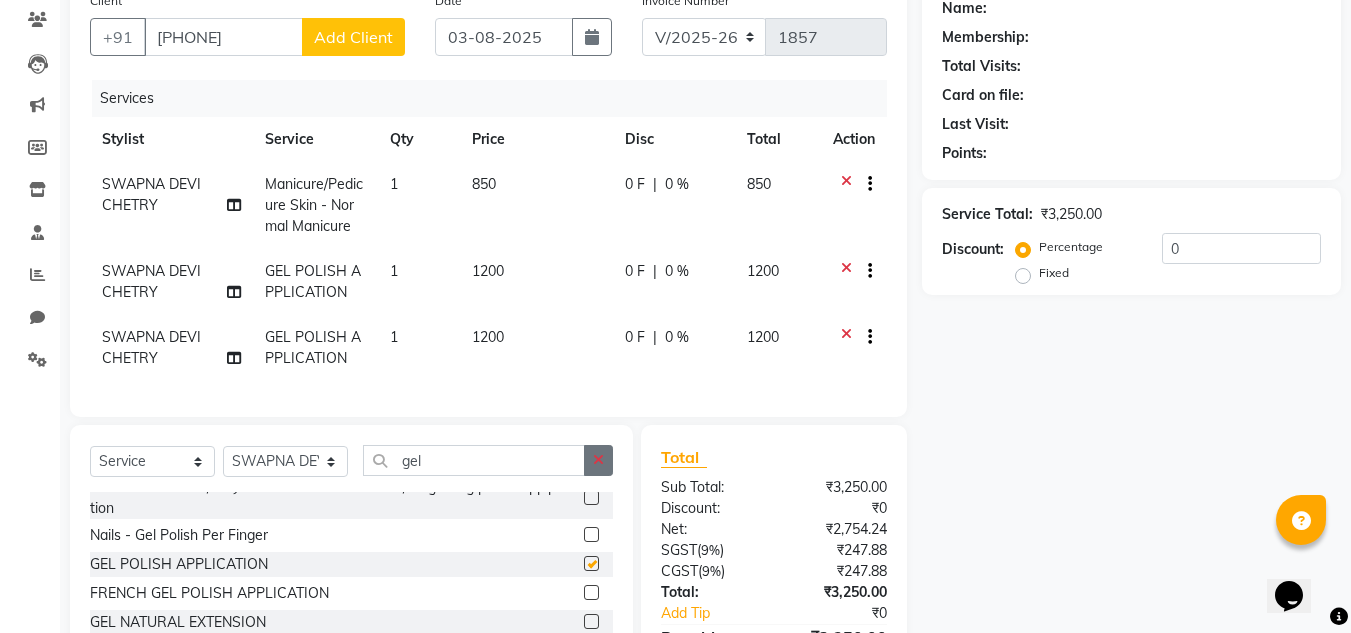 checkbox on "false" 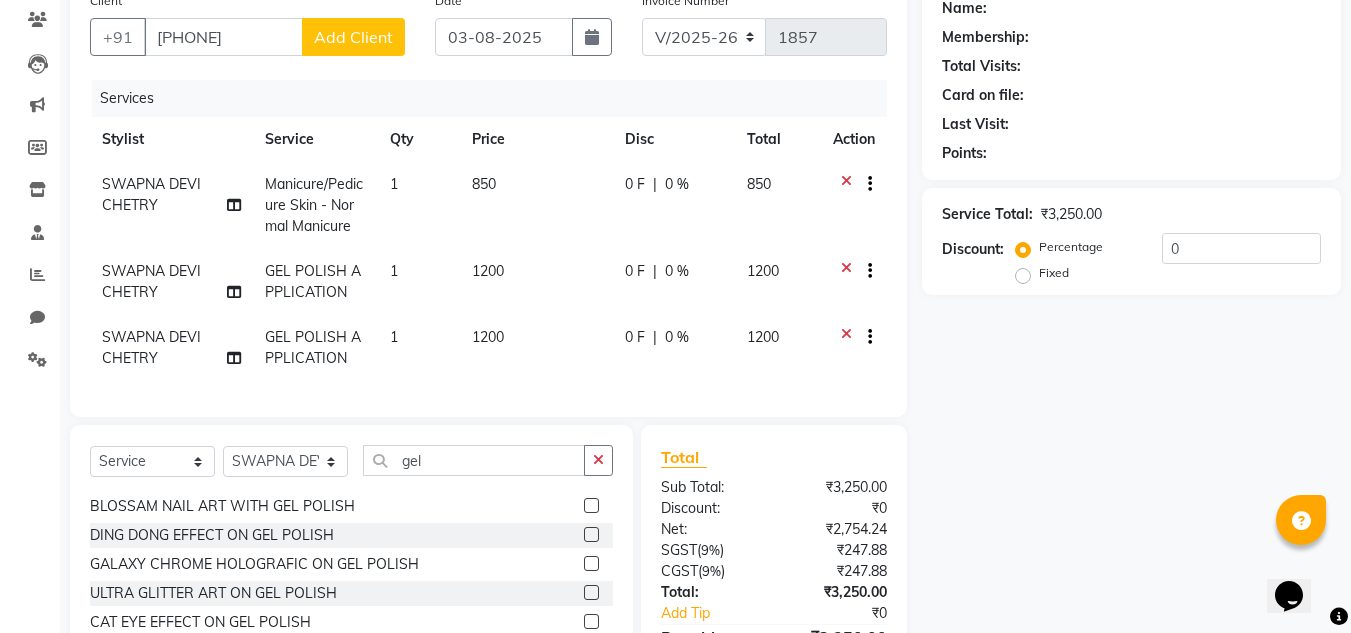 scroll, scrollTop: 687, scrollLeft: 0, axis: vertical 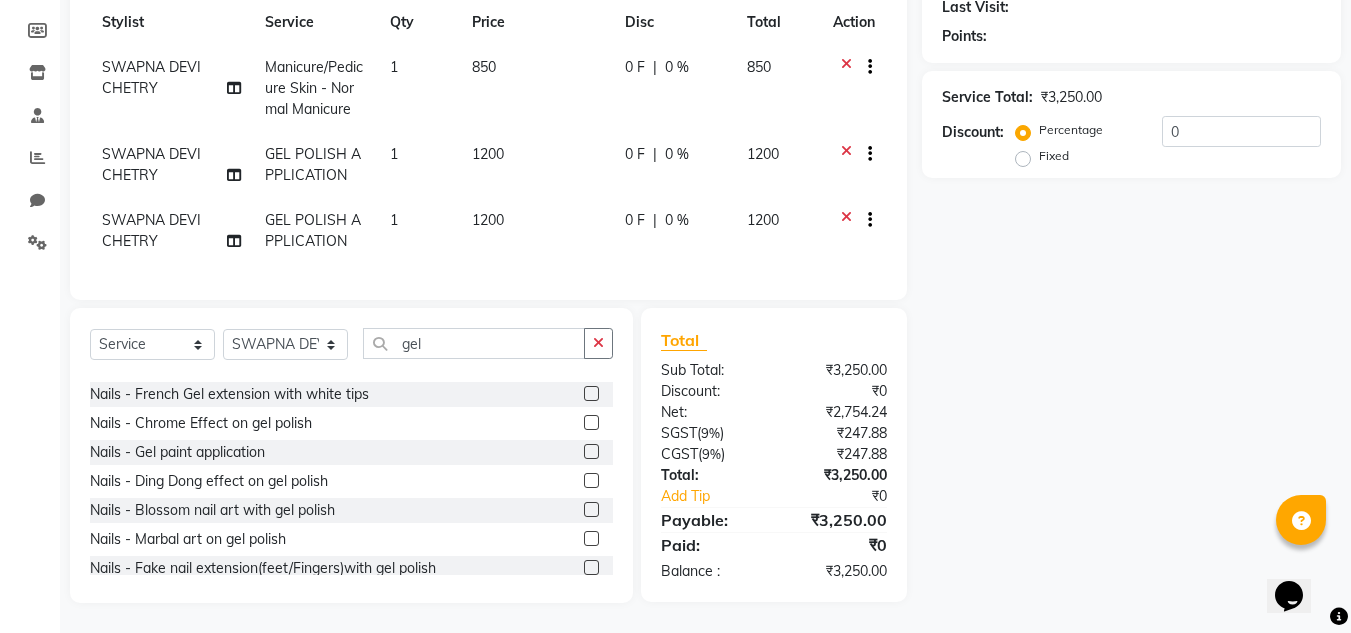 click on "0 %" 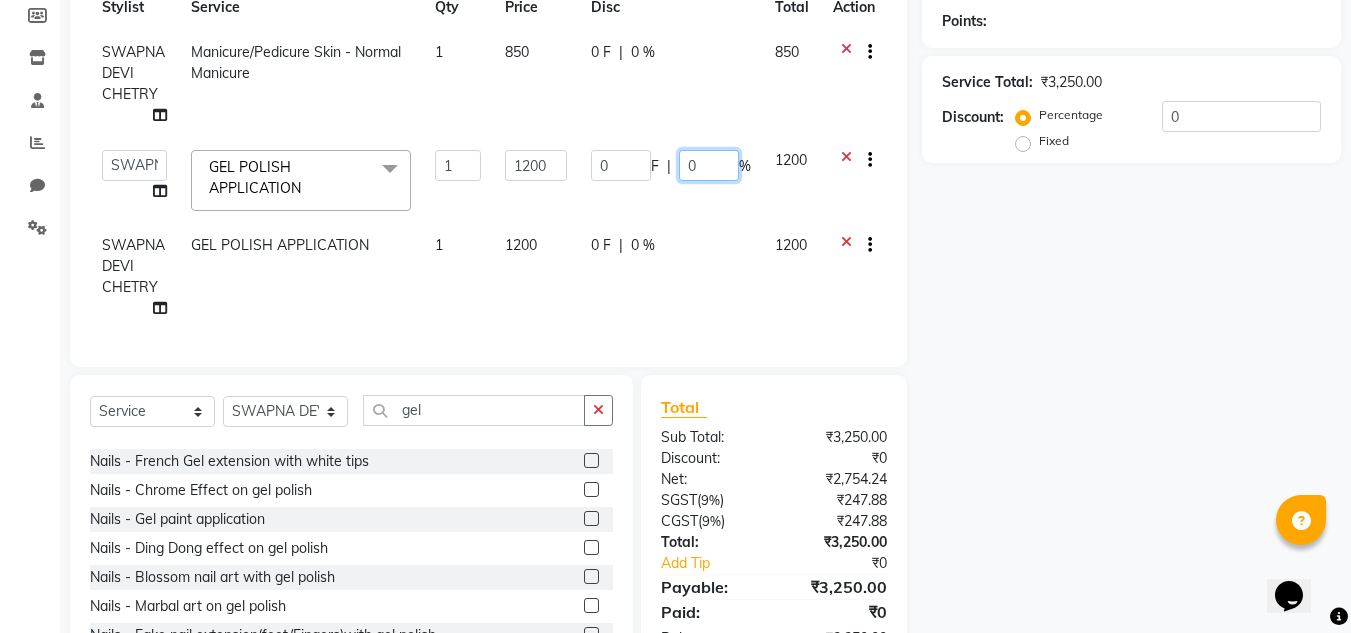 click on "0" 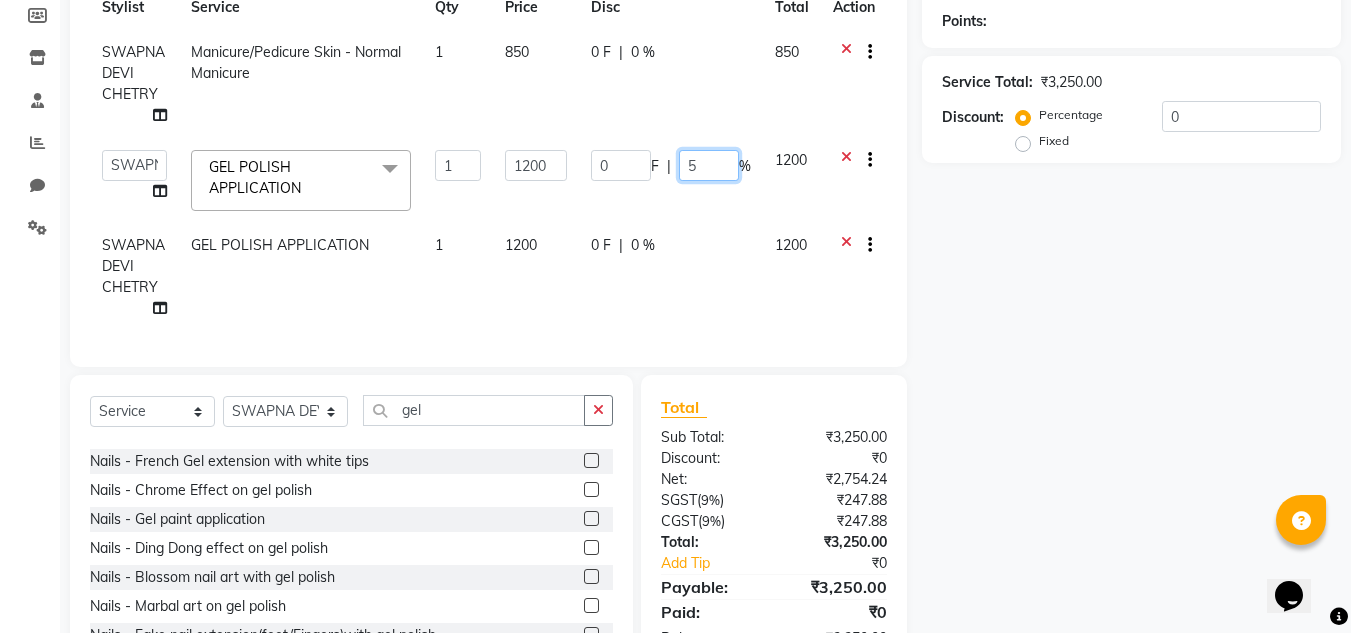 type on "50" 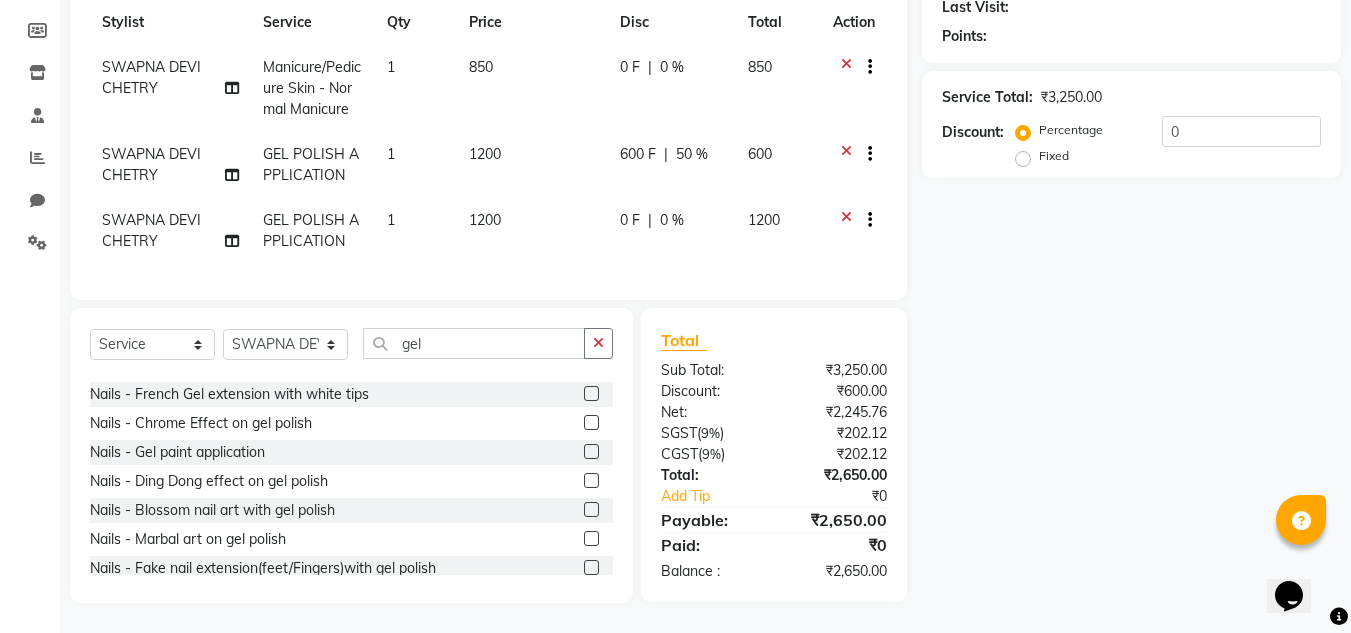 click on "Services Stylist Service Qty Price Disc Total Action SWAPNA DEVI CHETRY Manicure/Pedicure Skin - Normal Manicure 1 850 0 F | 0 % 850 SWAPNA DEVI CHETRY GEL POLISH APPLICATION 1 1200 600 F | 50 % 600 SWAPNA DEVI CHETRY GEL POLISH APPLICATION 1 1200 0 F | 0 % 1200" 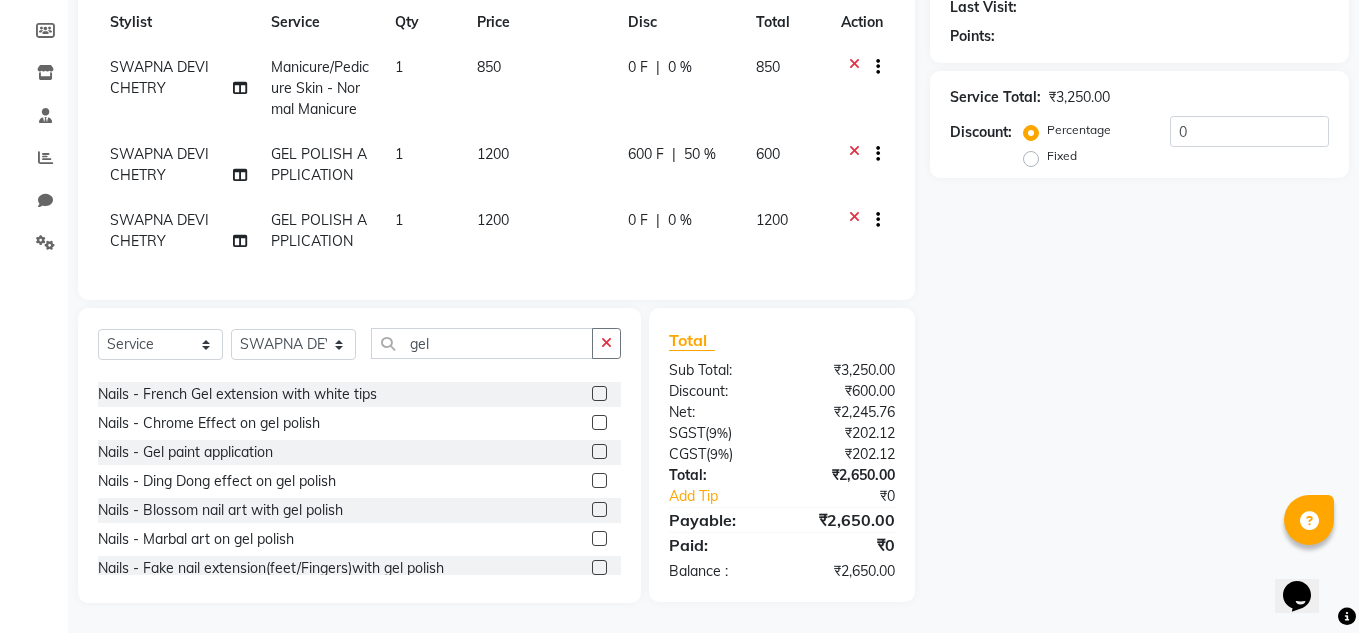 scroll, scrollTop: 0, scrollLeft: 0, axis: both 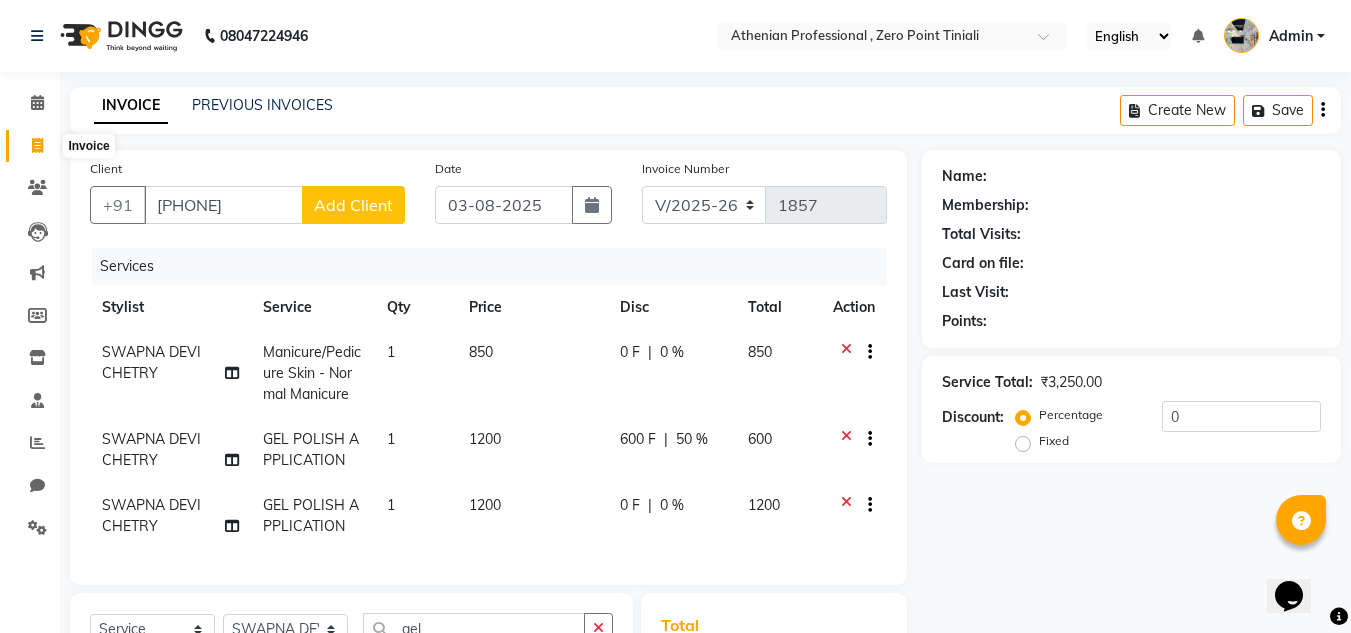 click 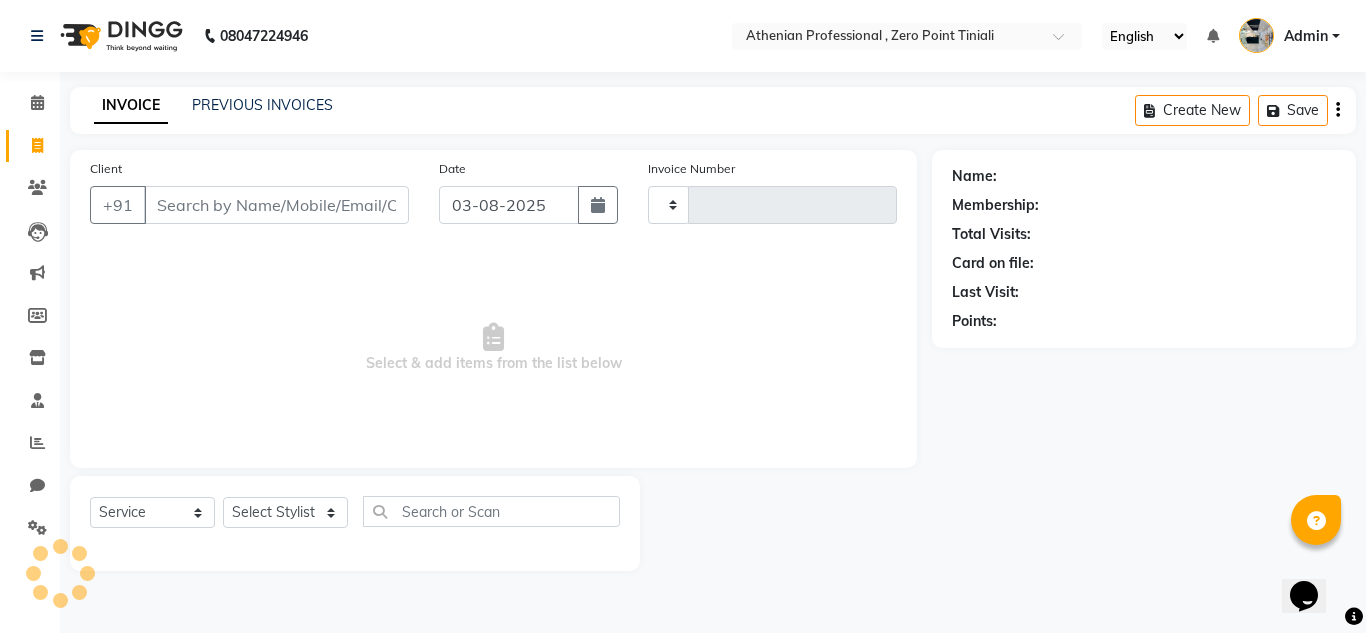 type on "1857" 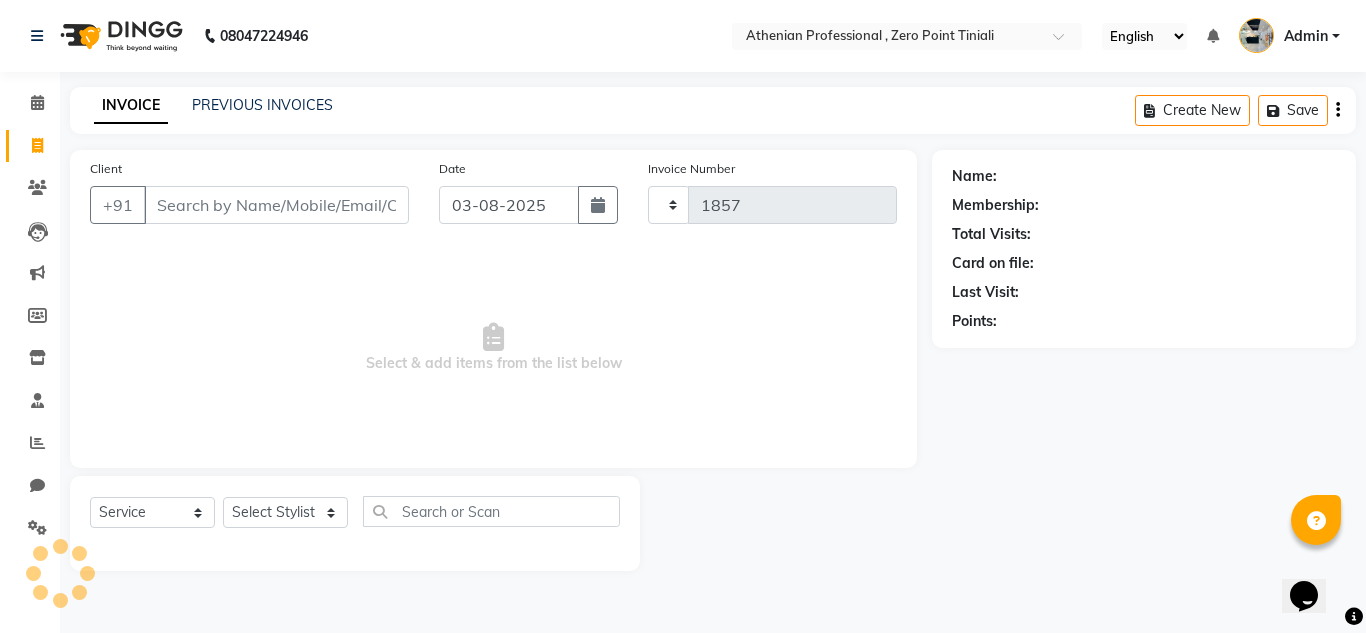 select on "8300" 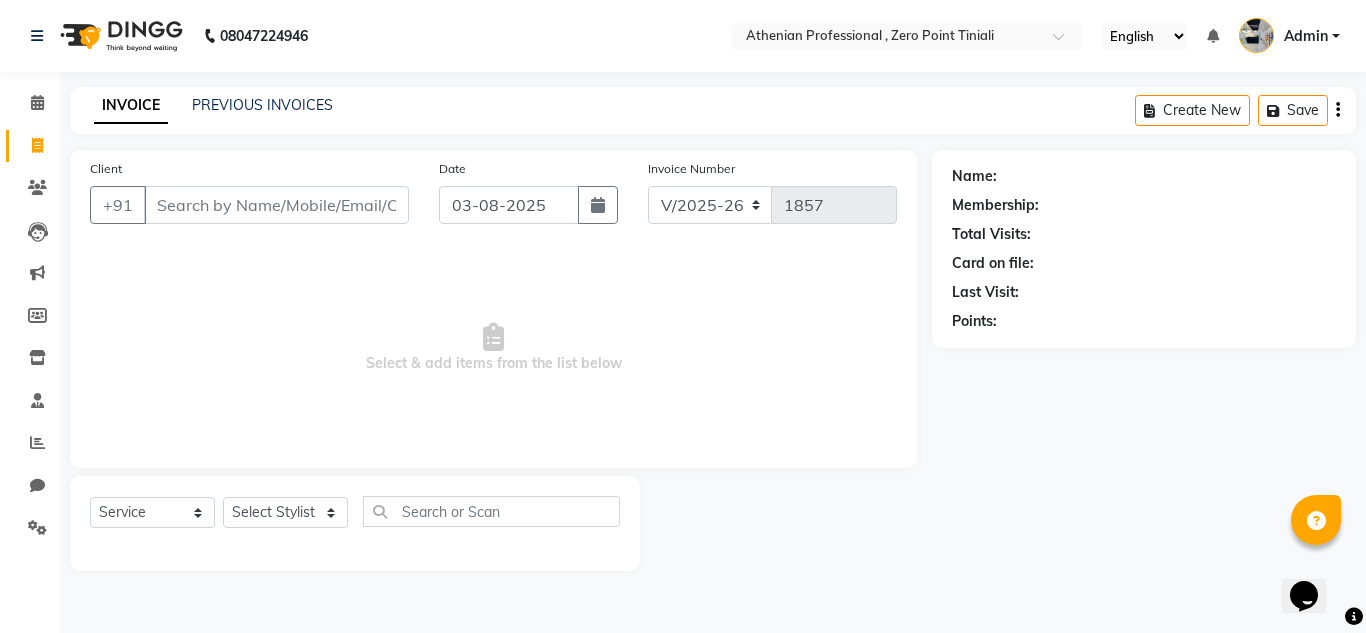 click on "Client" at bounding box center (276, 205) 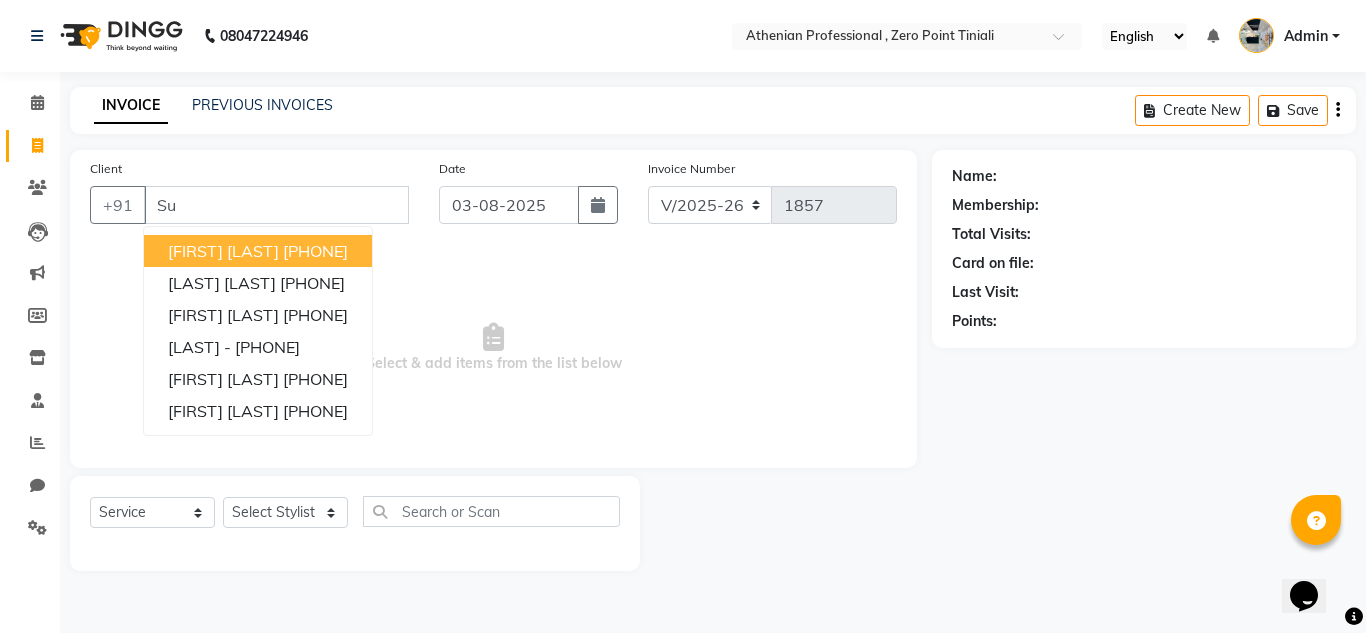 type on "S" 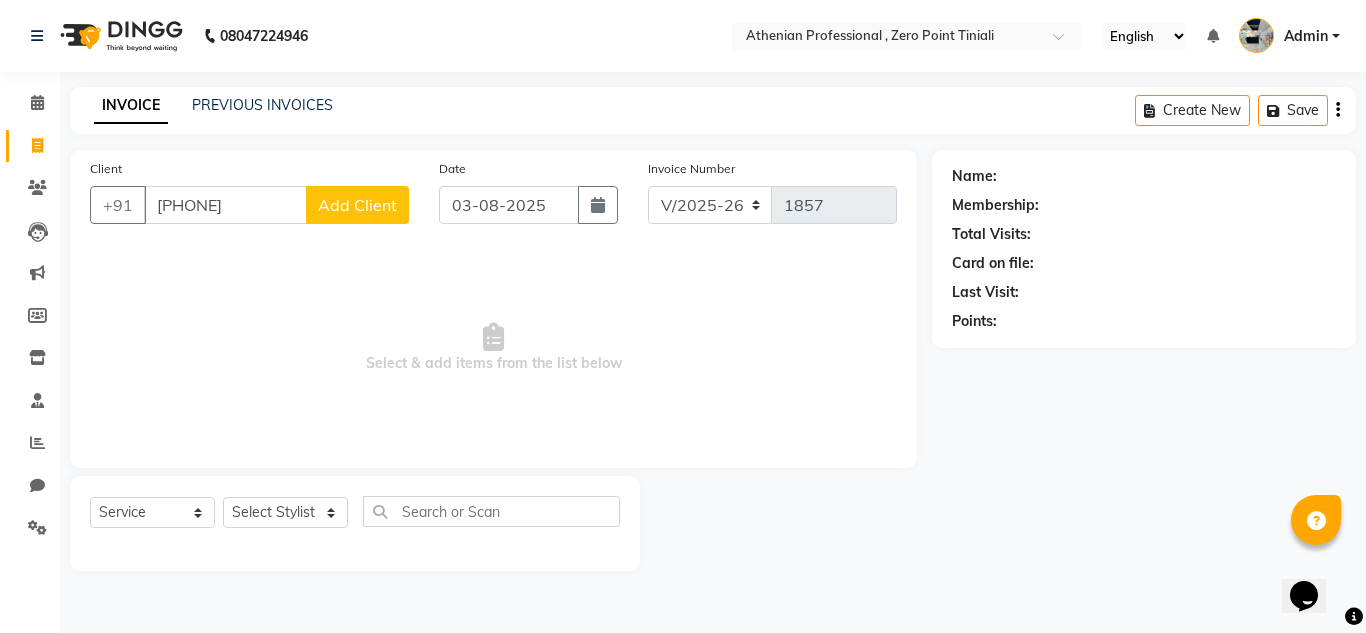 type on "[PHONE]" 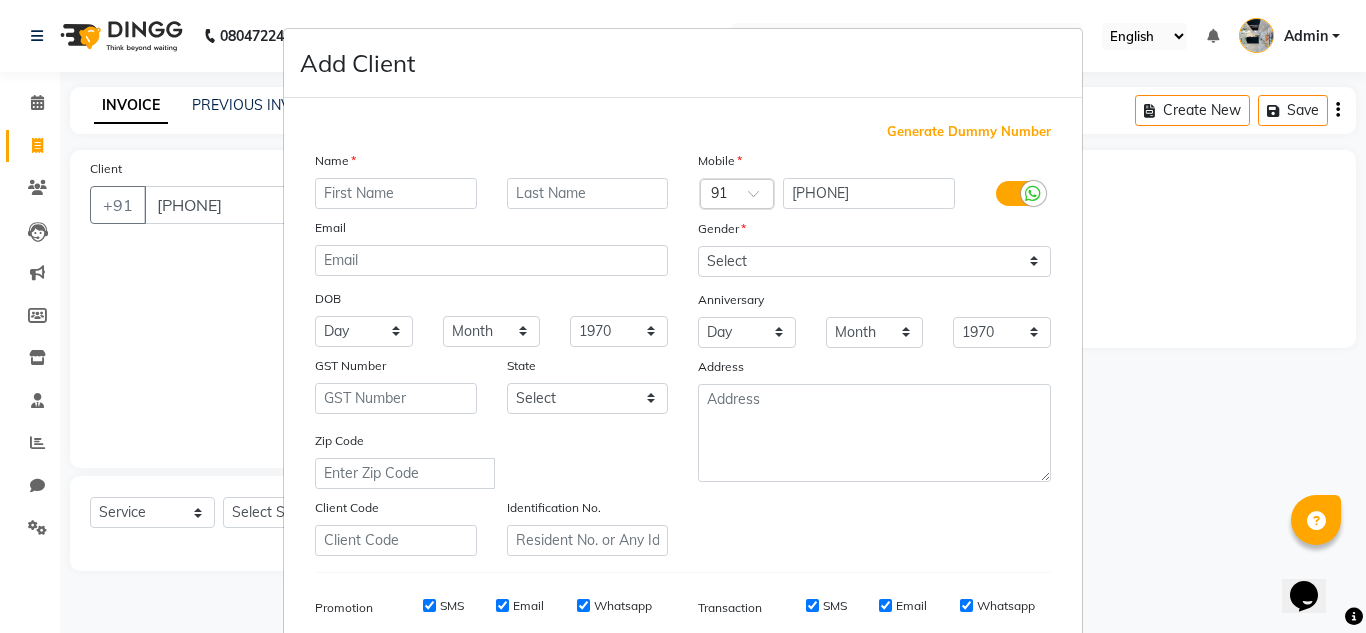 click at bounding box center (396, 193) 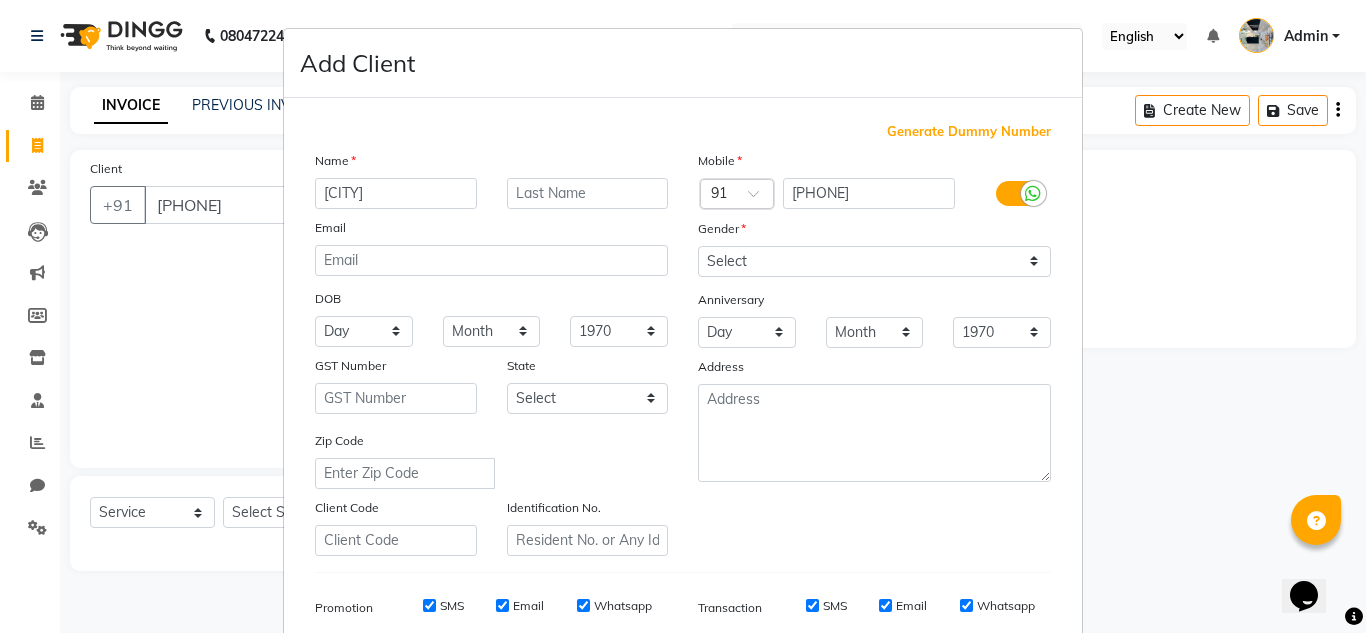 scroll, scrollTop: 30, scrollLeft: 0, axis: vertical 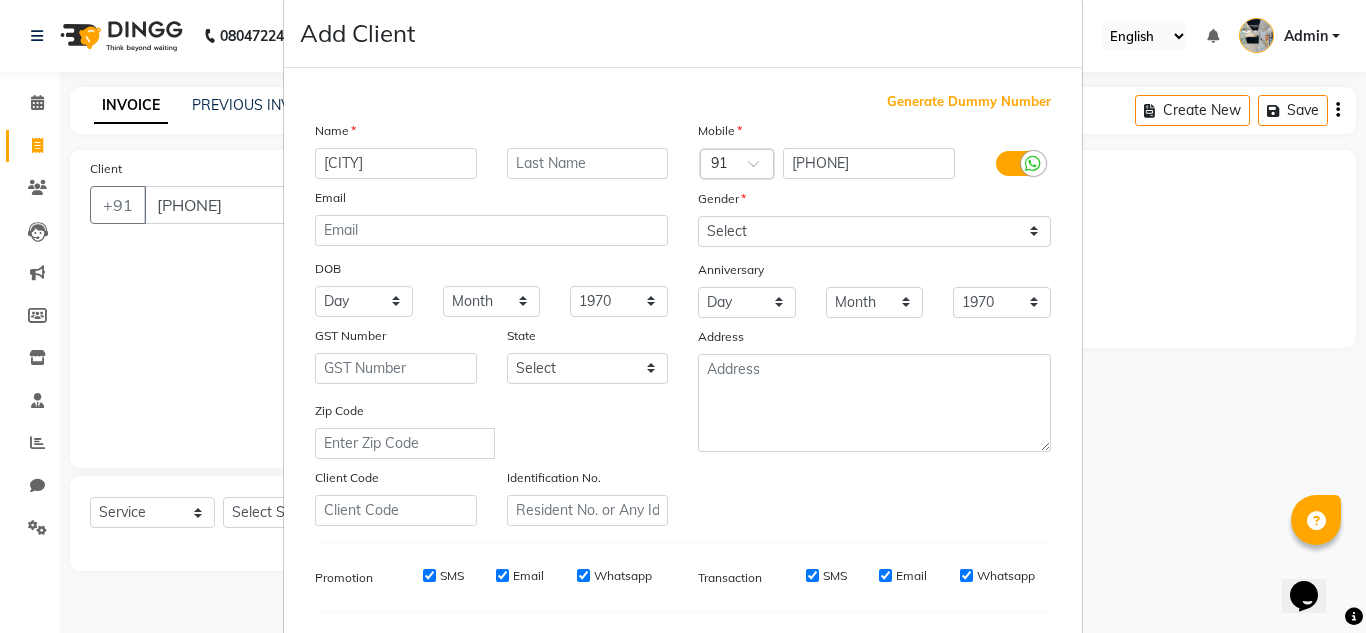 type on "[CITY]" 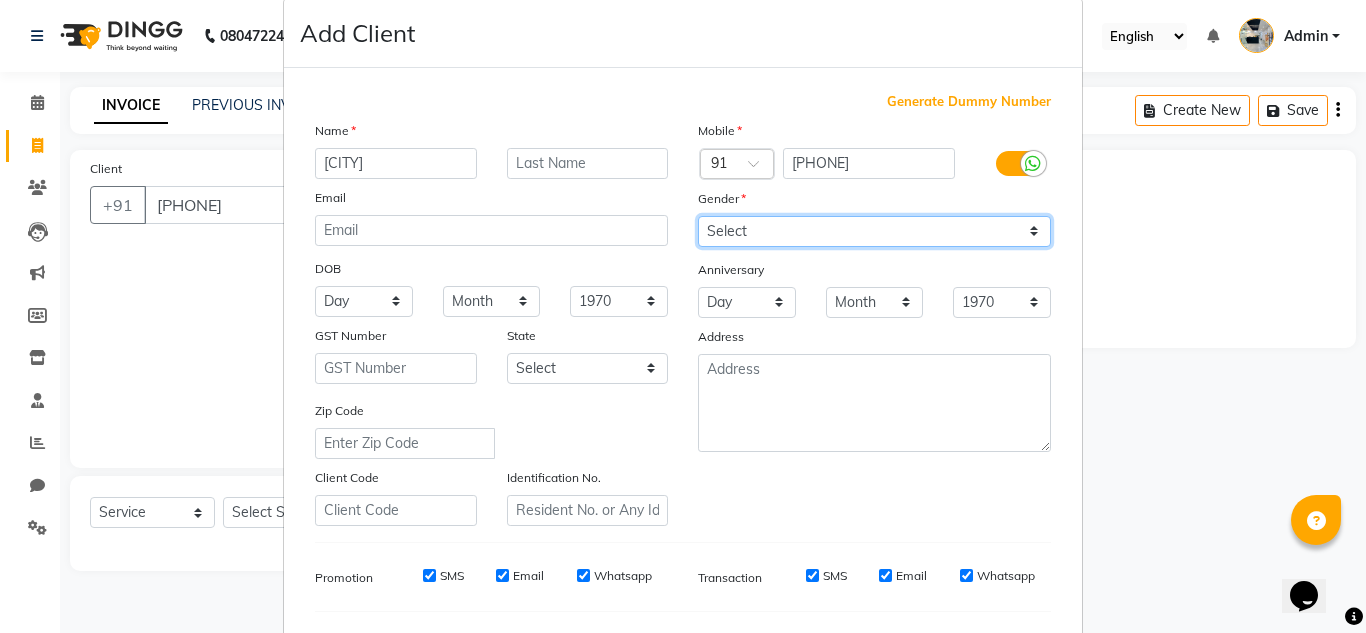 click on "Select Male Female Other Prefer Not To Say" at bounding box center [874, 231] 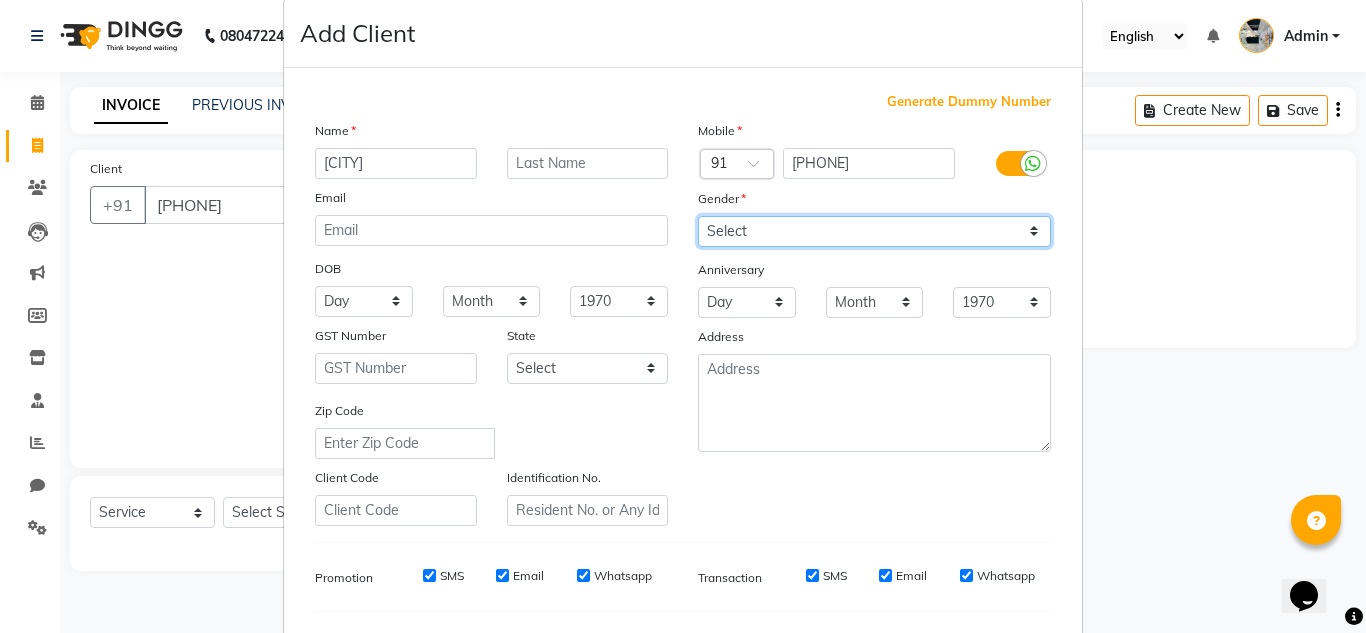 select on "female" 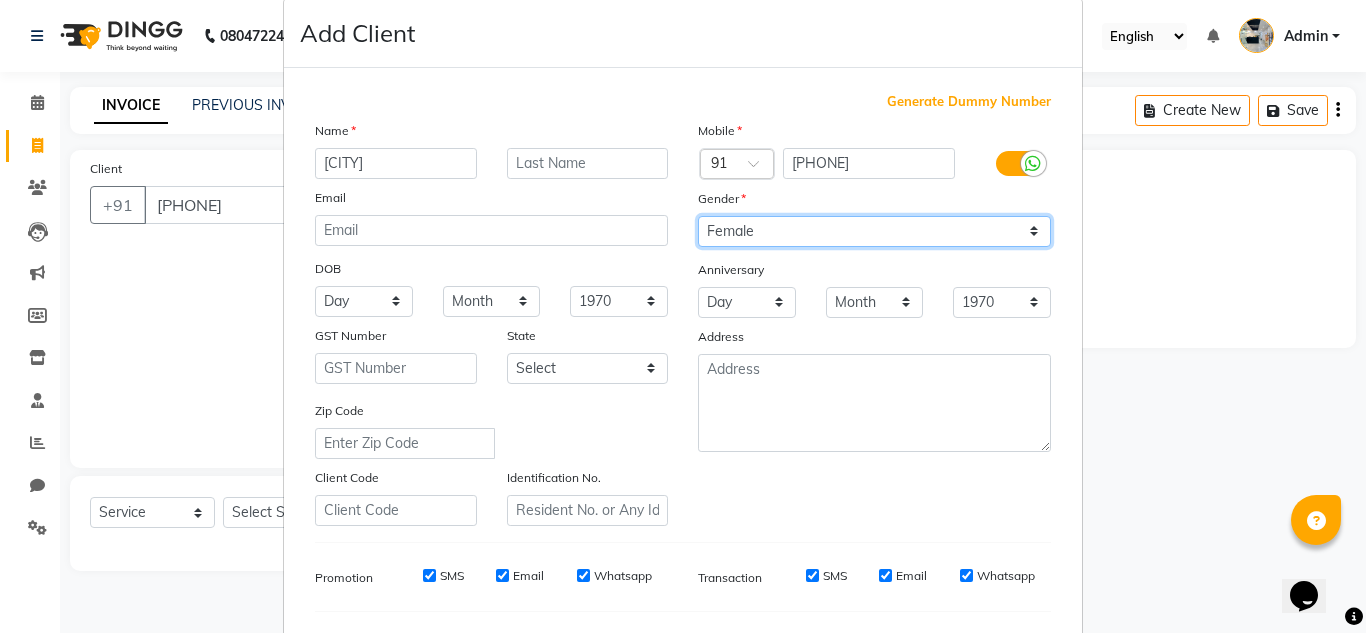 click on "Select Male Female Other Prefer Not To Say" at bounding box center (874, 231) 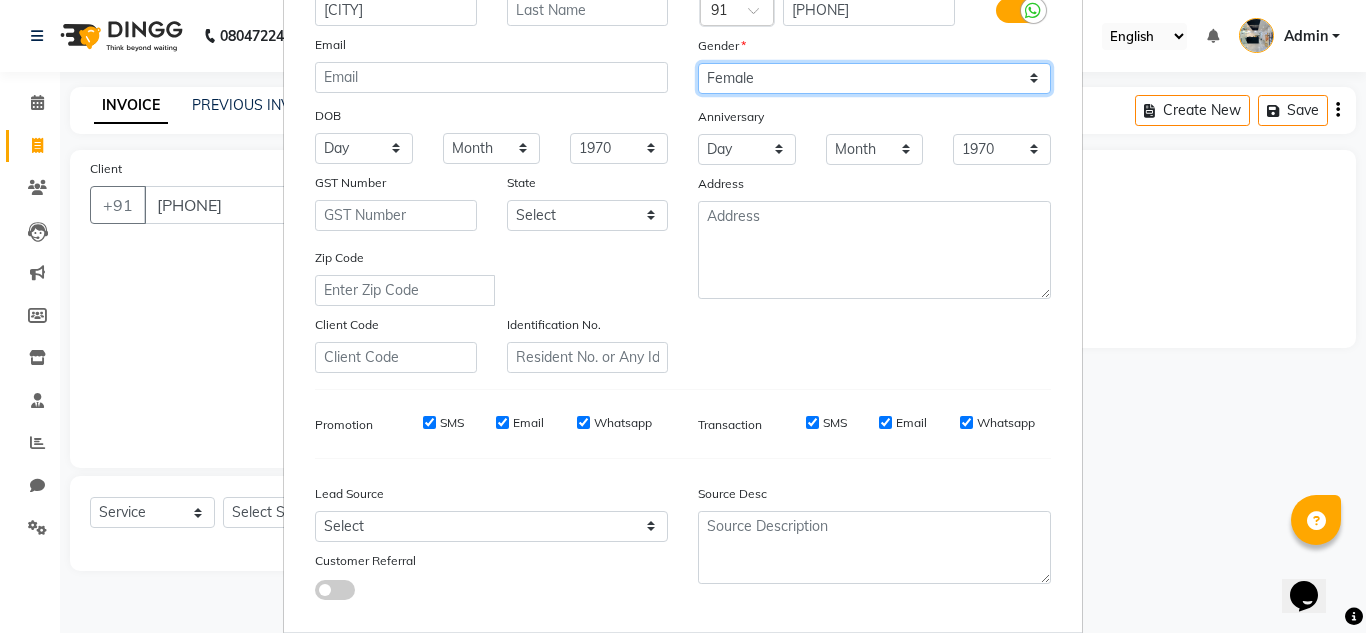 scroll, scrollTop: 195, scrollLeft: 0, axis: vertical 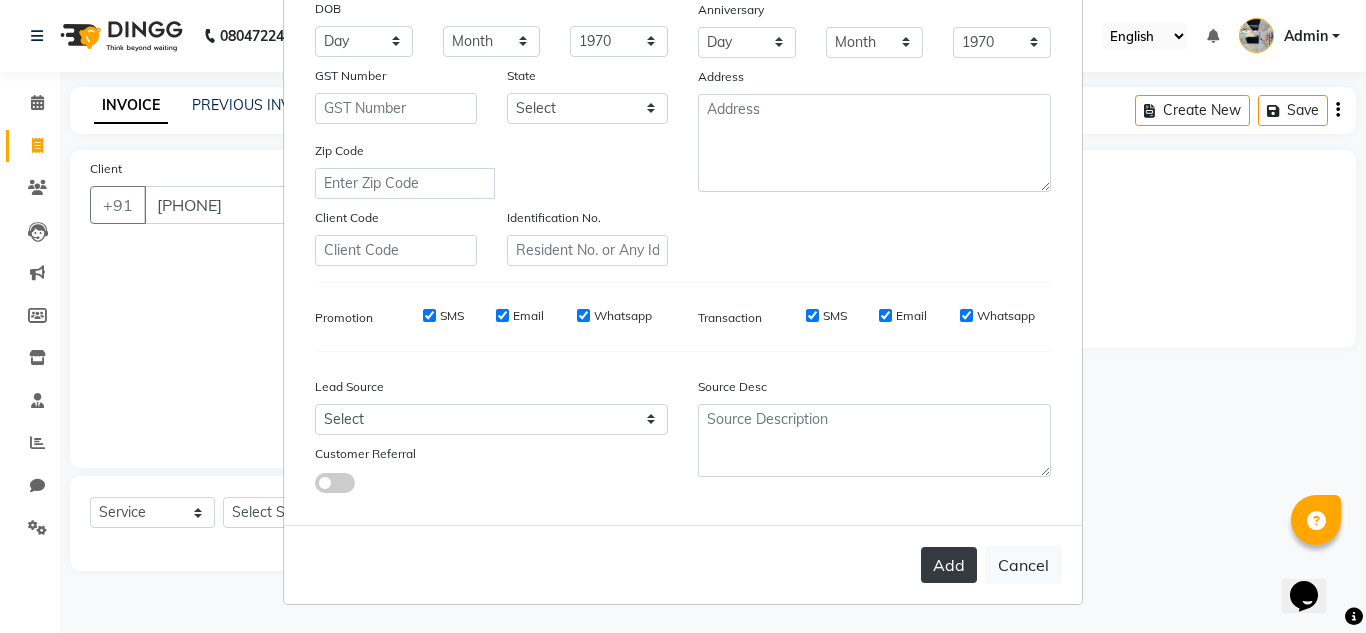 click on "Add" at bounding box center [949, 565] 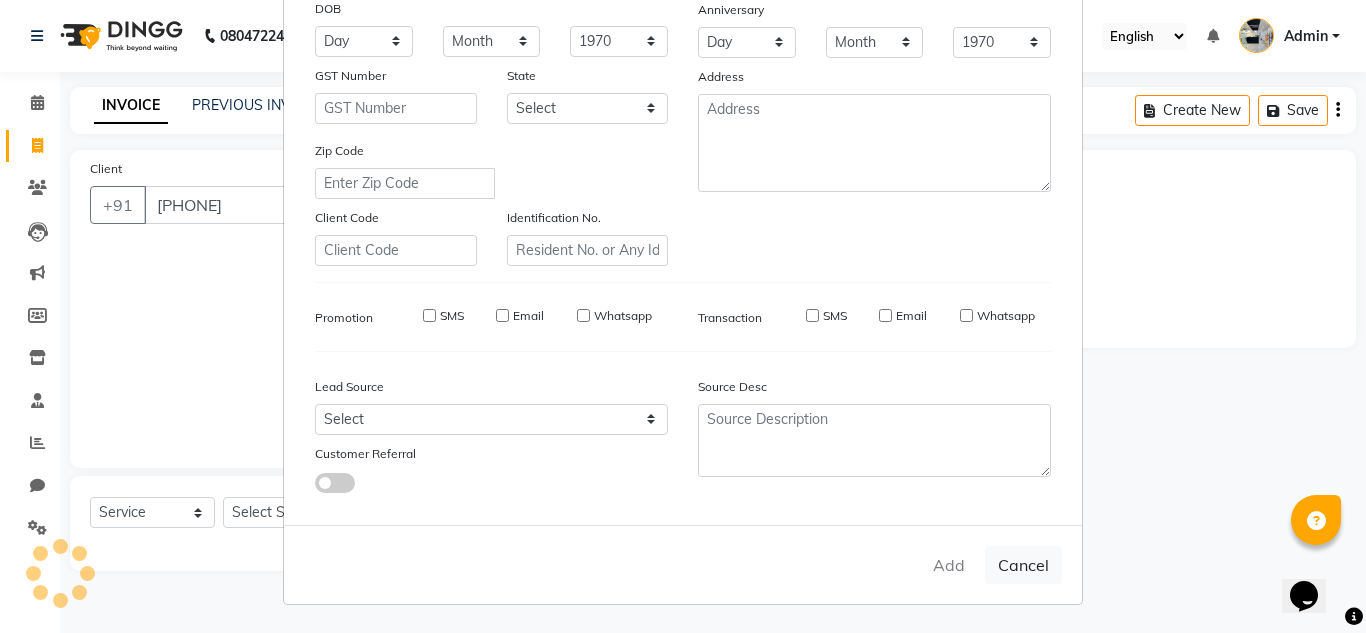 type 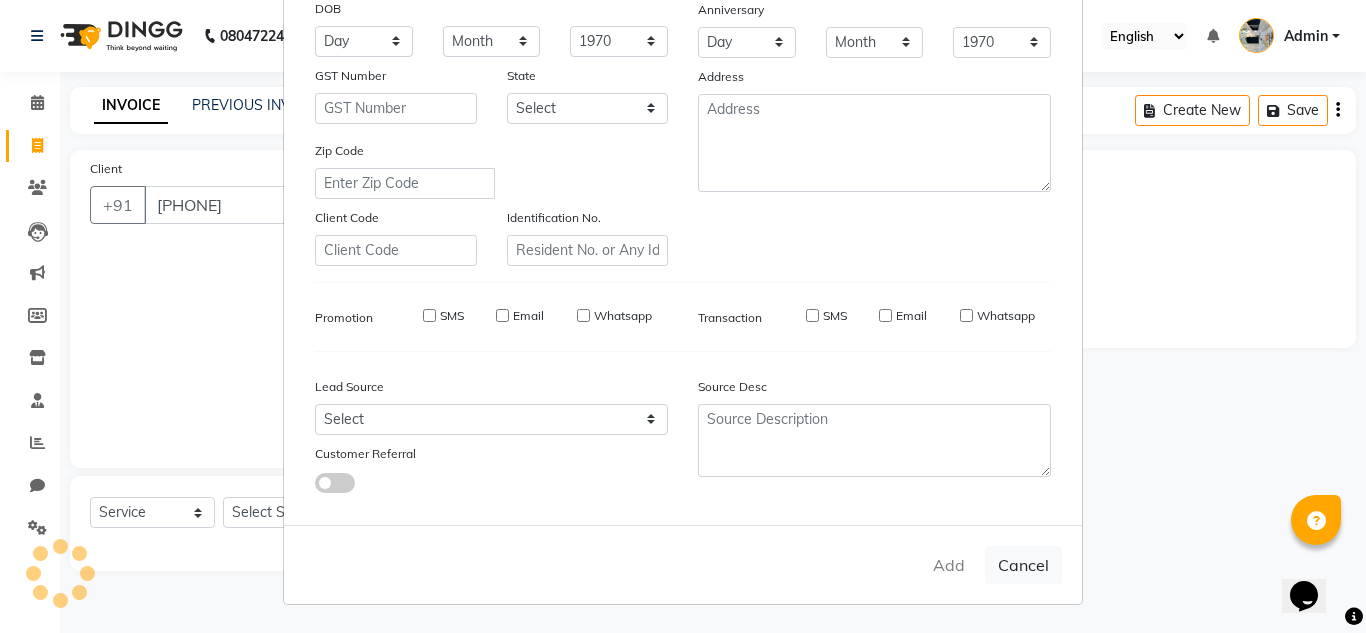 select 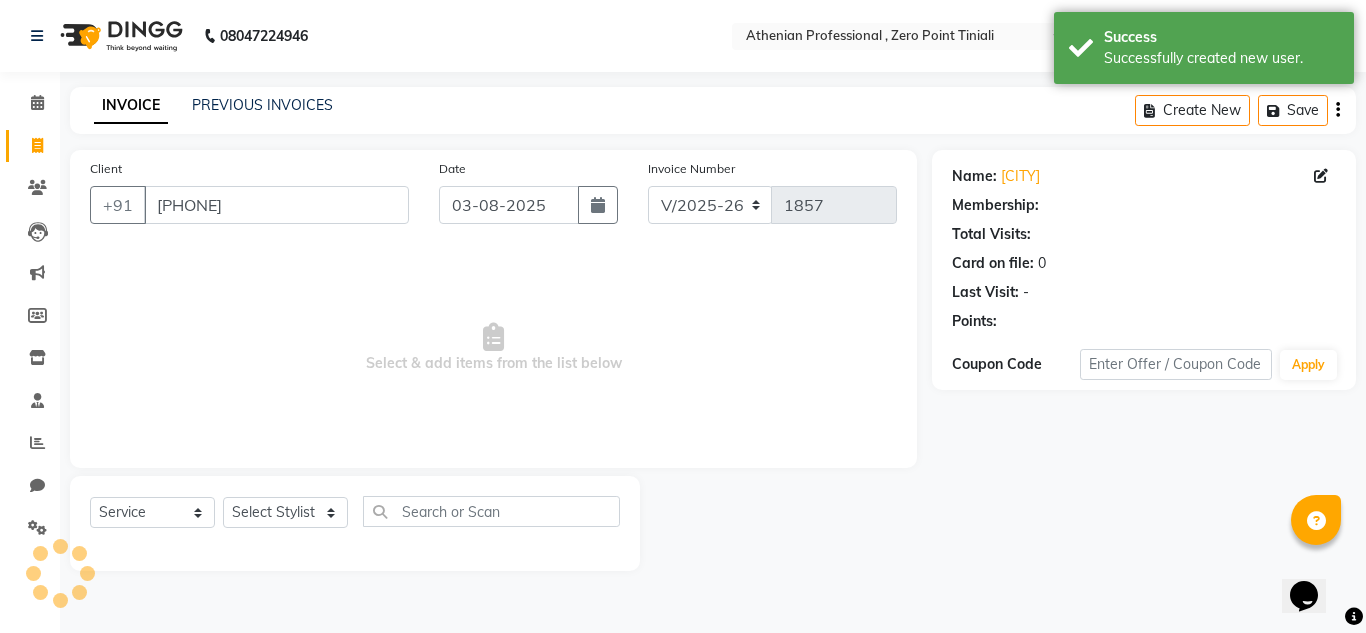 select on "1: Object" 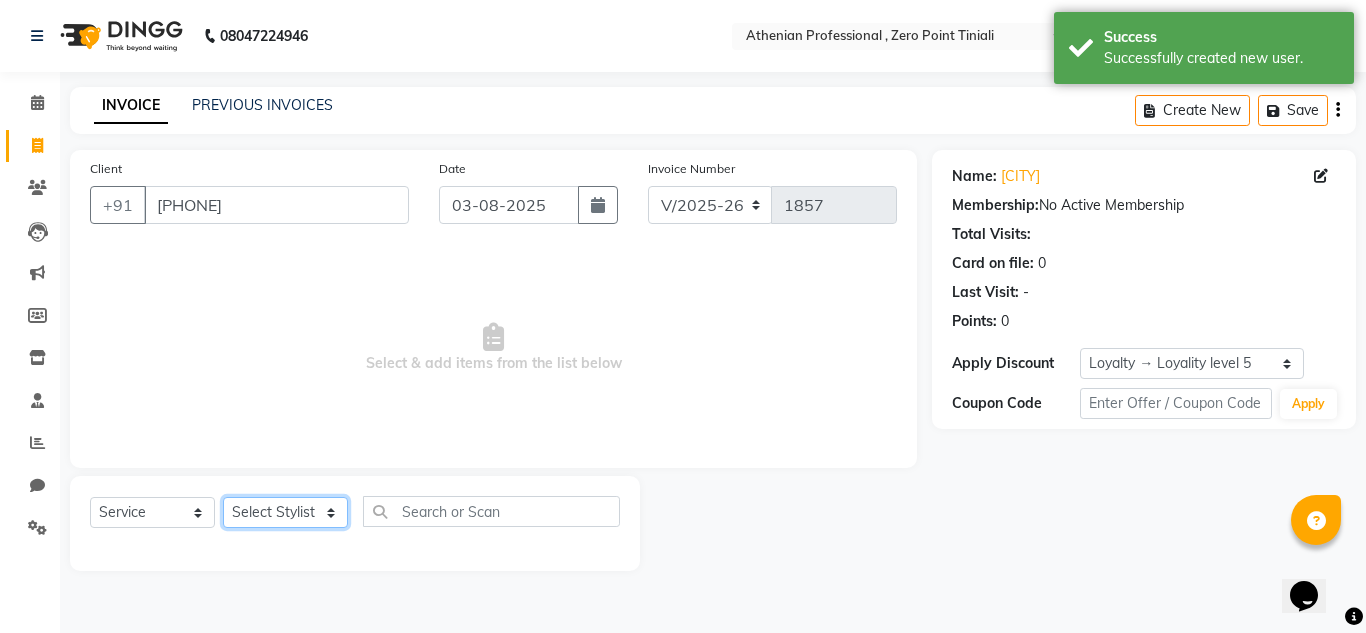 click on "Select Stylist Abin Mili Admin JAVED ANSARI KOSHEH BIHAM LINDUM NEME MAHINDRA BASUMATARY Manager MANJU MANHAM MINUKA CHETTRY NGAMNON RALONGHAM SHADAB KHAN SUMAN MAGAR SUMI BISWAS SWAPNA DEVI CHETRY TAMCHI YAMA Toingam Jamikham YELLI LIKHA" 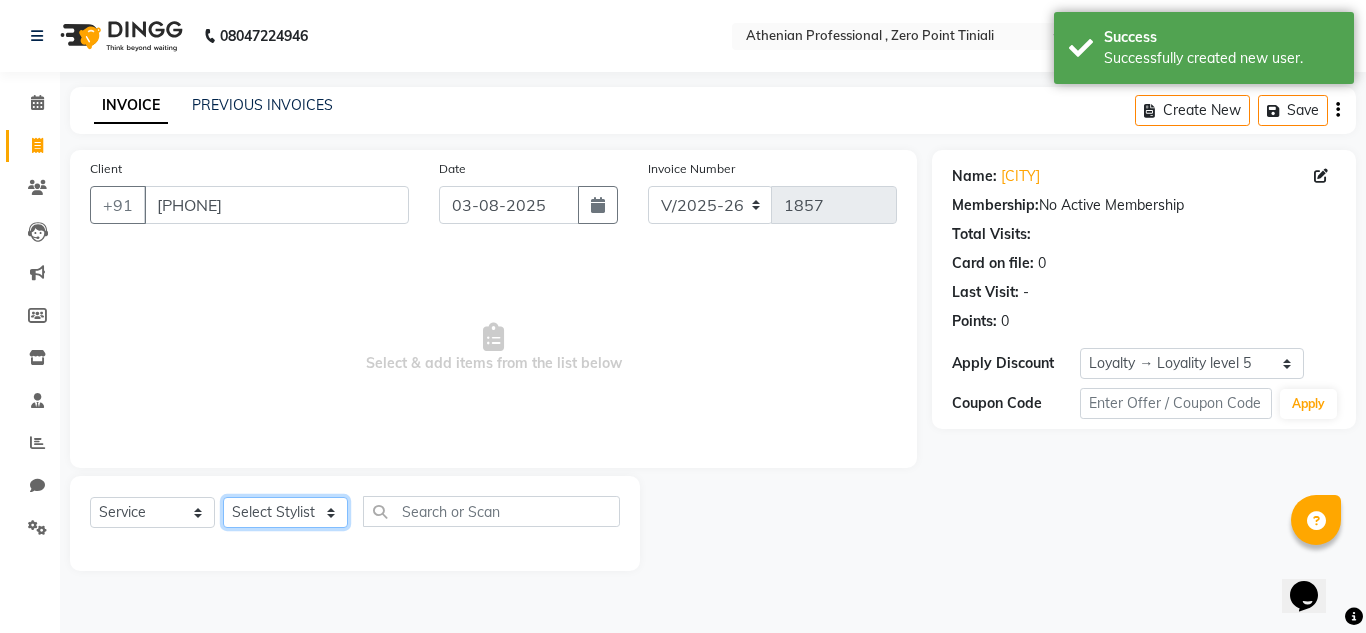 select on "80206" 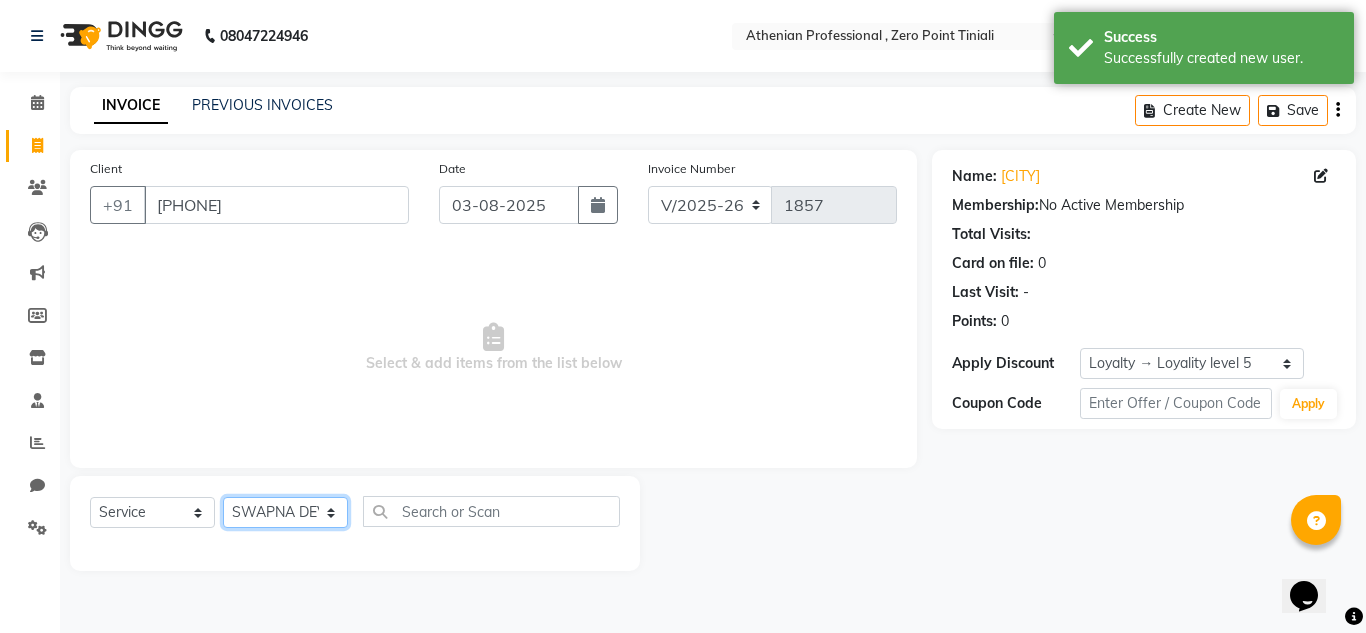 click on "Select Stylist Abin Mili Admin JAVED ANSARI KOSHEH BIHAM LINDUM NEME MAHINDRA BASUMATARY Manager MANJU MANHAM MINUKA CHETTRY NGAMNON RALONGHAM SHADAB KHAN SUMAN MAGAR SUMI BISWAS SWAPNA DEVI CHETRY TAMCHI YAMA Toingam Jamikham YELLI LIKHA" 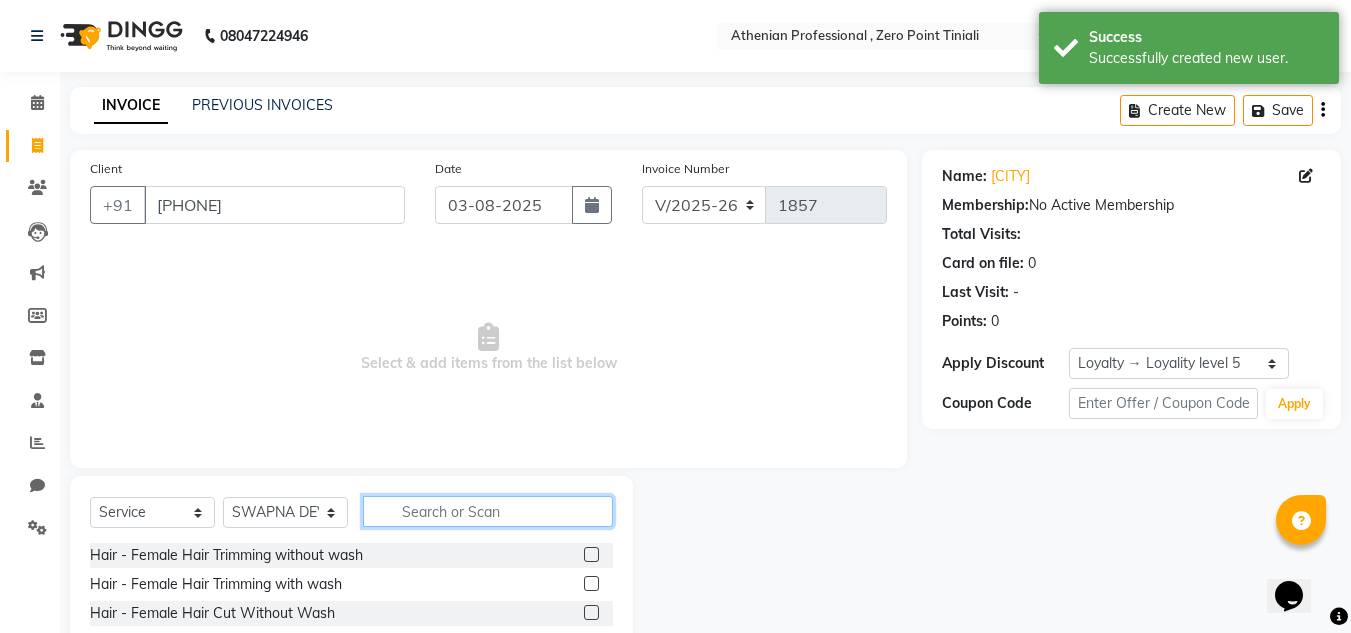 click 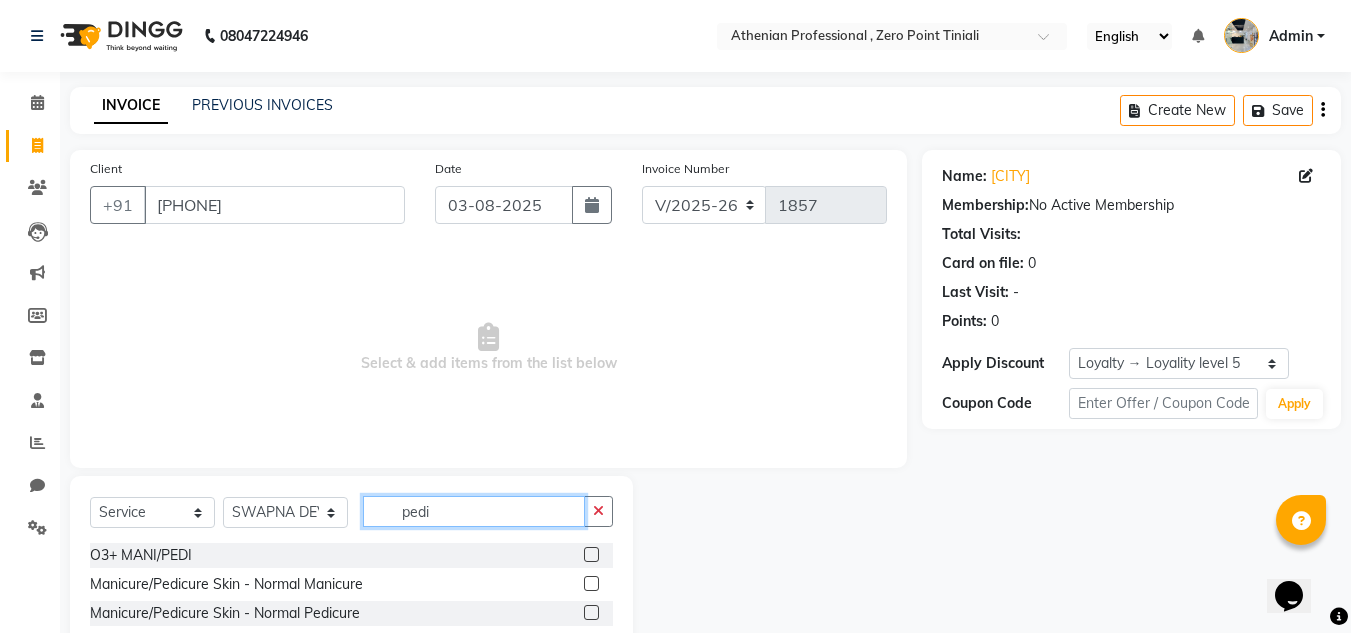 type on "pedi" 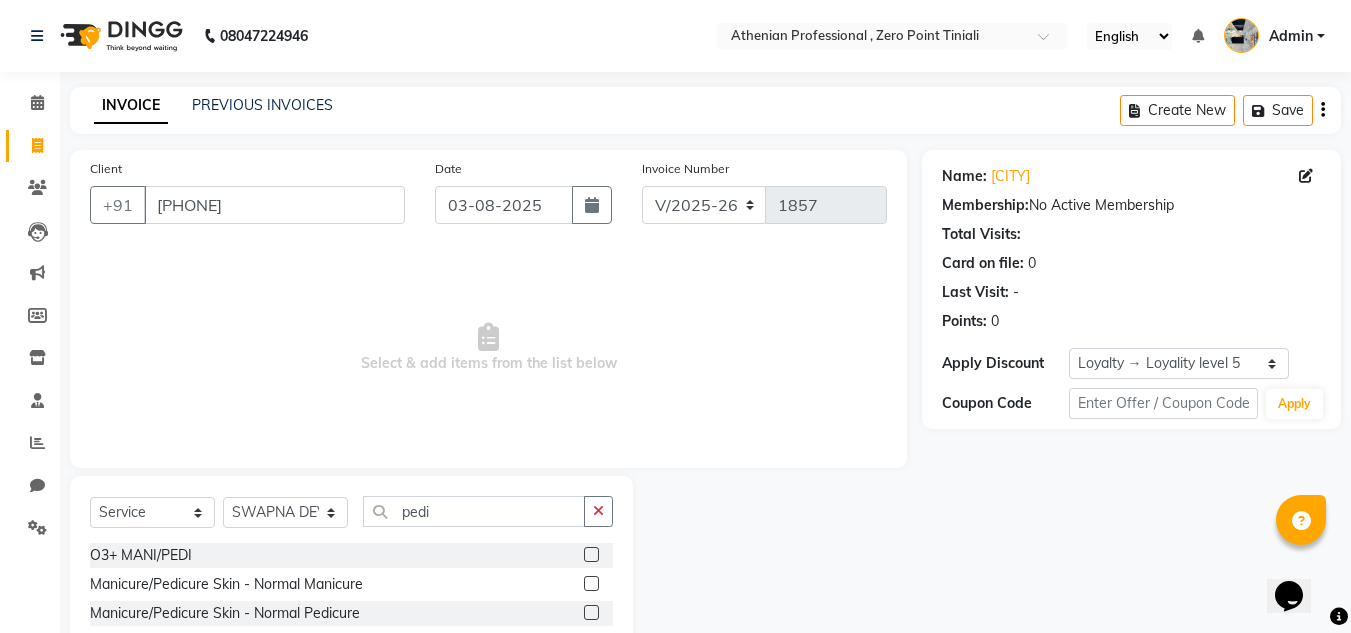 click 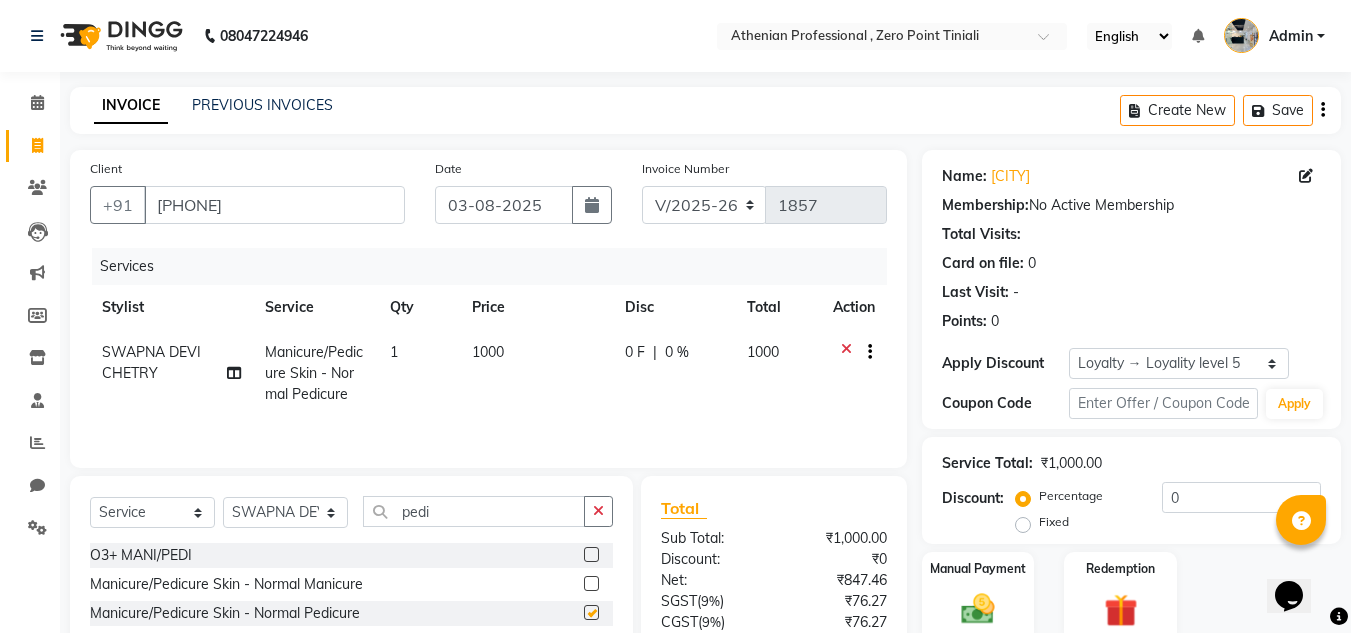 checkbox on "false" 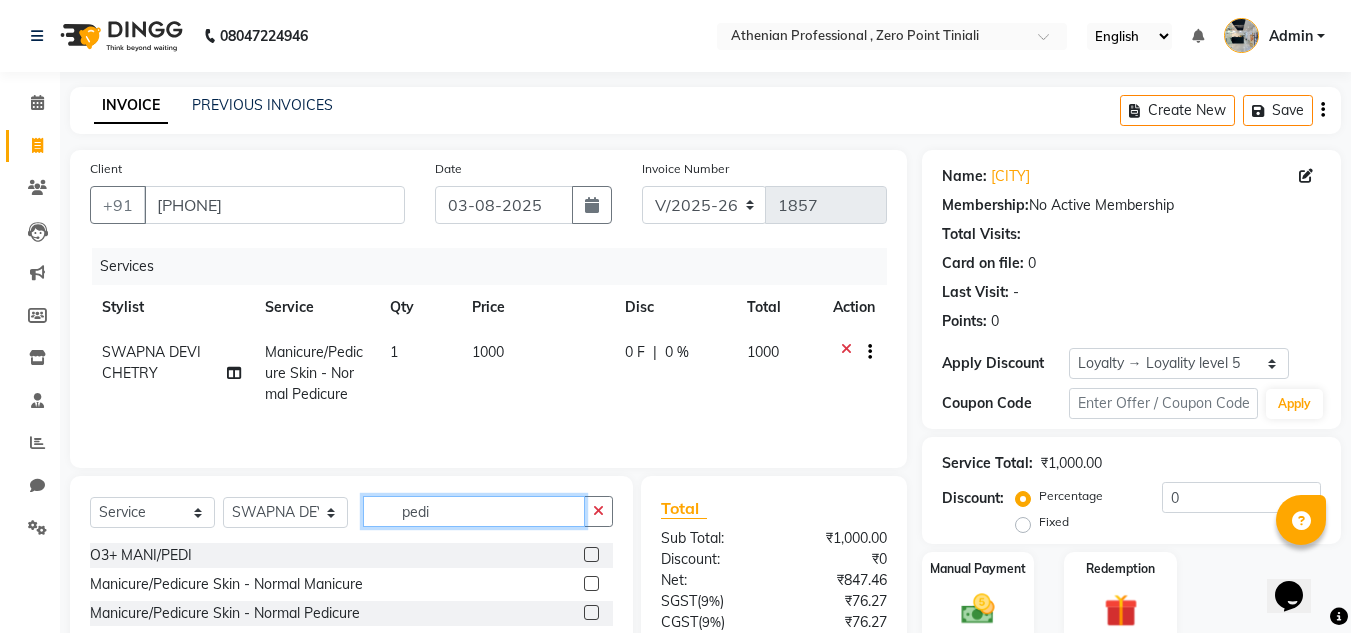 click on "pedi" 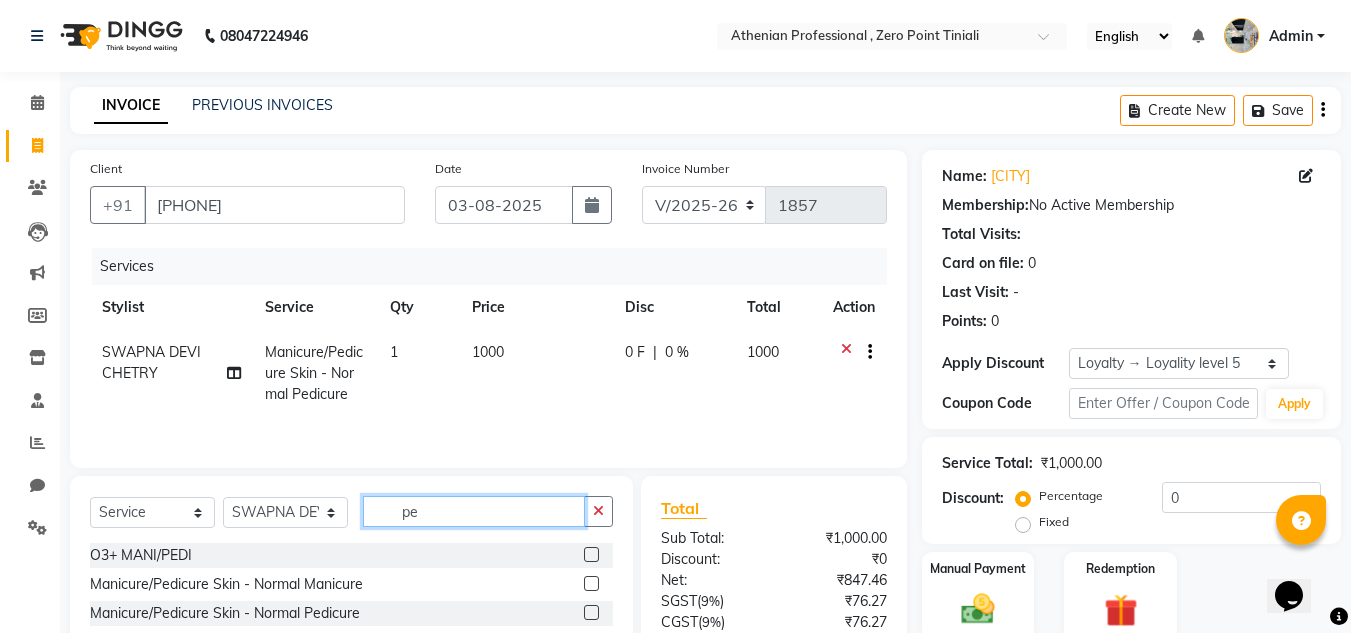 type on "p" 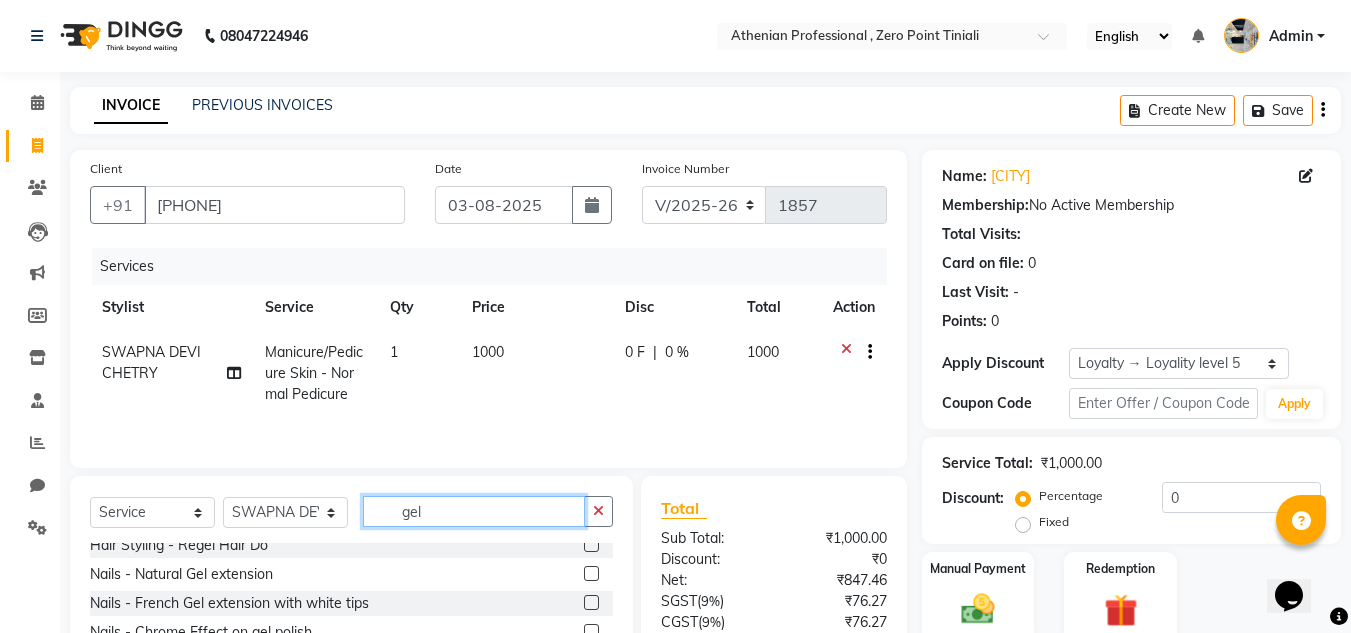 scroll, scrollTop: 7, scrollLeft: 0, axis: vertical 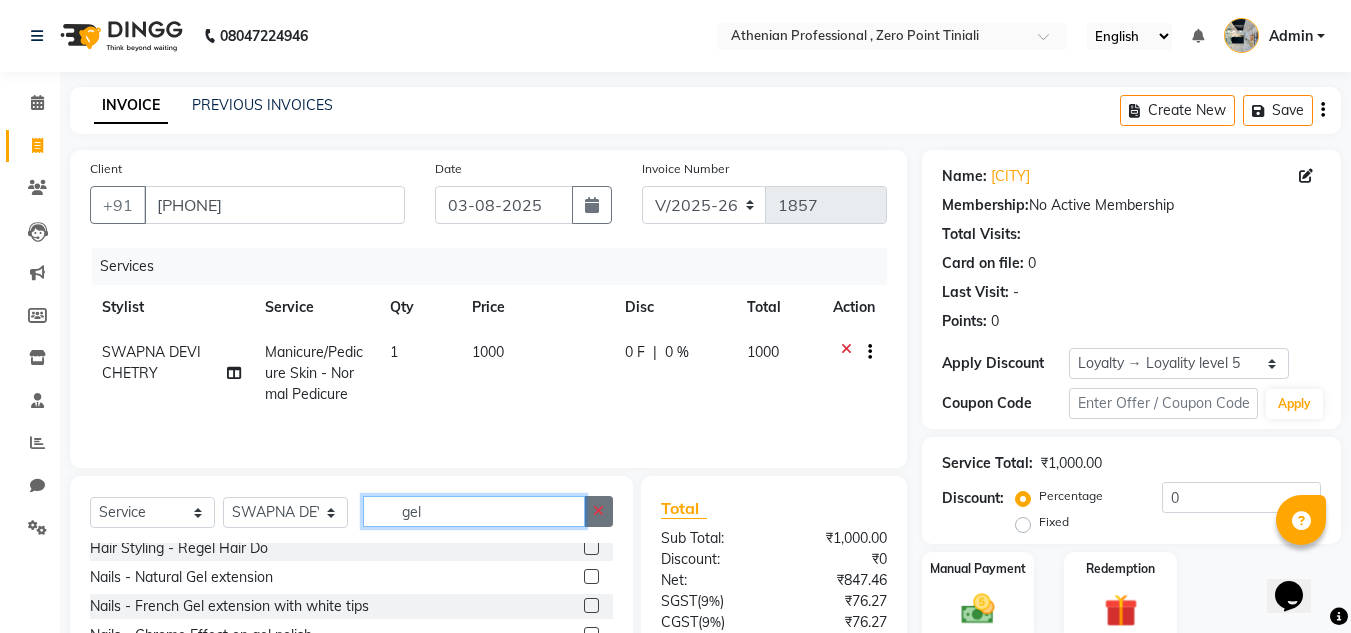 type on "gel" 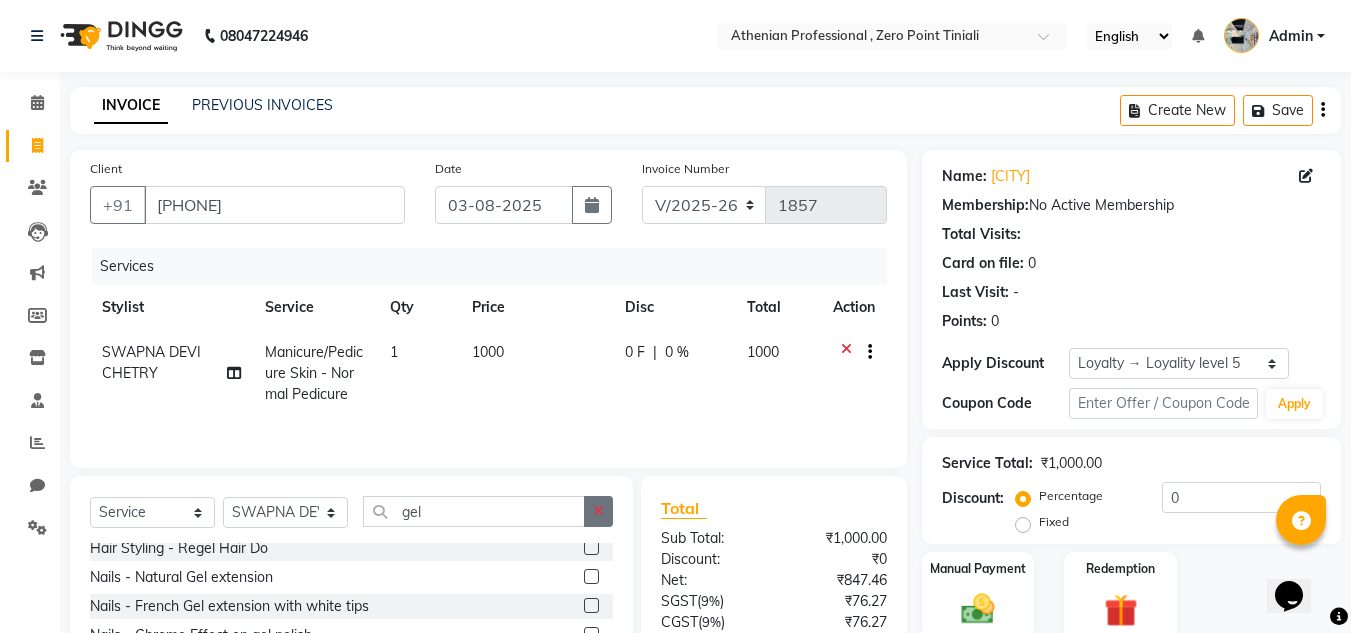 click 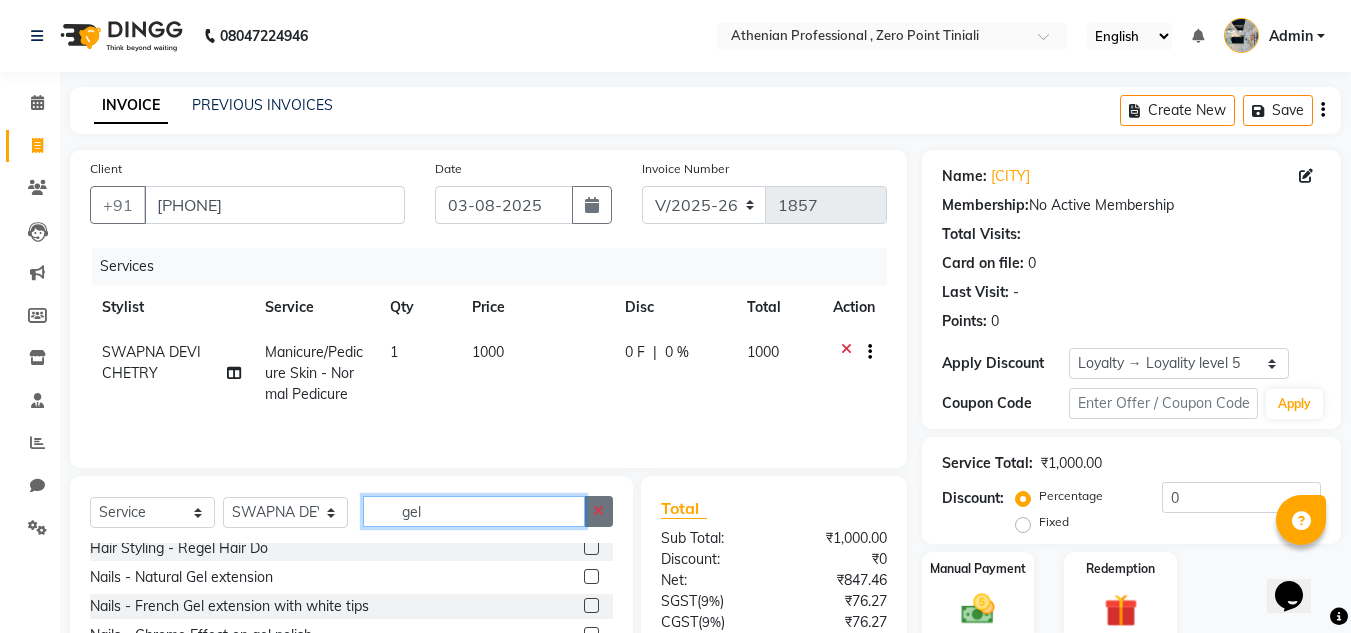 type 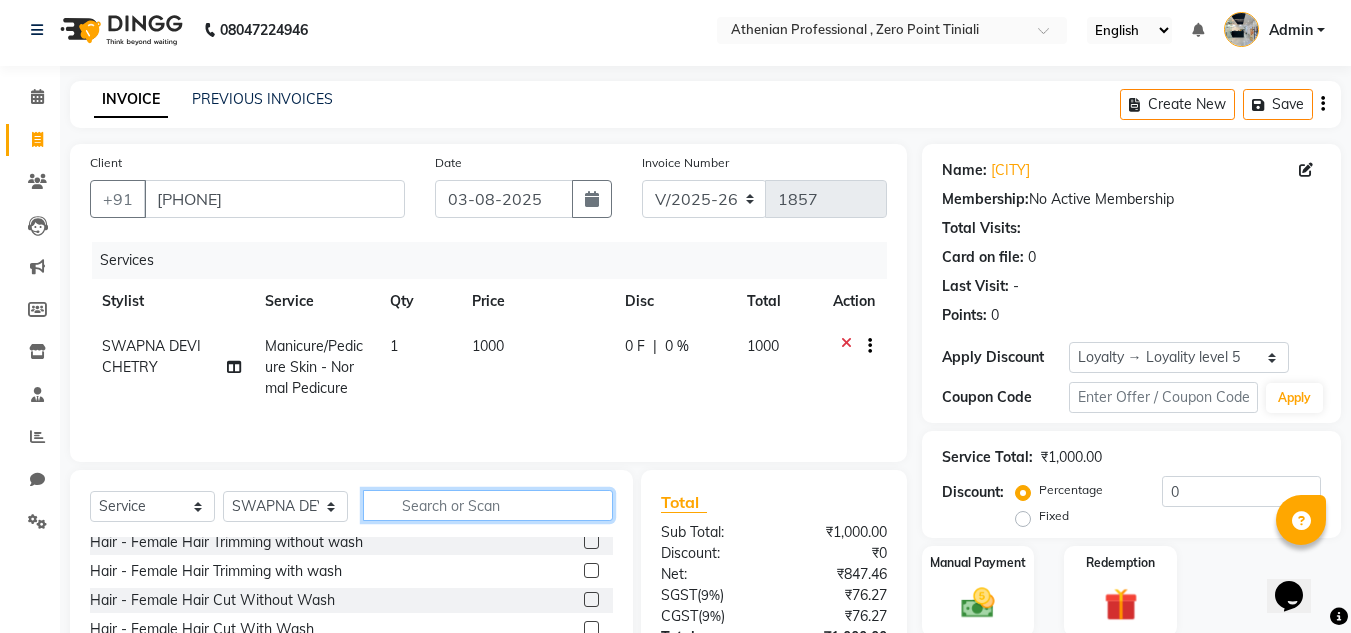 scroll, scrollTop: 7, scrollLeft: 0, axis: vertical 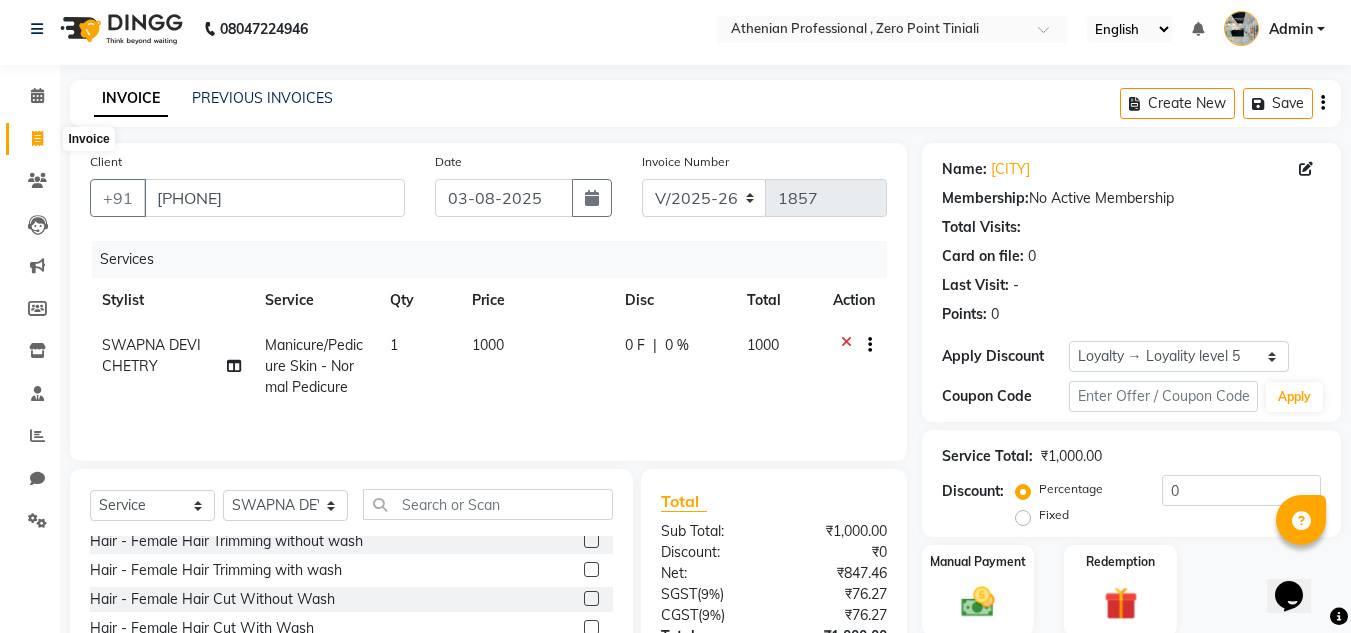click 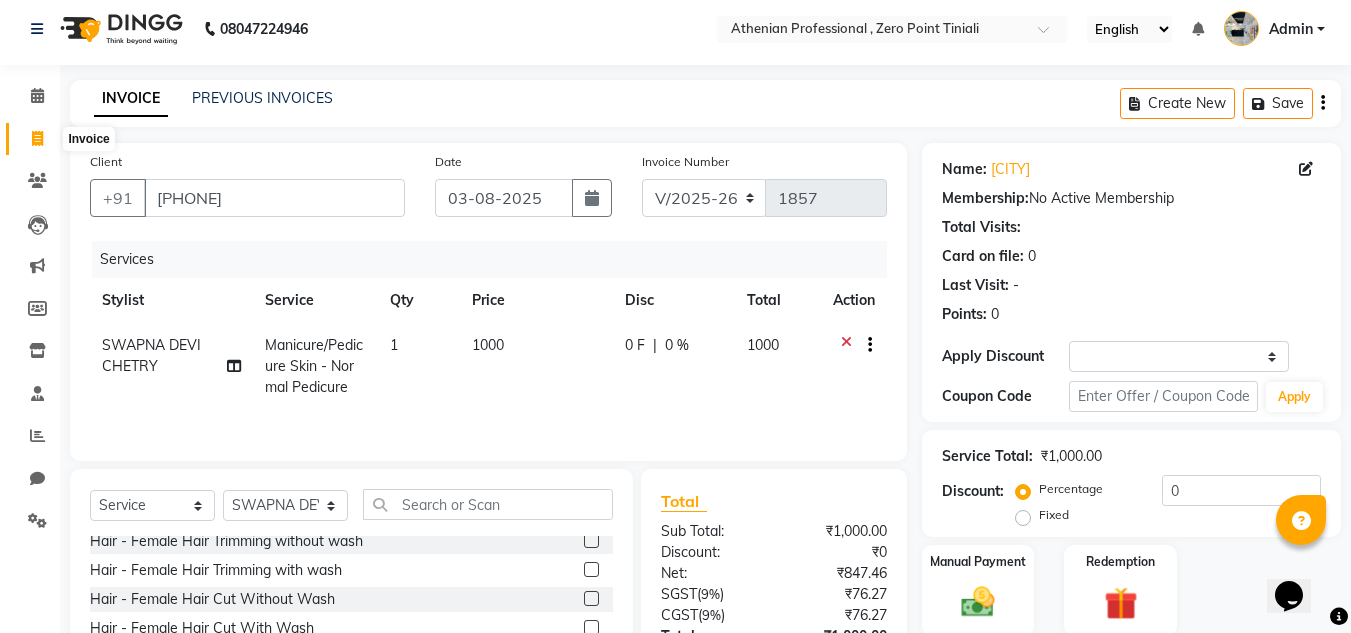 select on "service" 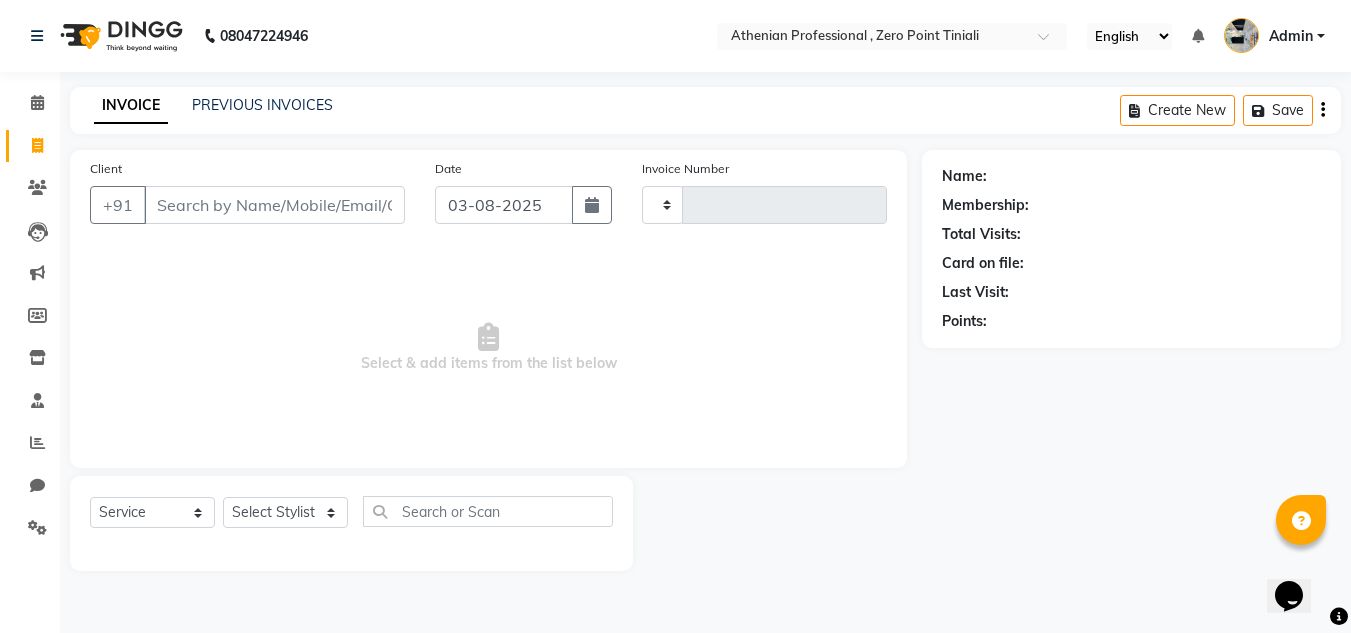 scroll, scrollTop: 0, scrollLeft: 0, axis: both 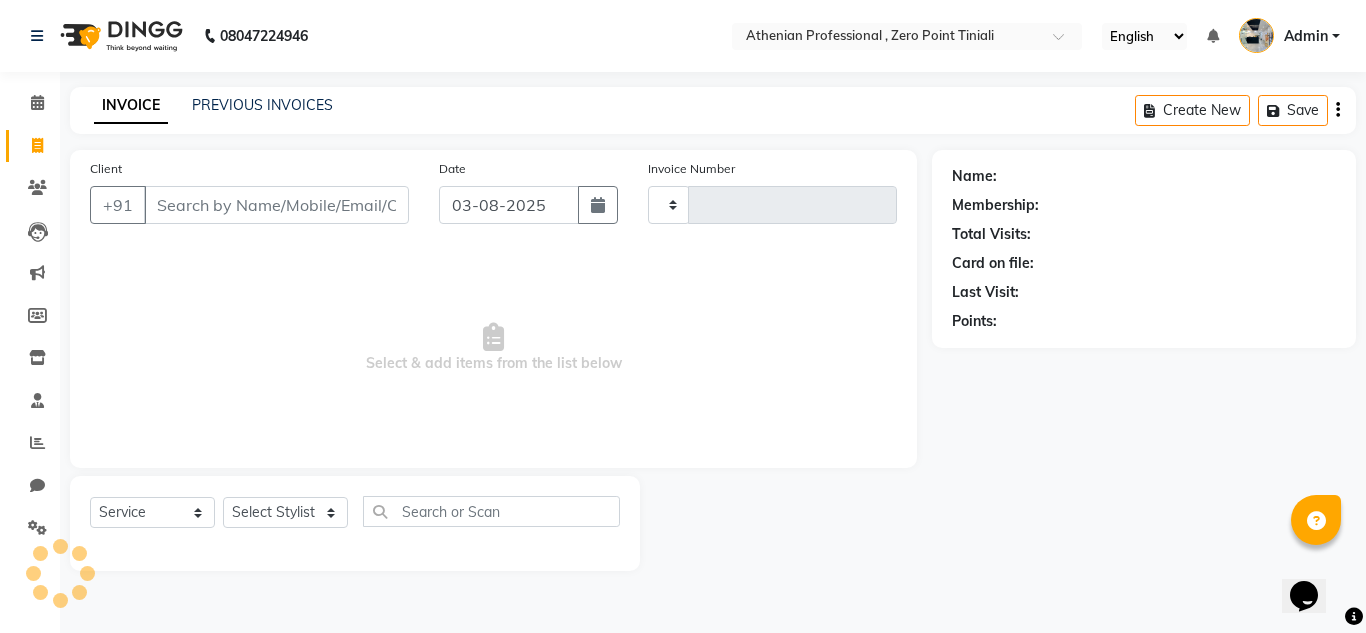 type on "1857" 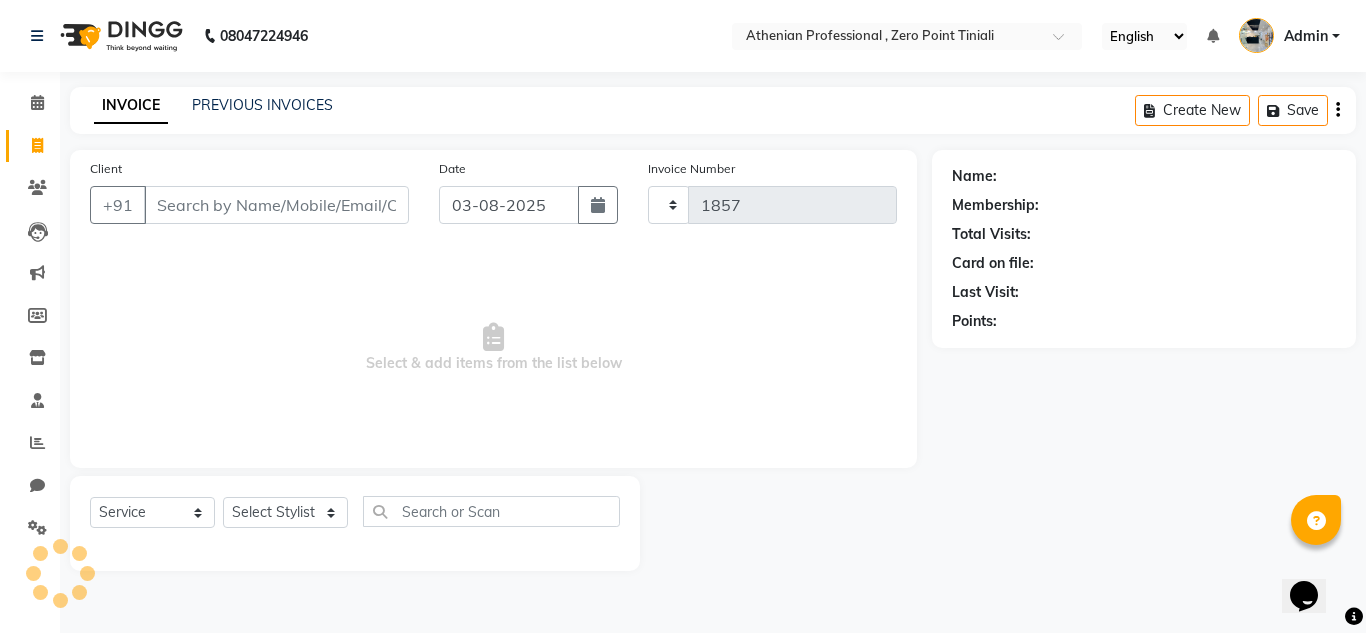 select on "8300" 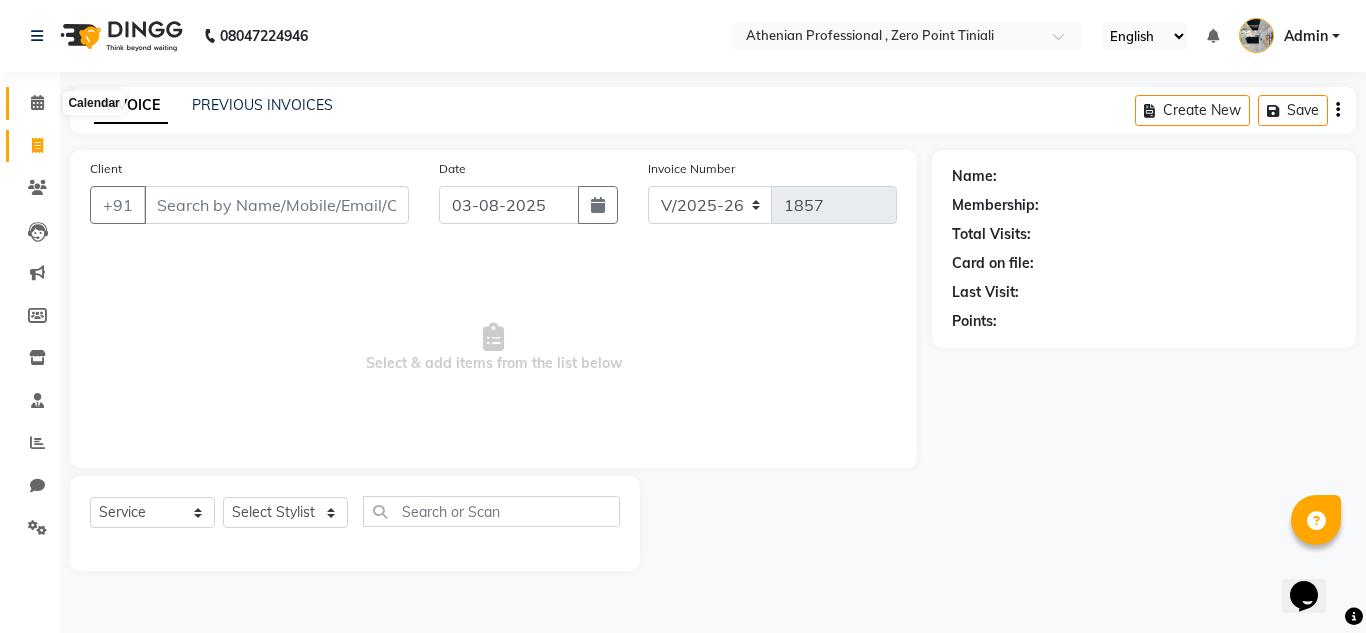 click 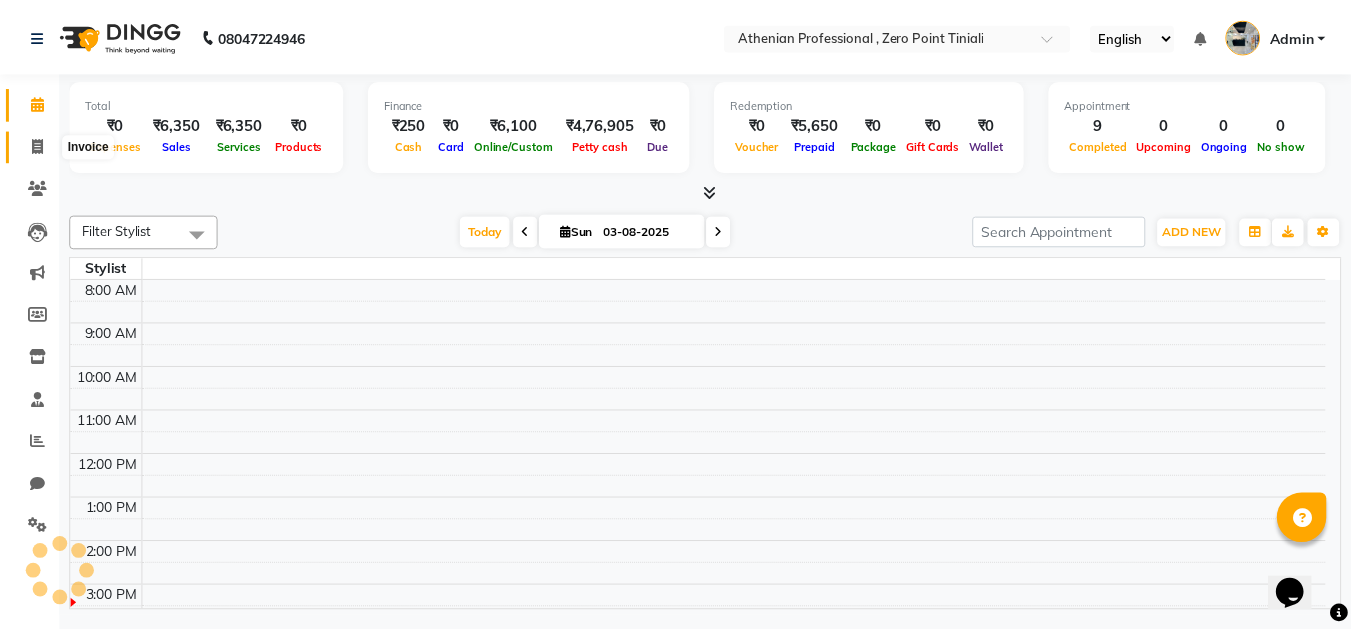 scroll, scrollTop: 0, scrollLeft: 0, axis: both 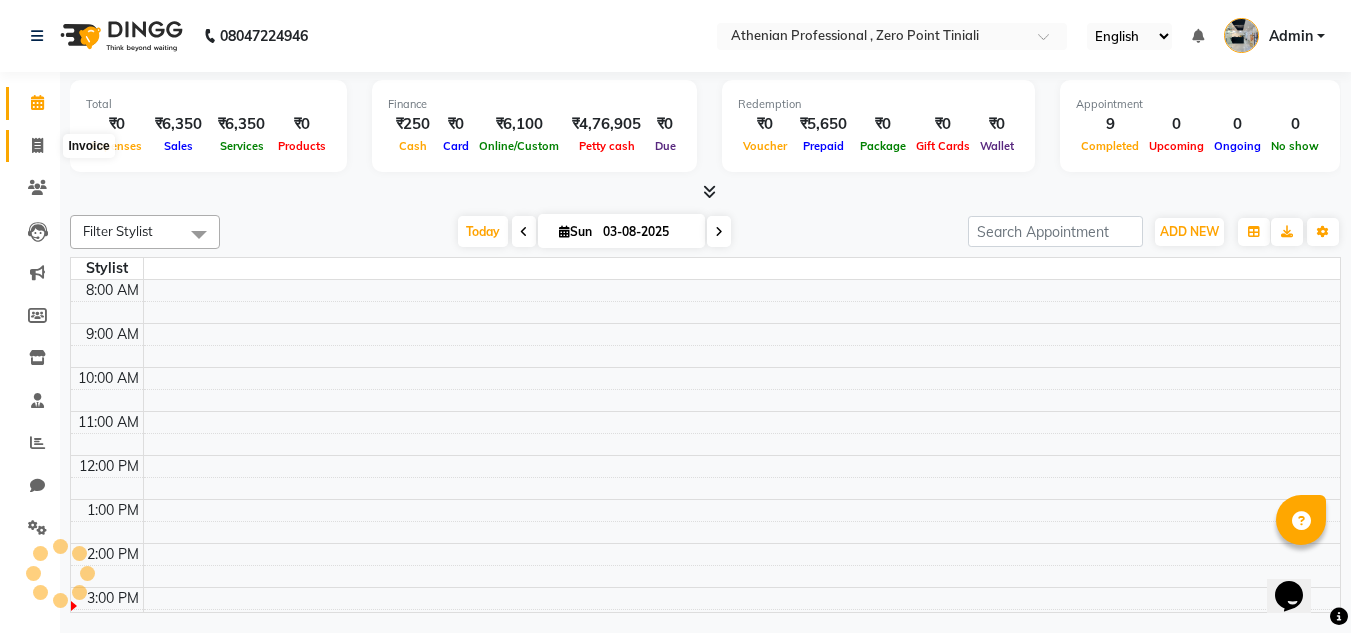click 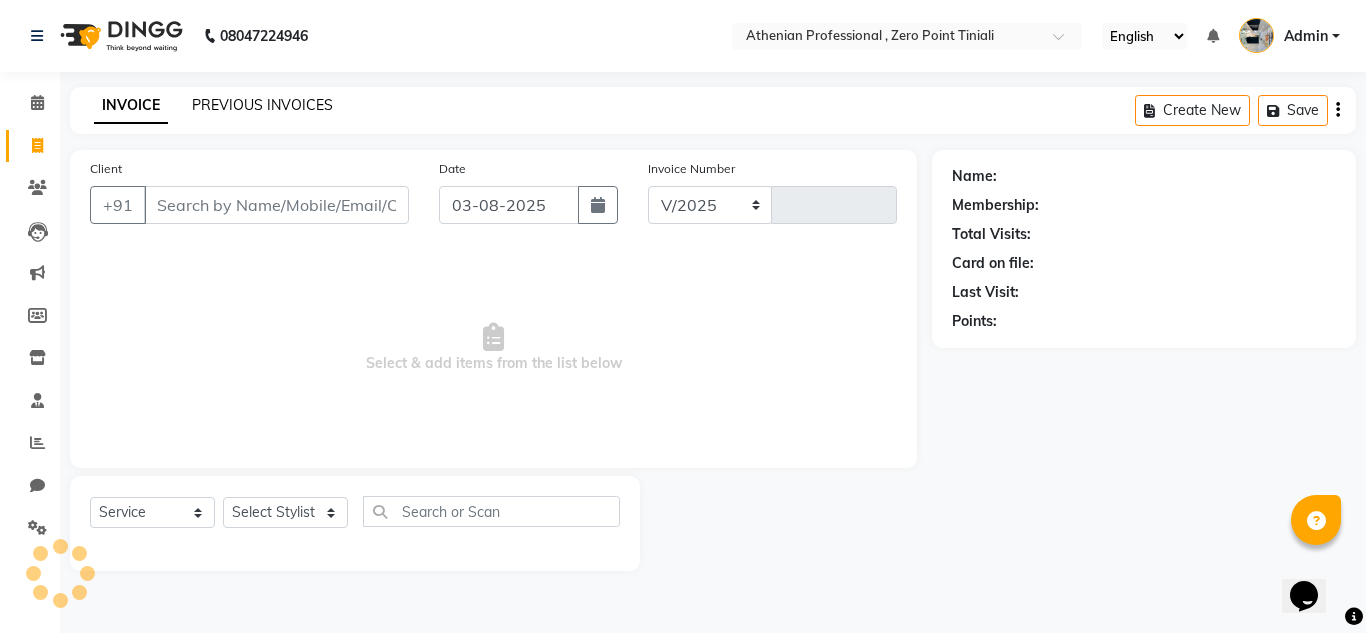 select on "8300" 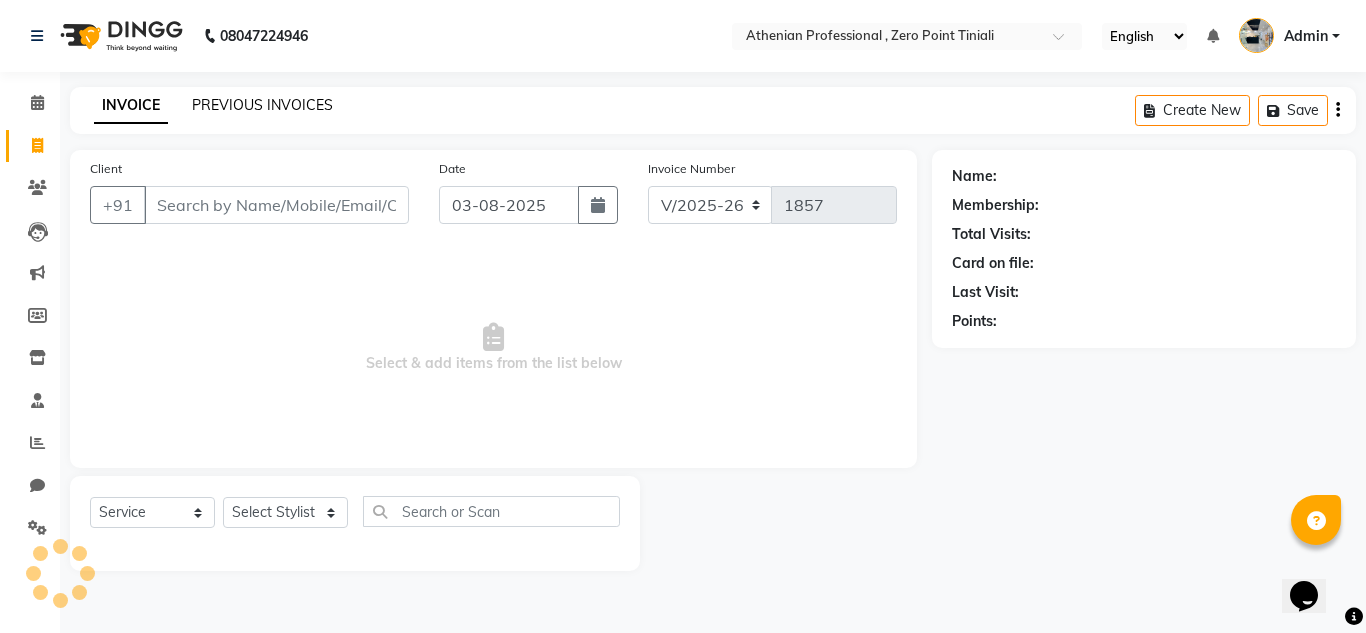 click on "PREVIOUS INVOICES" 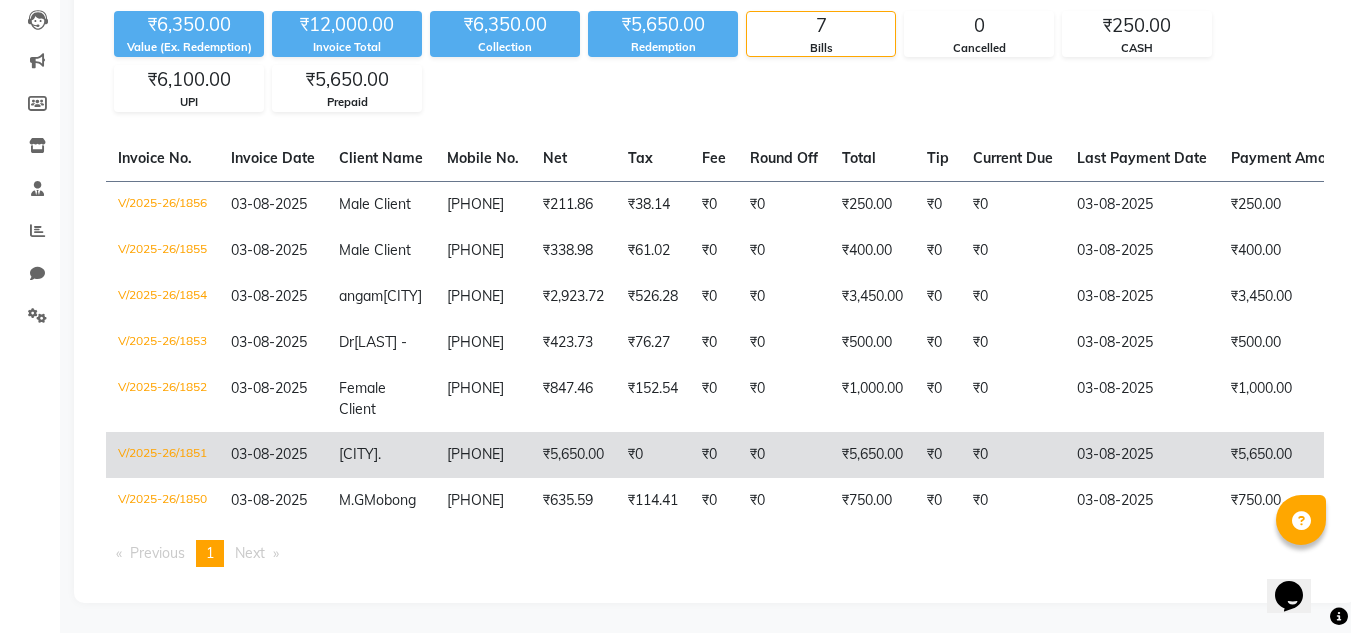 scroll, scrollTop: 247, scrollLeft: 0, axis: vertical 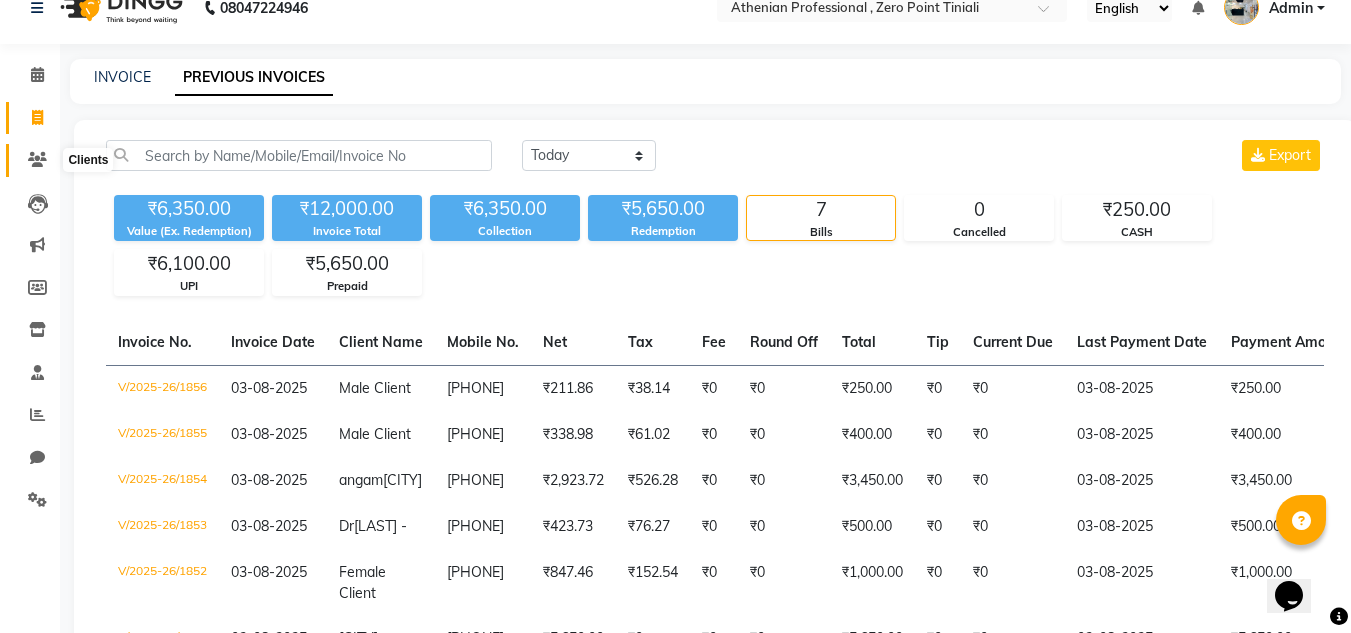click 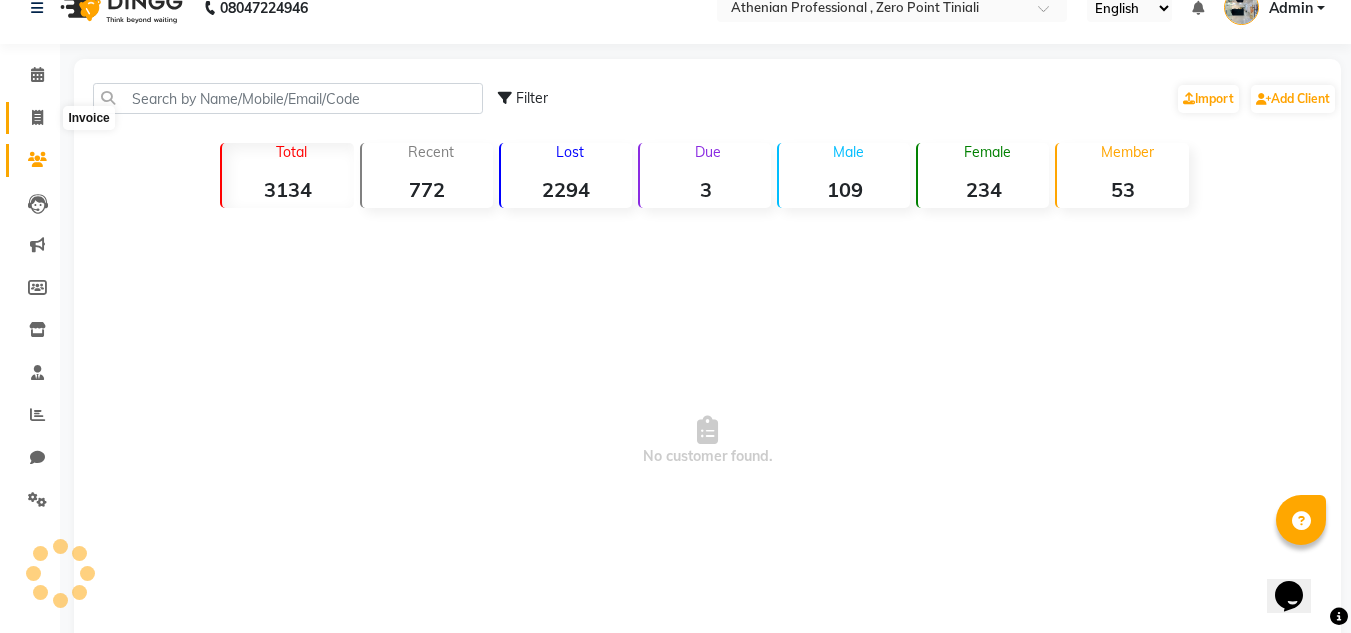 click 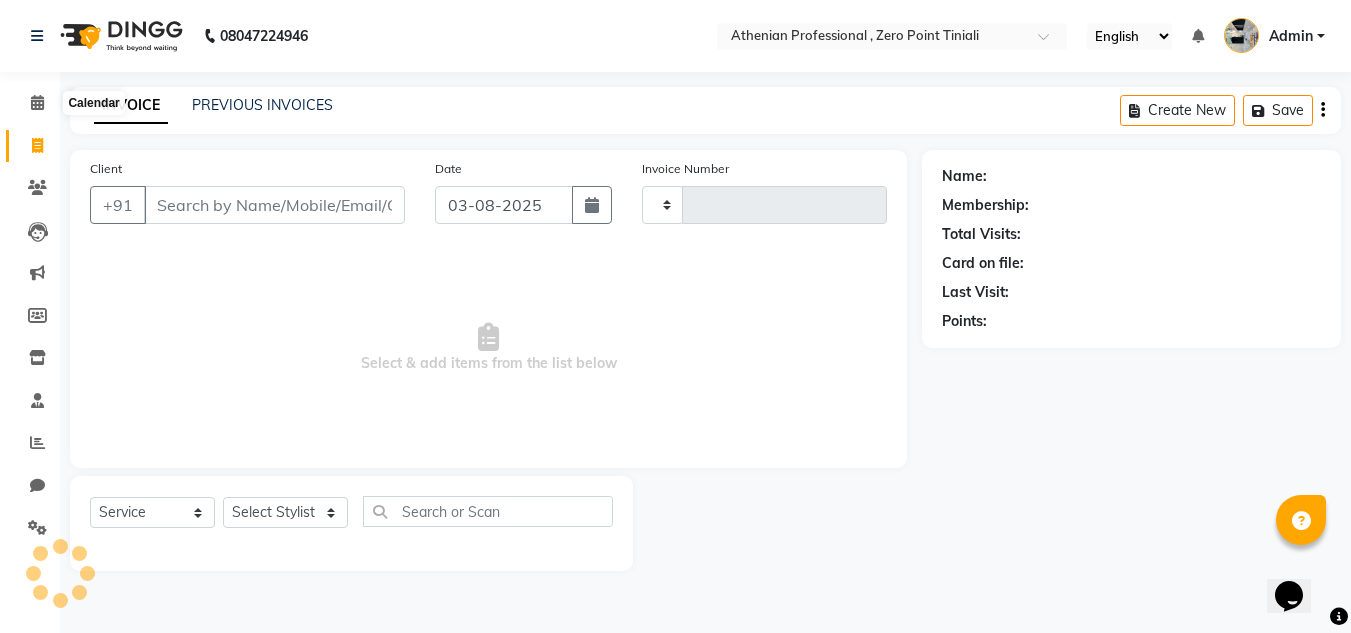 scroll, scrollTop: 0, scrollLeft: 0, axis: both 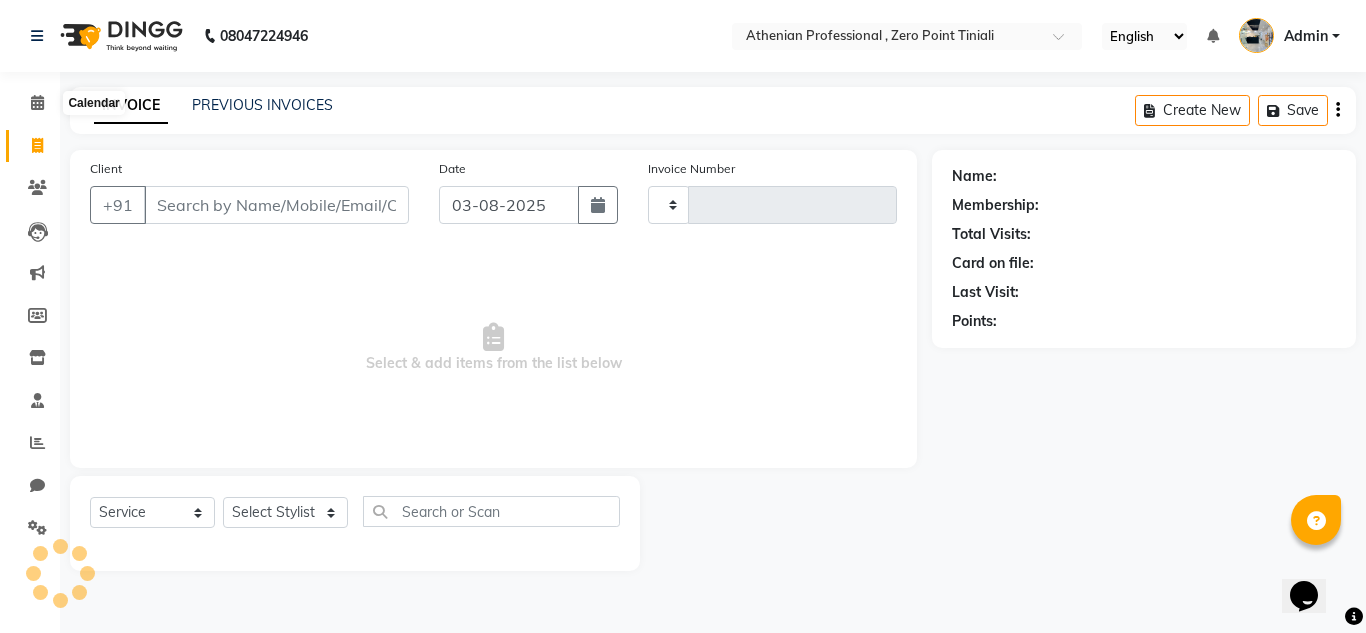 type on "1857" 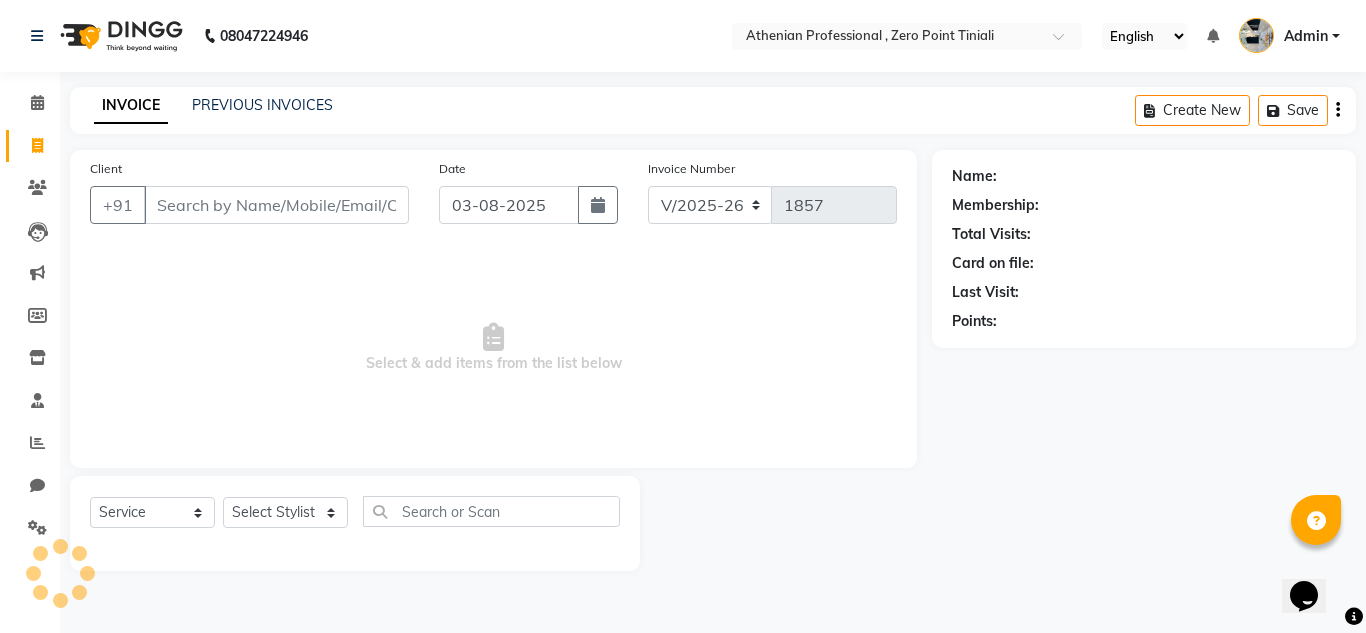 click on "Client" at bounding box center [276, 205] 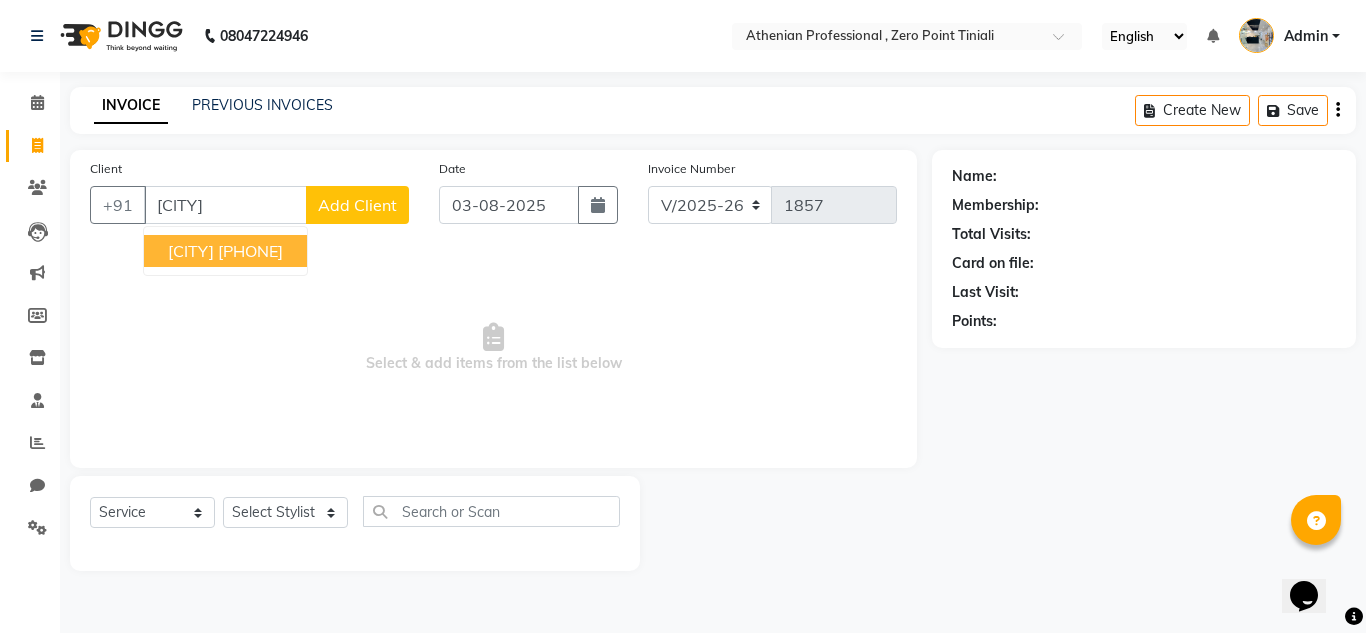 click on "[PHONE]" at bounding box center (250, 251) 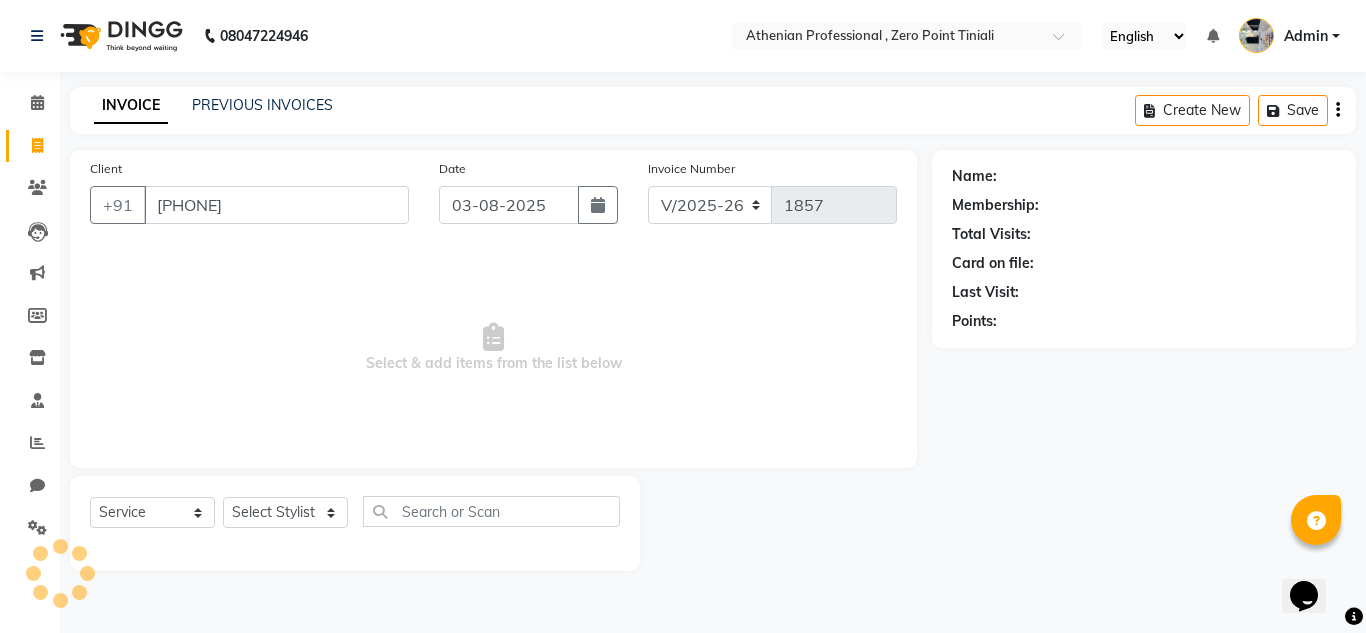 type on "[PHONE]" 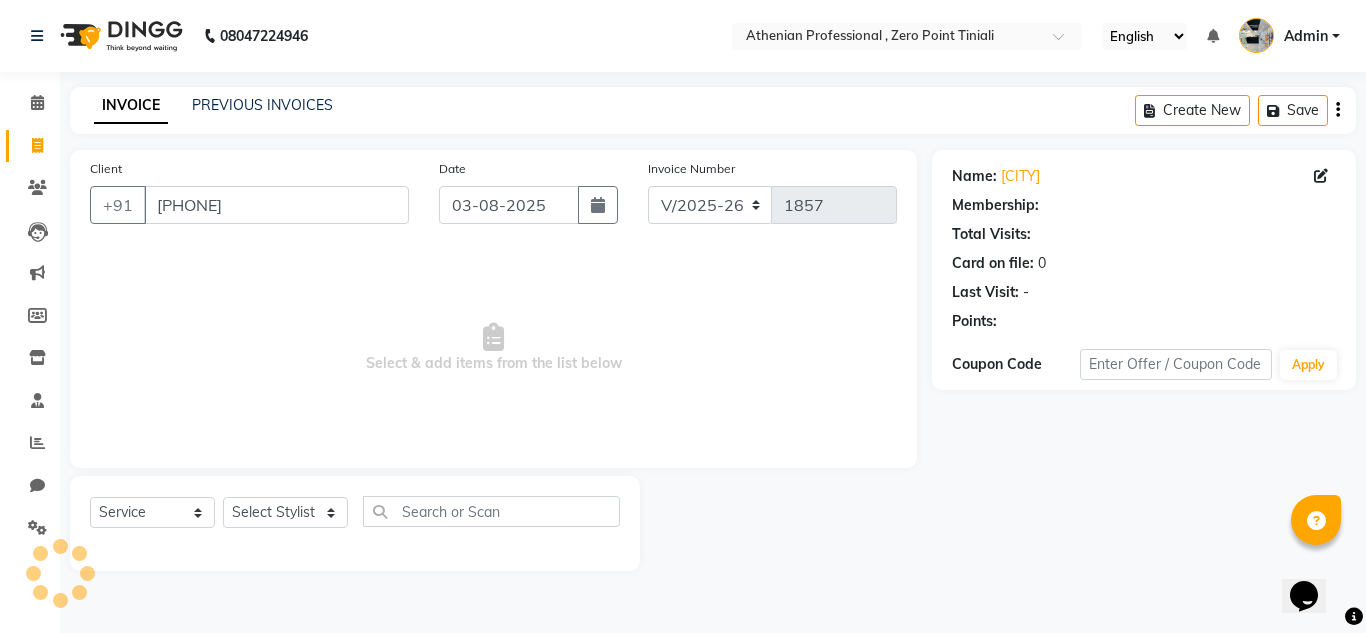 select on "1: Object" 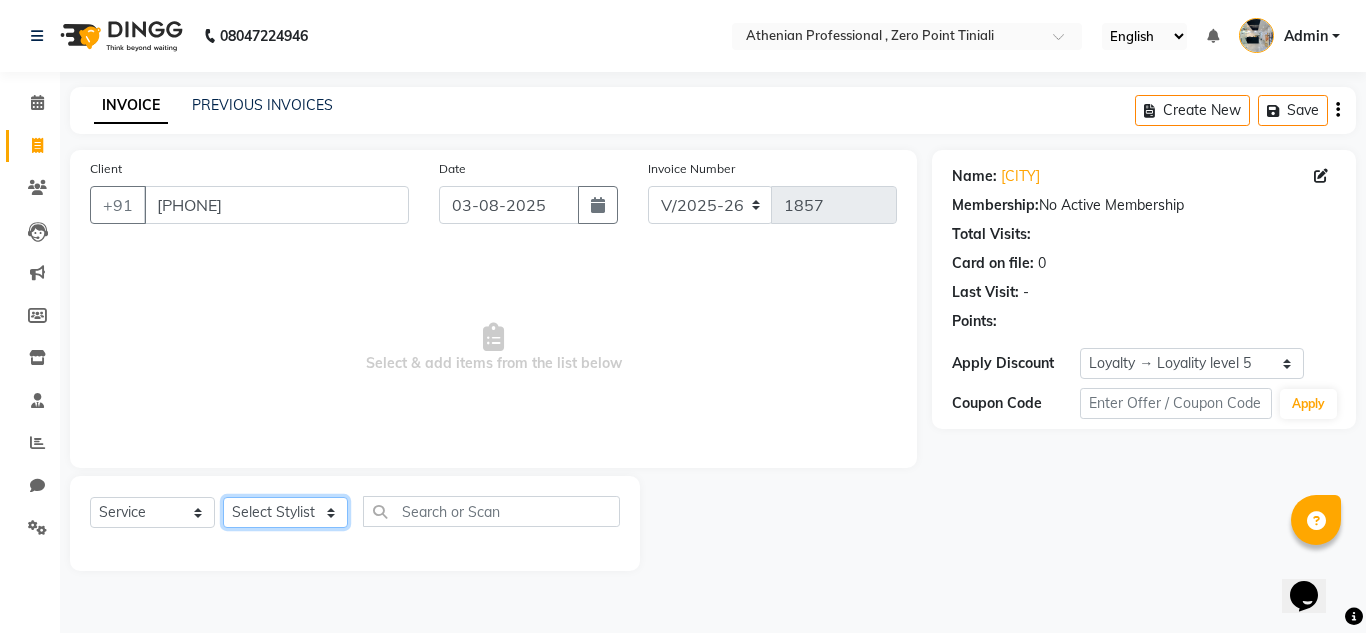 click on "Select Stylist Abin Mili Admin JAVED ANSARI KOSHEH BIHAM LINDUM NEME MAHINDRA BASUMATARY Manager MANJU MANHAM MINUKA CHETTRY NGAMNON RALONGHAM SHADAB KHAN SUMAN MAGAR SUMI BISWAS SWAPNA DEVI CHETRY TAMCHI YAMA Toingam Jamikham YELLI LIKHA" 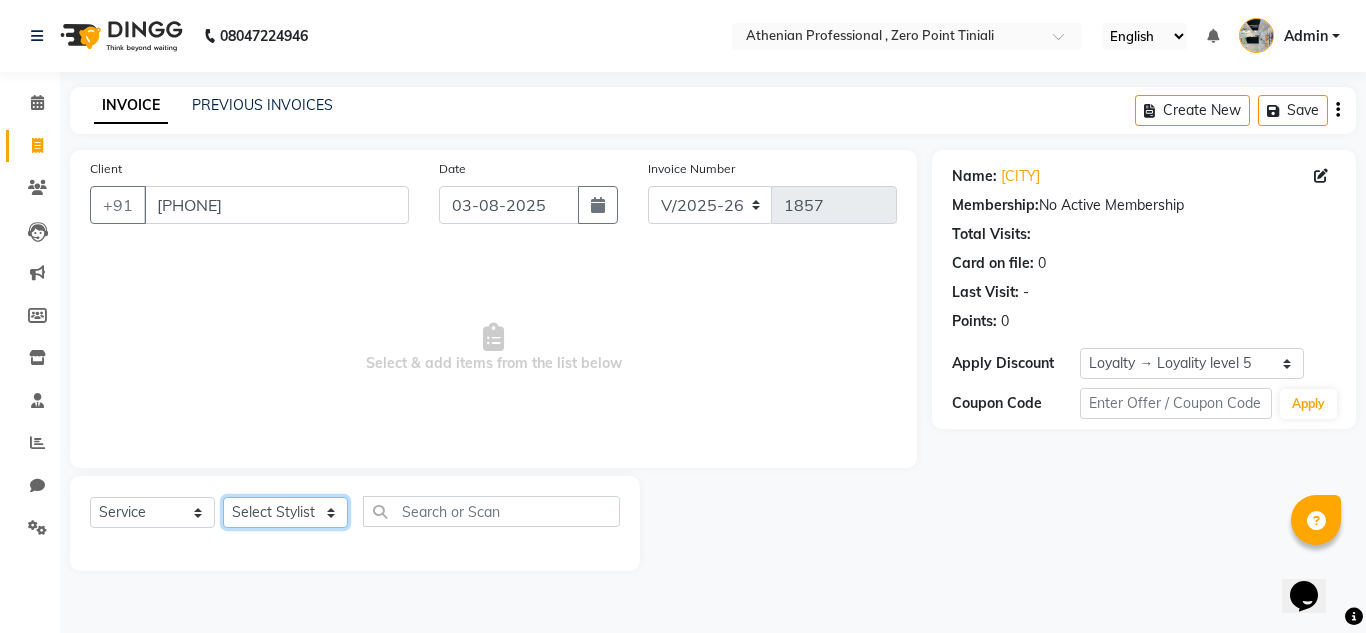 select on "80206" 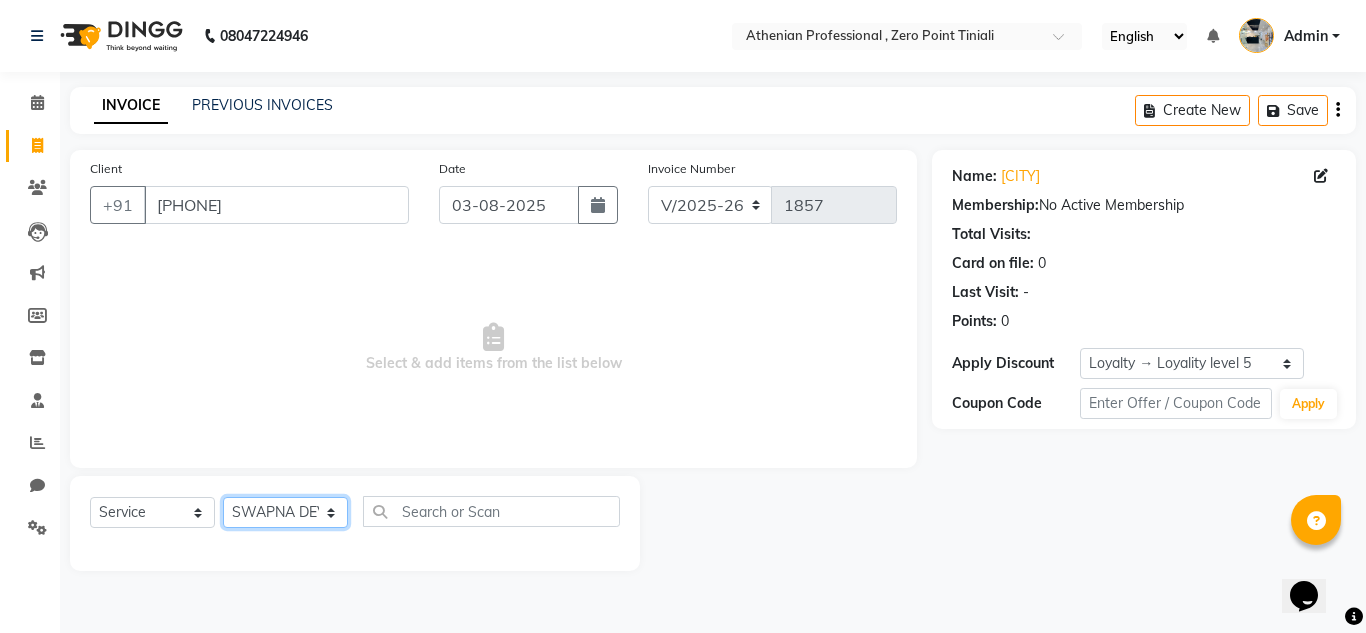 click on "Select Stylist Abin Mili Admin JAVED ANSARI KOSHEH BIHAM LINDUM NEME MAHINDRA BASUMATARY Manager MANJU MANHAM MINUKA CHETTRY NGAMNON RALONGHAM SHADAB KHAN SUMAN MAGAR SUMI BISWAS SWAPNA DEVI CHETRY TAMCHI YAMA Toingam Jamikham YELLI LIKHA" 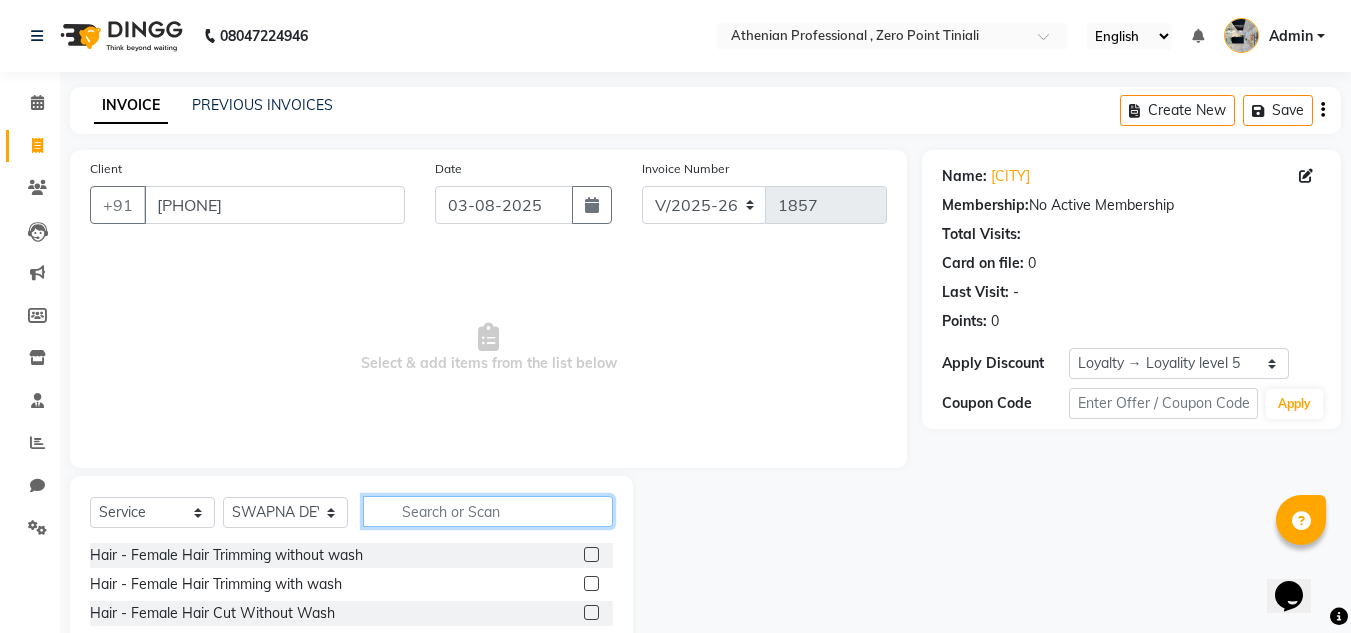 click 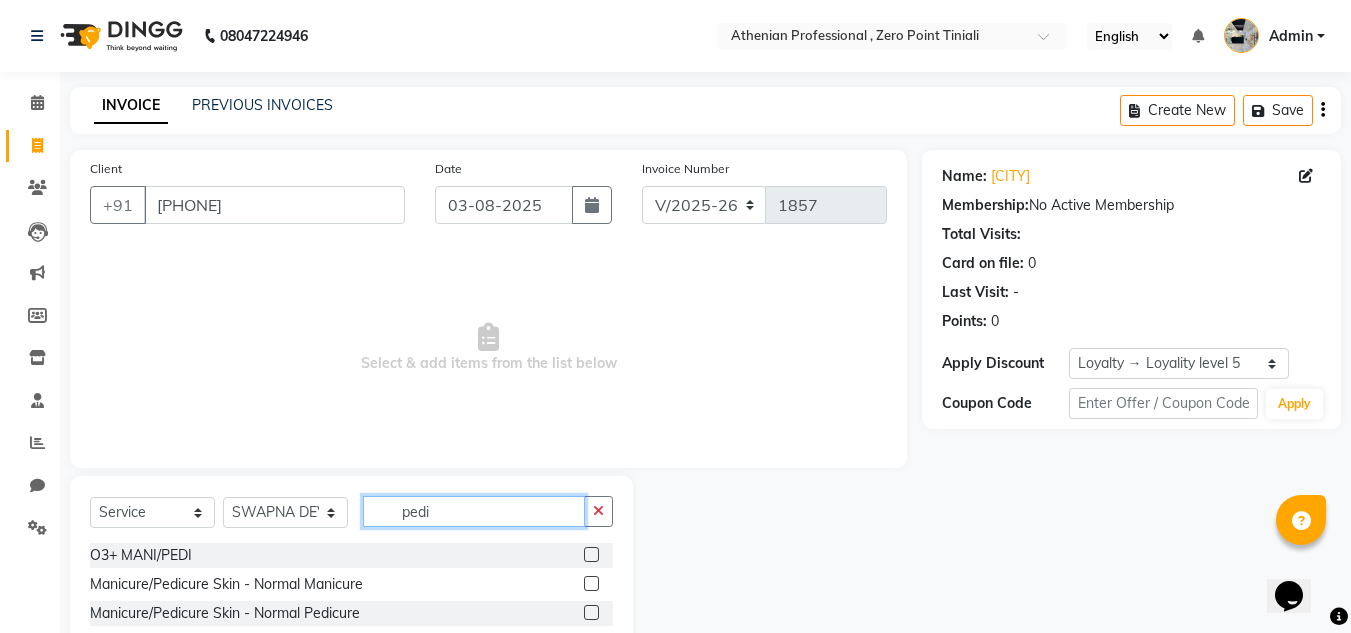 type on "pedi" 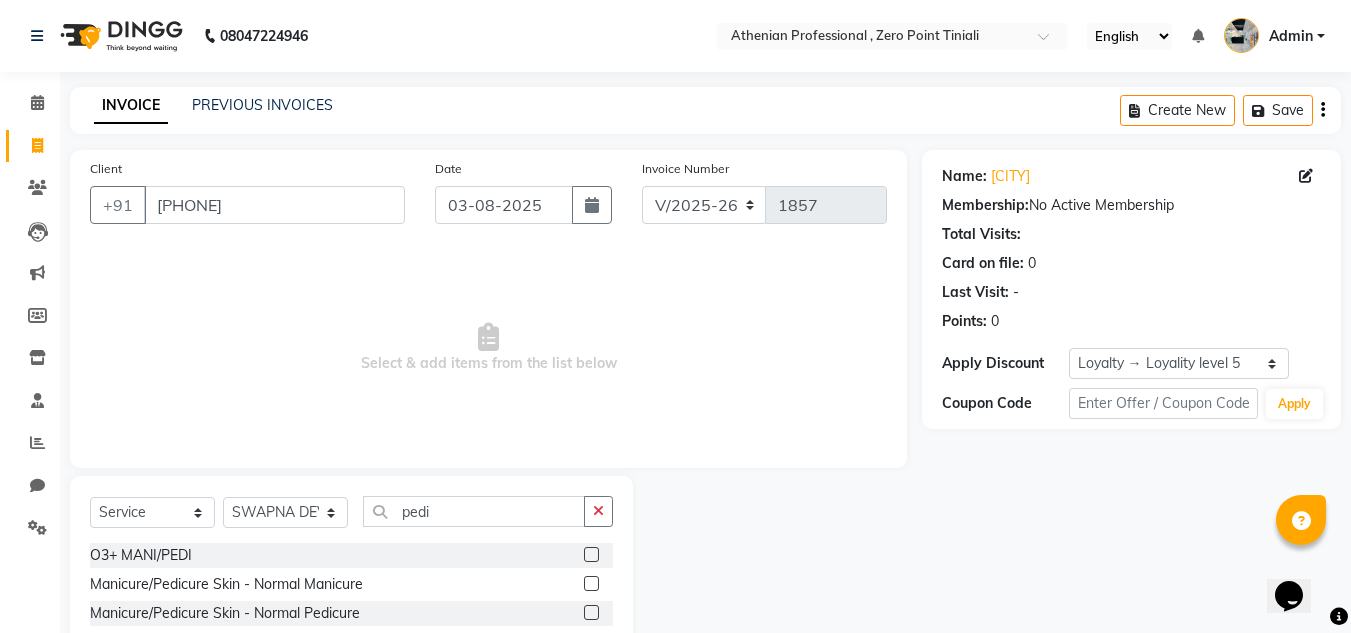 click 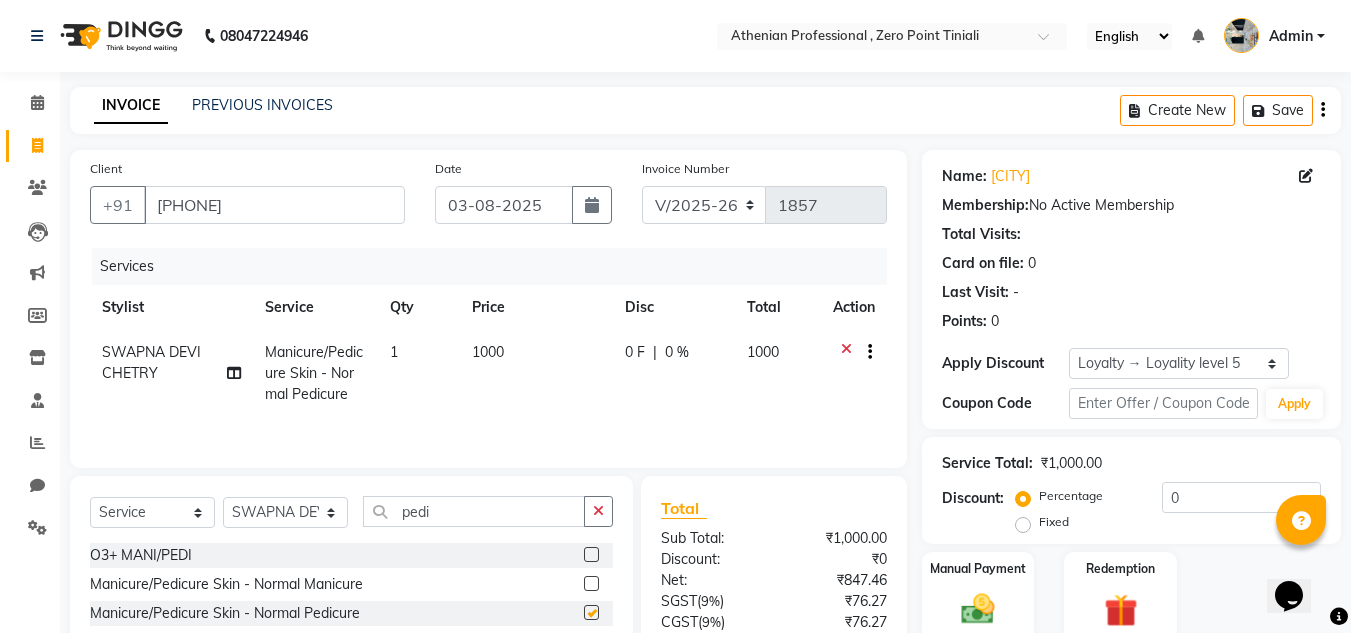 checkbox on "false" 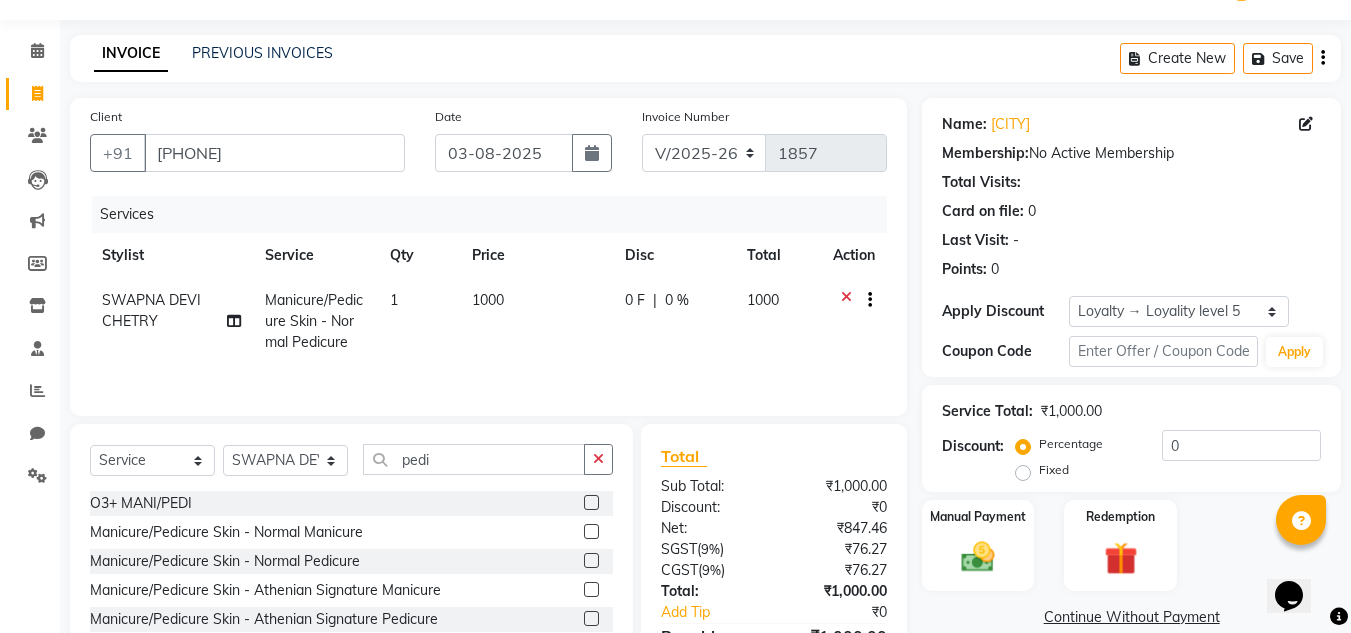 scroll, scrollTop: 55, scrollLeft: 0, axis: vertical 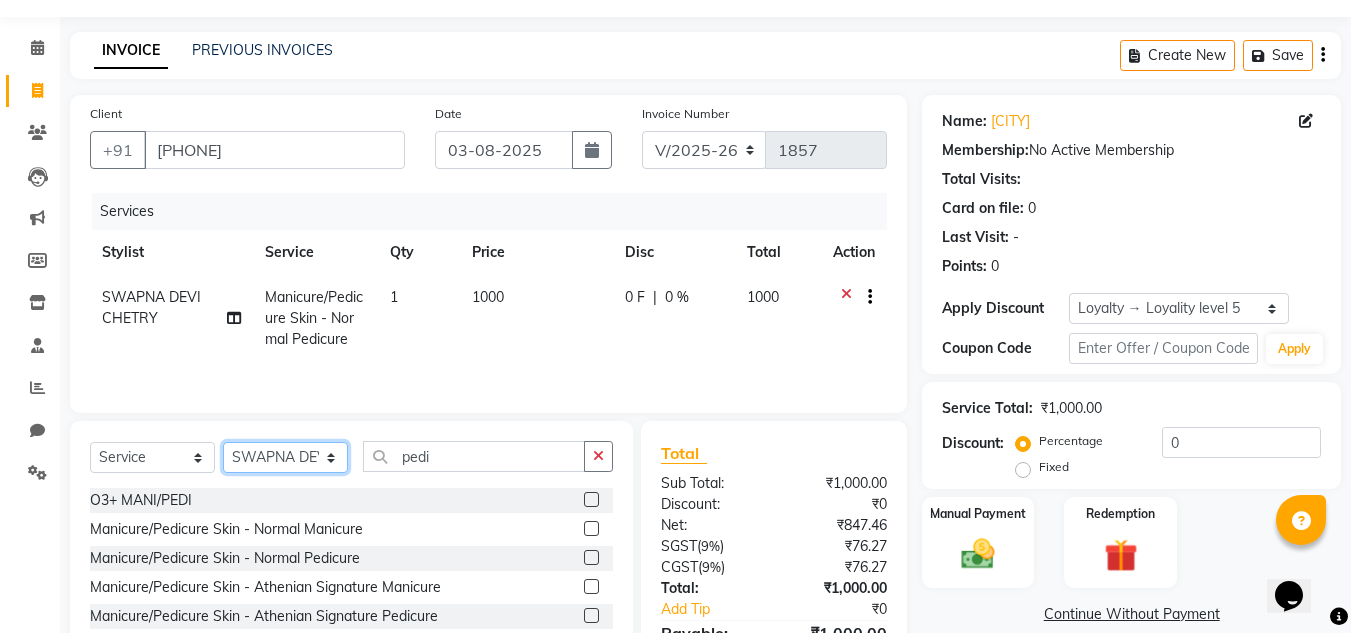 click on "Select Stylist Abin Mili Admin JAVED ANSARI KOSHEH BIHAM LINDUM NEME MAHINDRA BASUMATARY Manager MANJU MANHAM MINUKA CHETTRY NGAMNON RALONGHAM SHADAB KHAN SUMAN MAGAR SUMI BISWAS SWAPNA DEVI CHETRY TAMCHI YAMA Toingam Jamikham YELLI LIKHA" 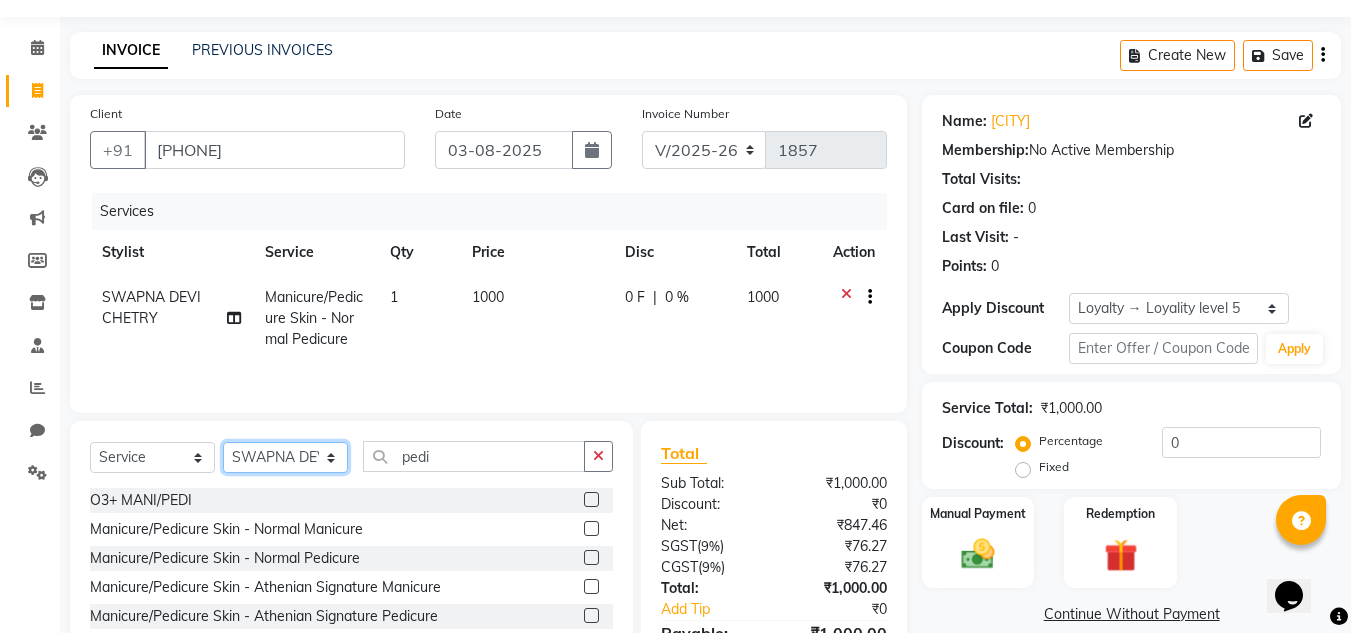 click on "Select Stylist Abin Mili Admin JAVED ANSARI KOSHEH BIHAM LINDUM NEME MAHINDRA BASUMATARY Manager MANJU MANHAM MINUKA CHETTRY NGAMNON RALONGHAM SHADAB KHAN SUMAN MAGAR SUMI BISWAS SWAPNA DEVI CHETRY TAMCHI YAMA Toingam Jamikham YELLI LIKHA" 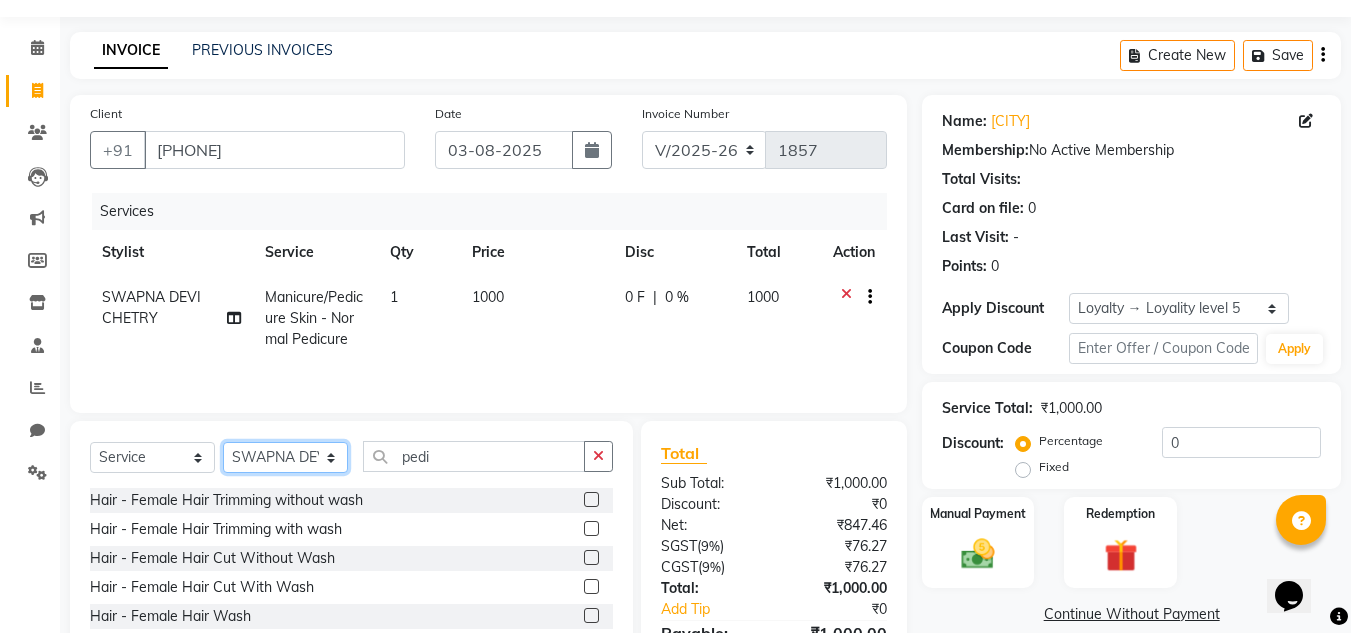 click on "Select Stylist Abin Mili Admin JAVED ANSARI KOSHEH BIHAM LINDUM NEME MAHINDRA BASUMATARY Manager MANJU MANHAM MINUKA CHETTRY NGAMNON RALONGHAM SHADAB KHAN SUMAN MAGAR SUMI BISWAS SWAPNA DEVI CHETRY TAMCHI YAMA Toingam Jamikham YELLI LIKHA" 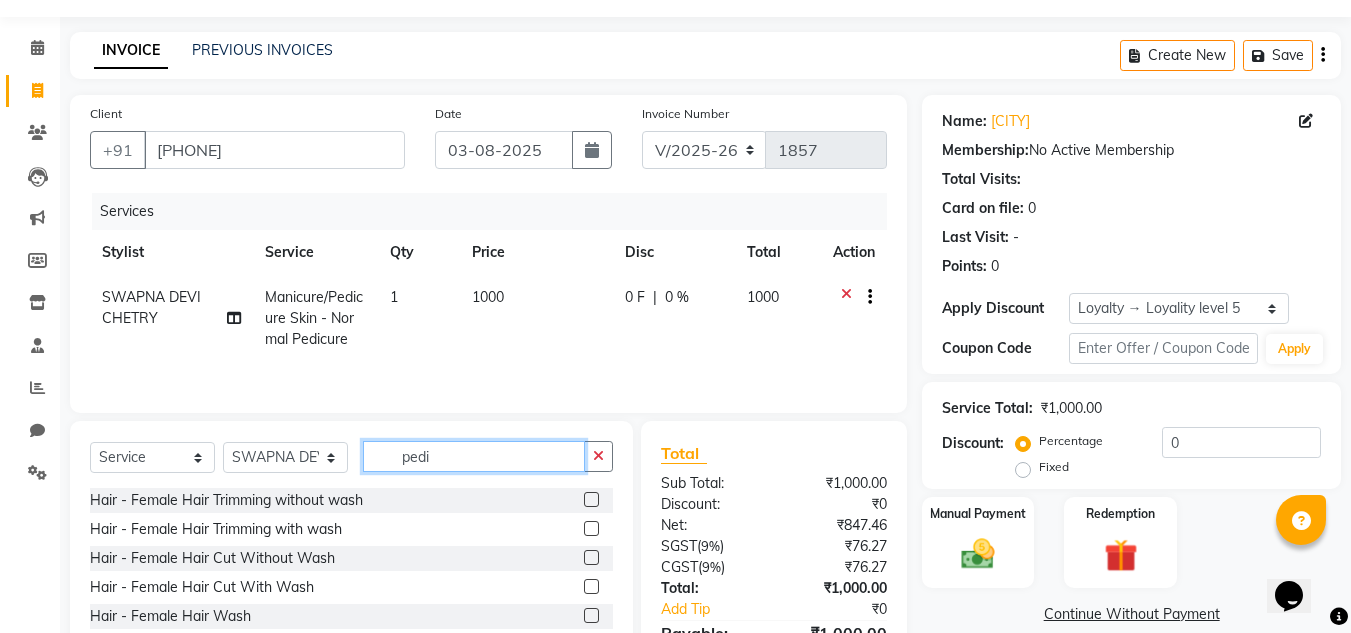 click on "pedi" 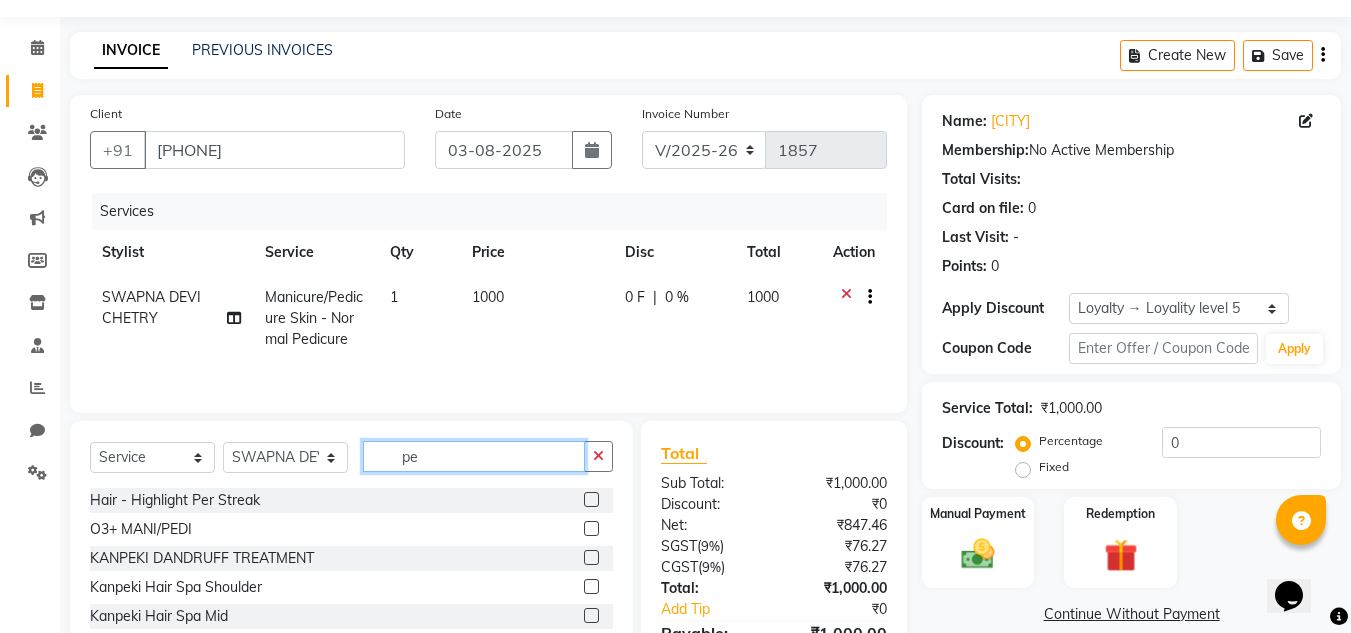type on "p" 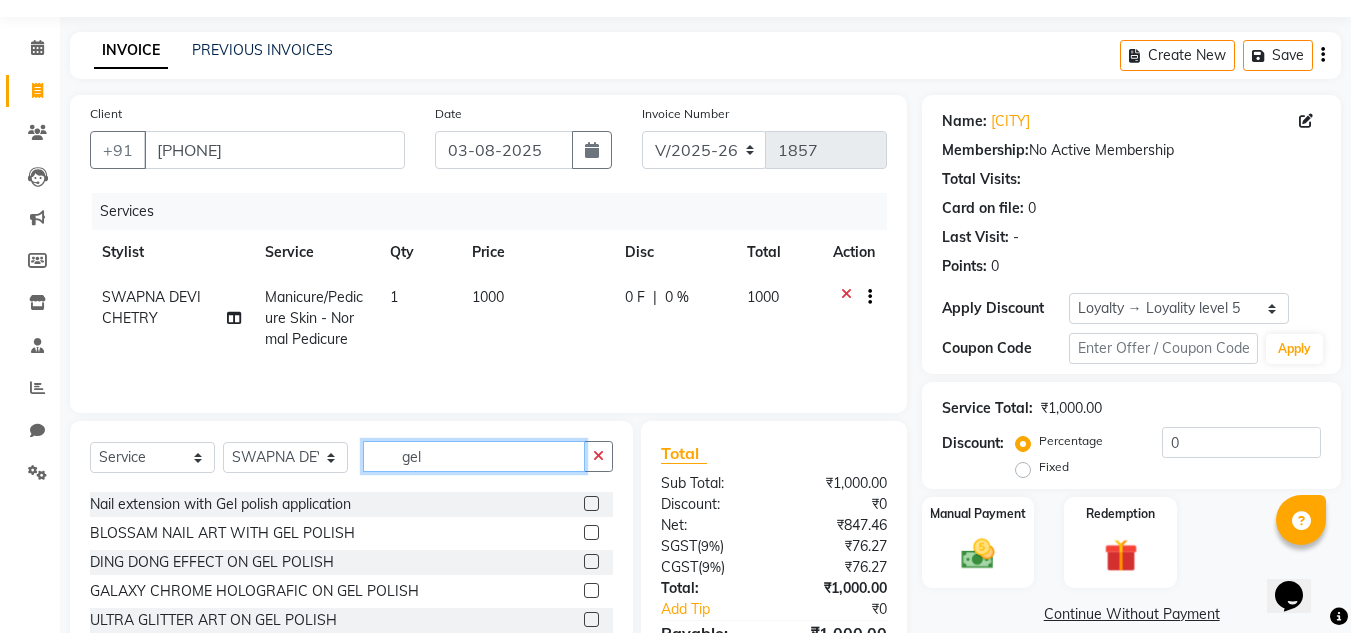 scroll, scrollTop: 687, scrollLeft: 0, axis: vertical 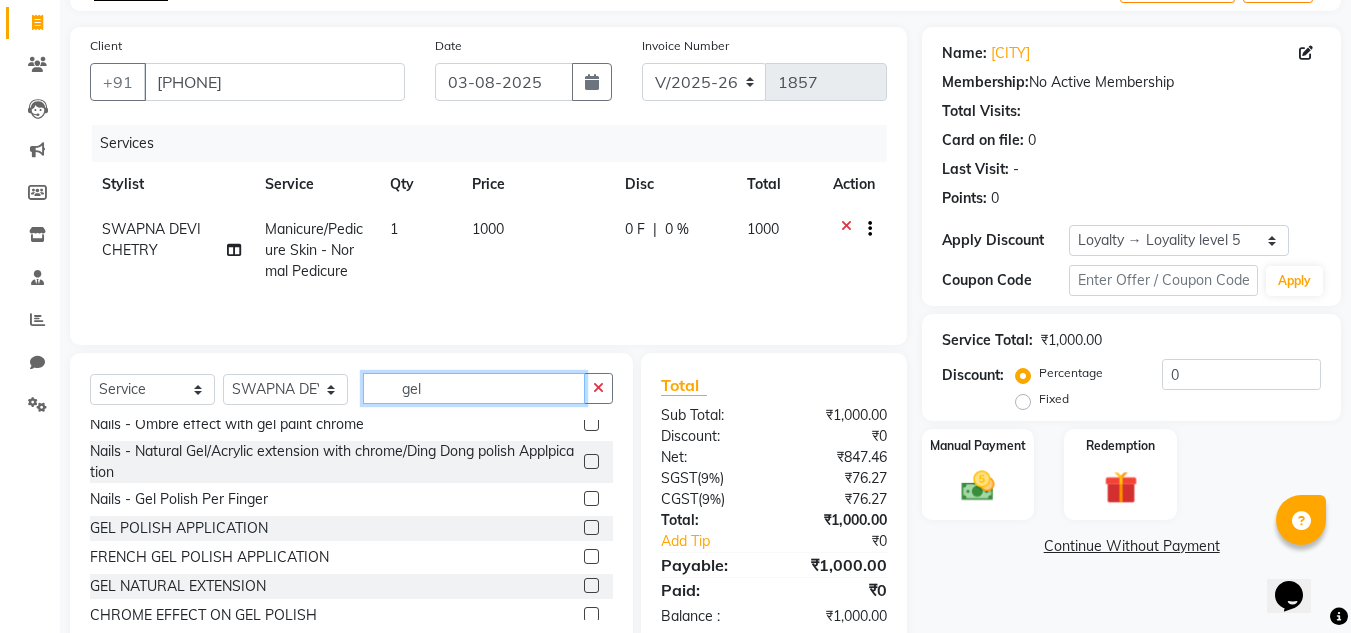 type on "gel" 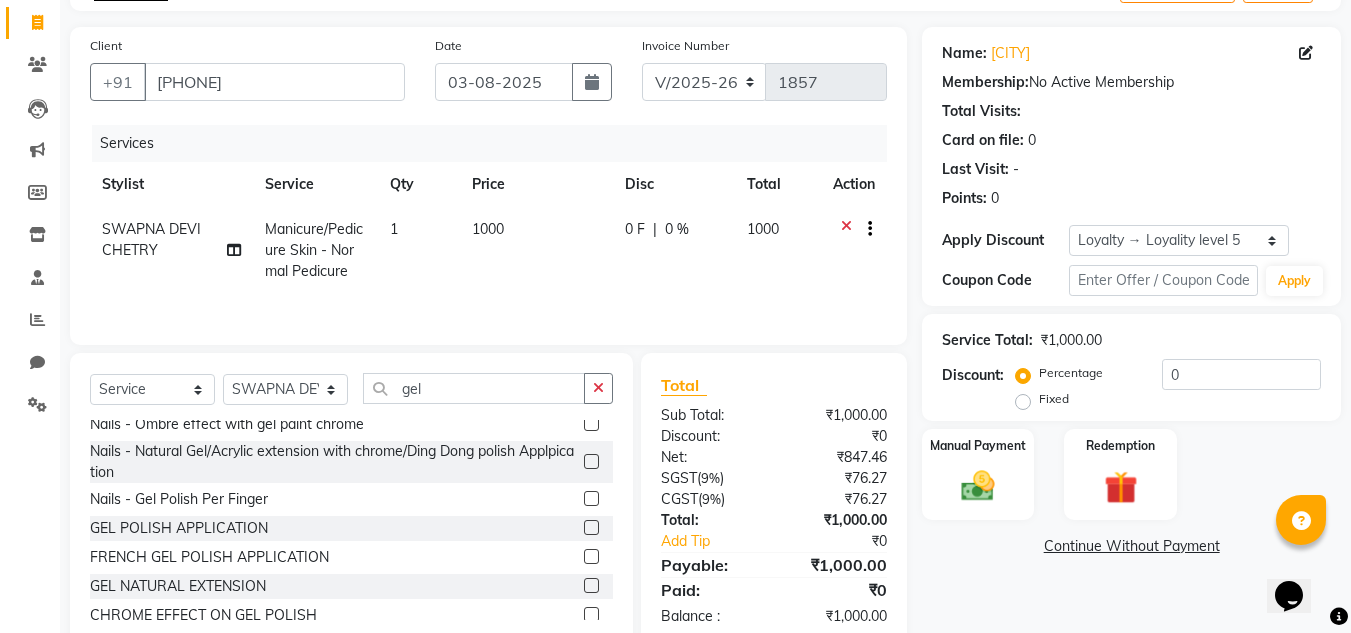 click 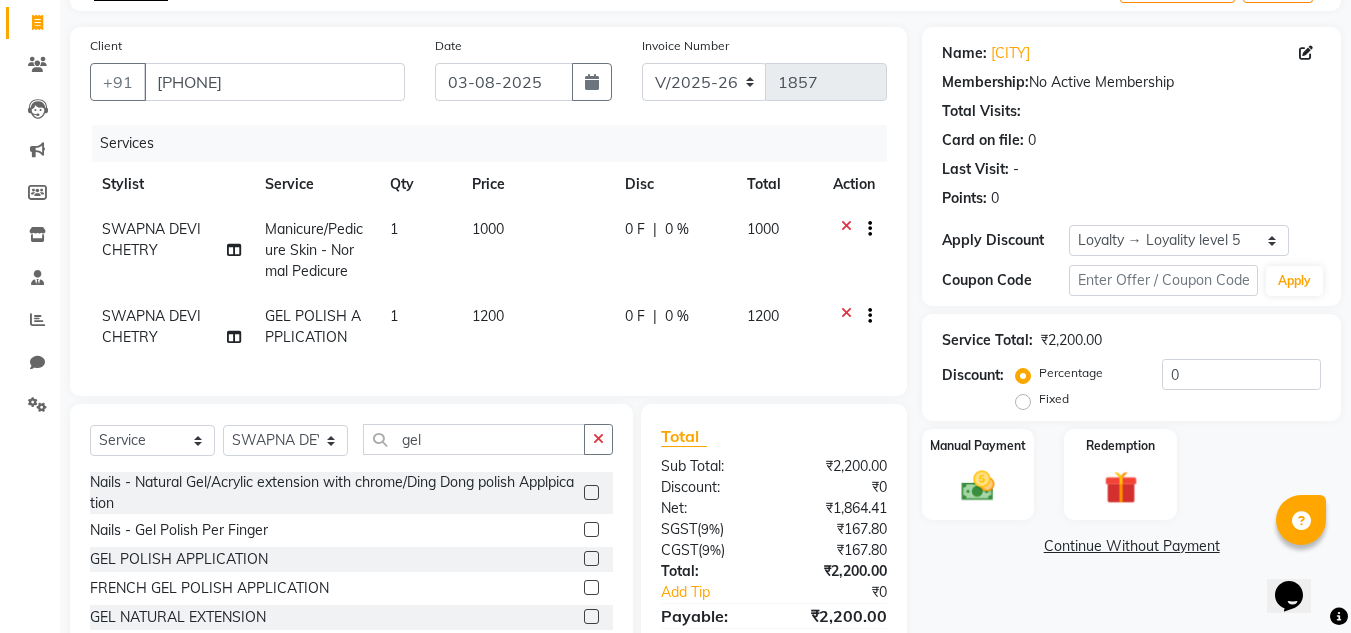 scroll, scrollTop: 292, scrollLeft: 0, axis: vertical 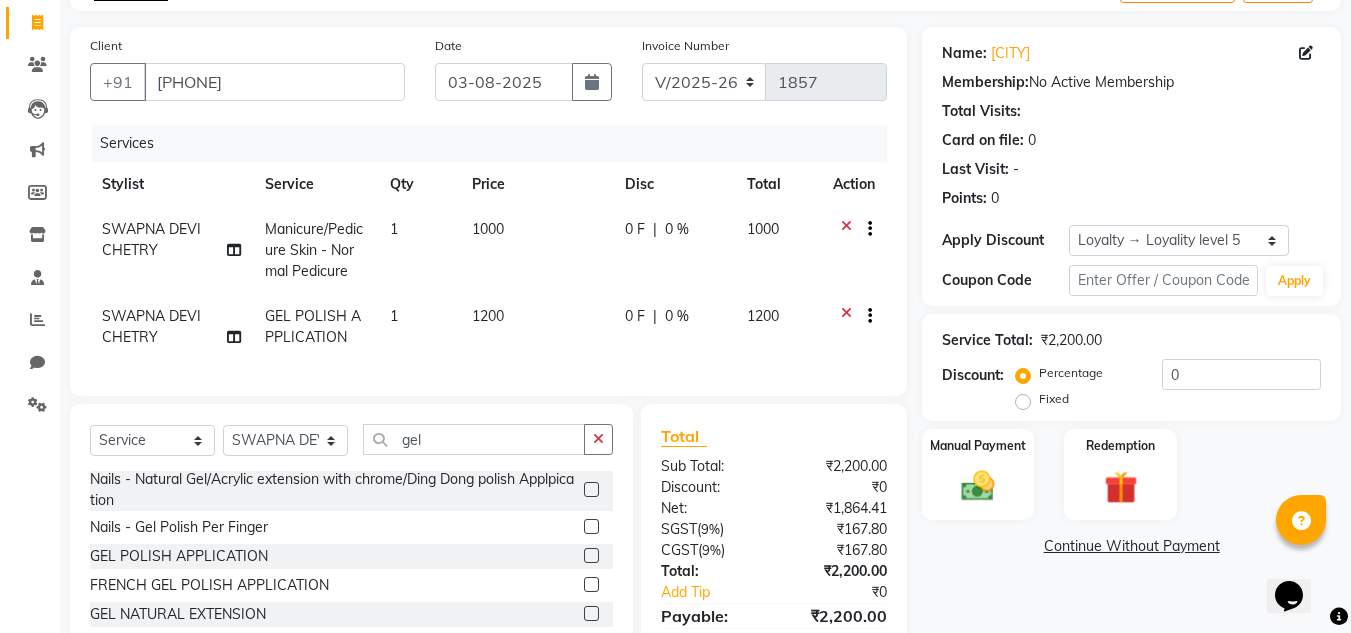 click 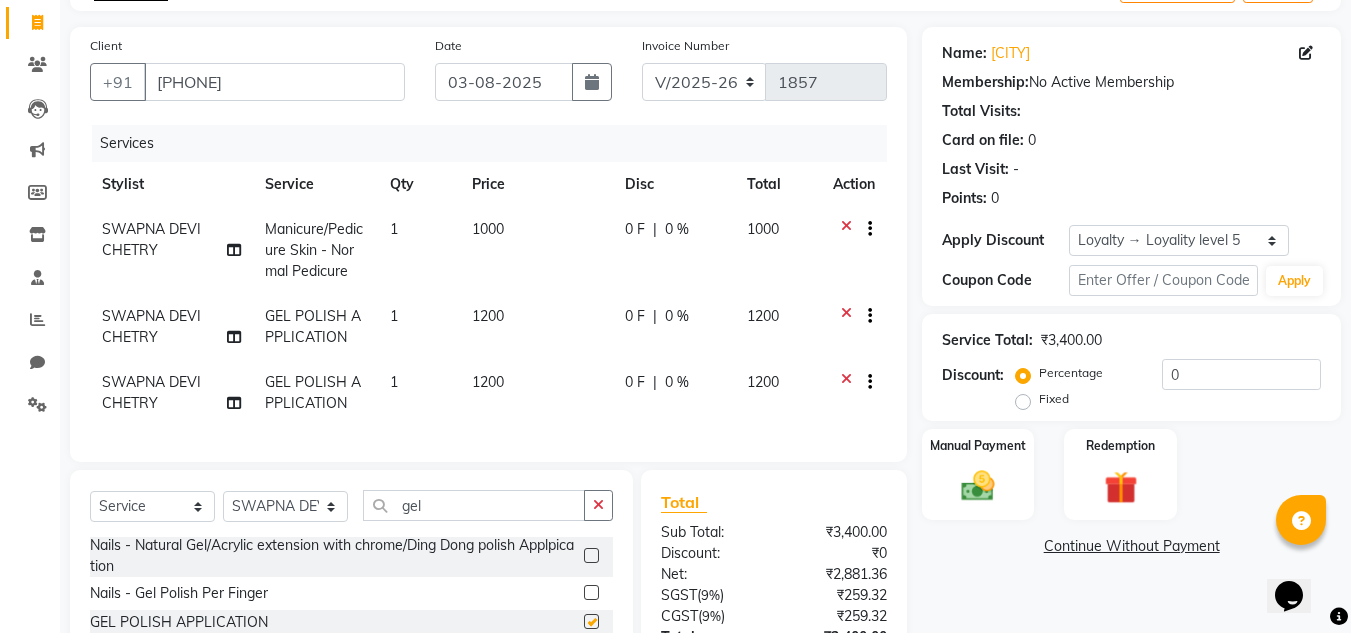 checkbox on "false" 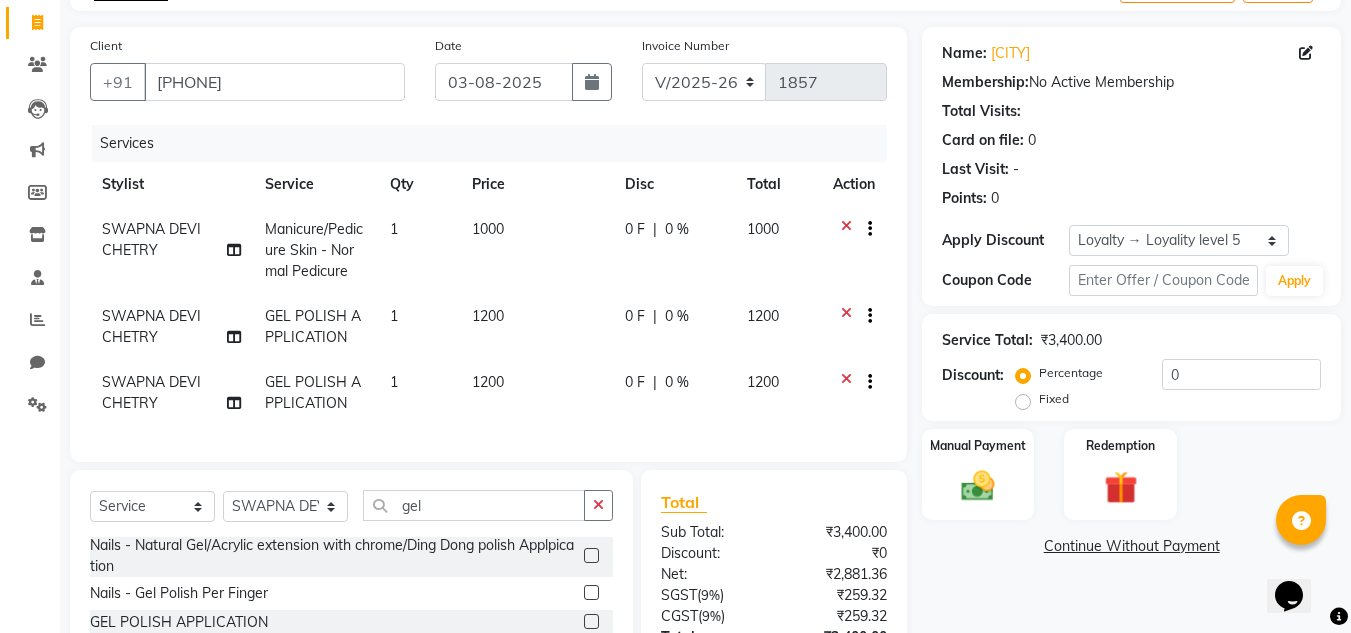 click on "0 %" 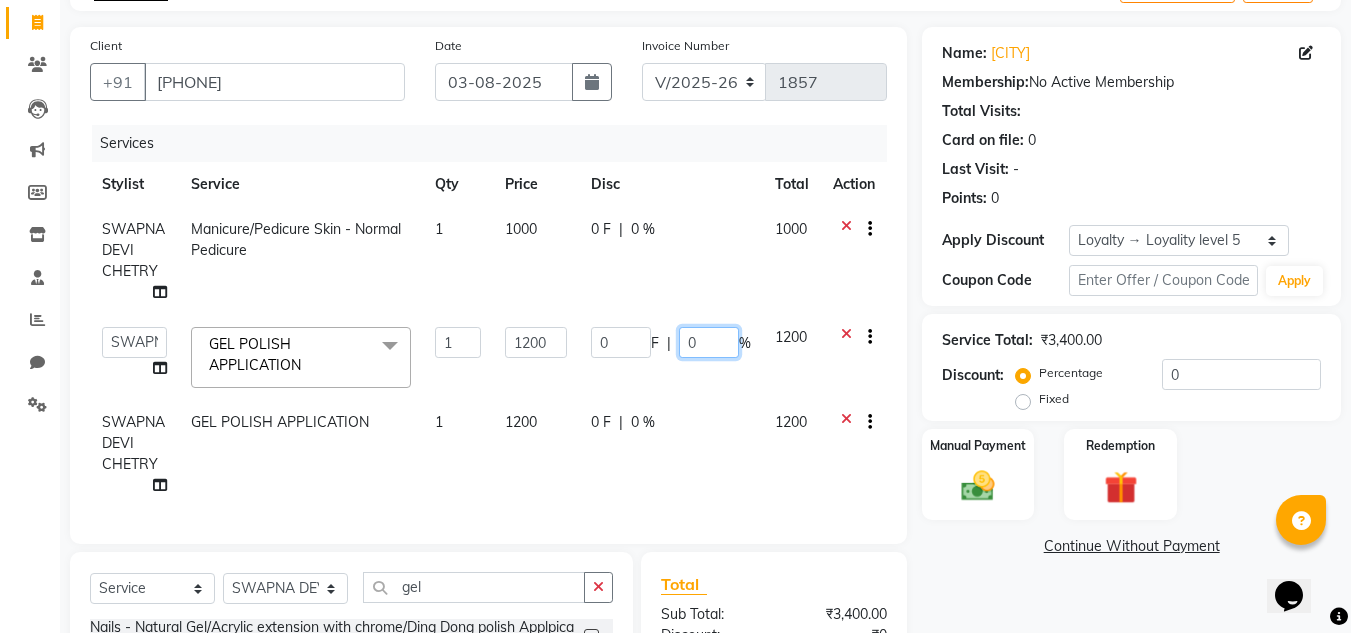 click on "0" 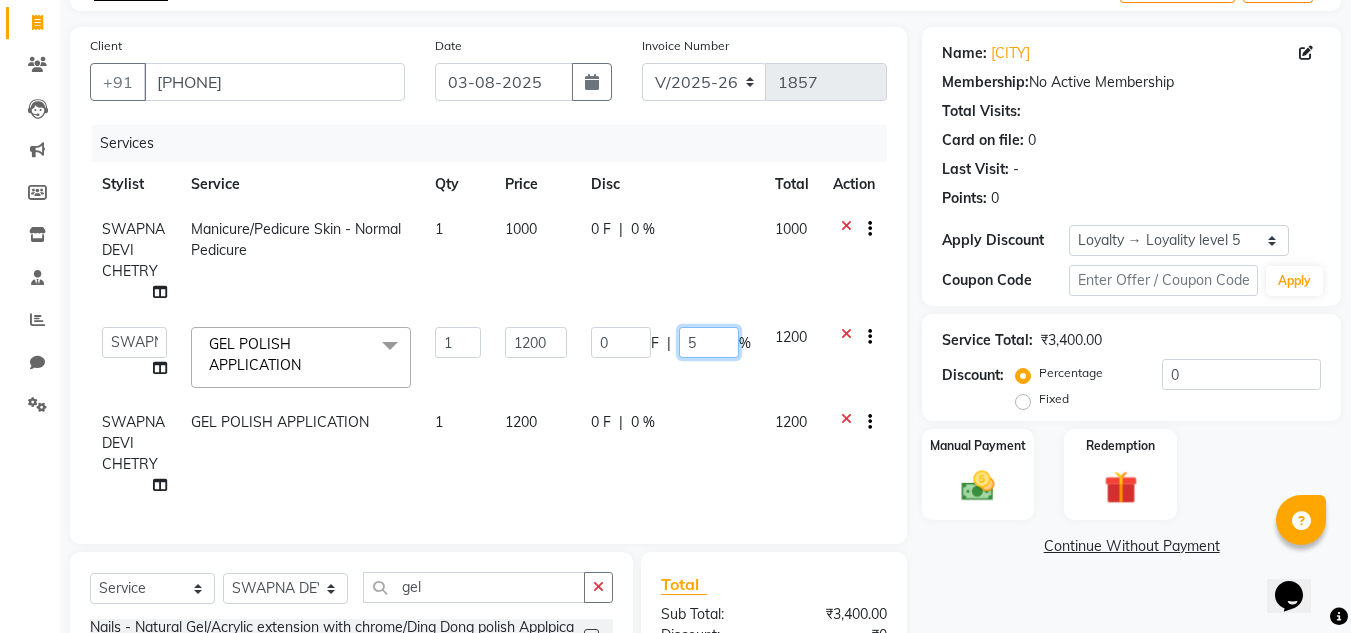 type on "50" 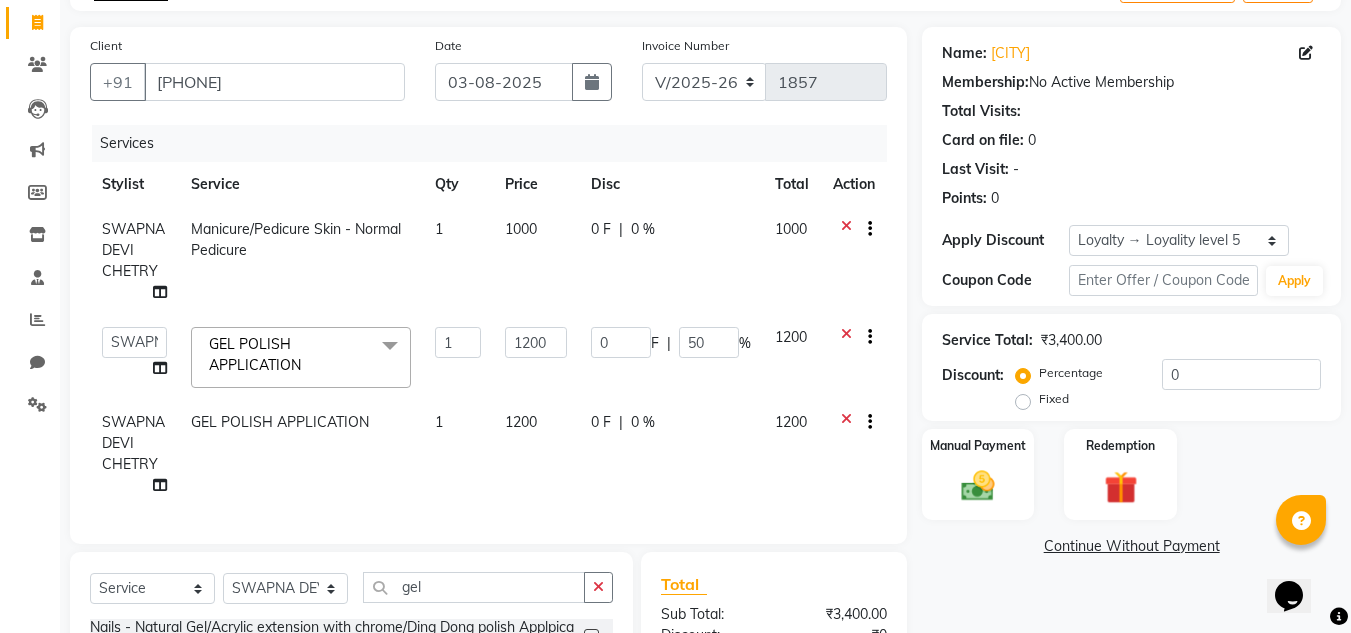 click on "0 F | 0 %" 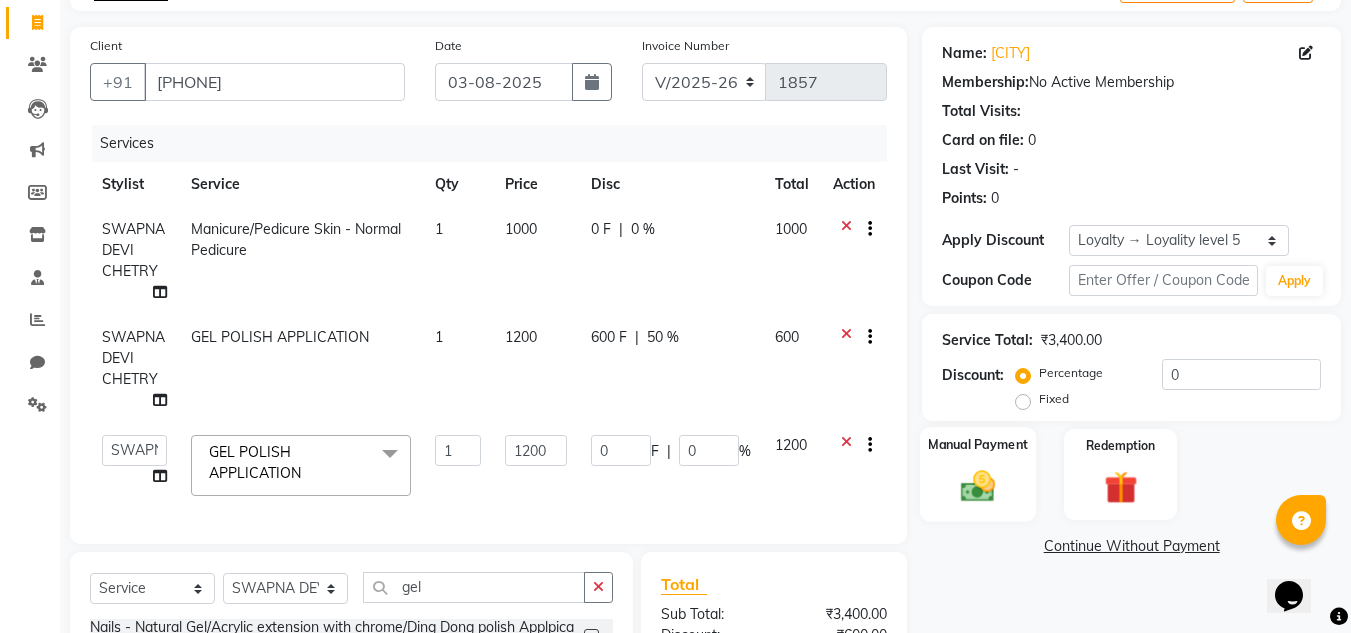 click on "Manual Payment" 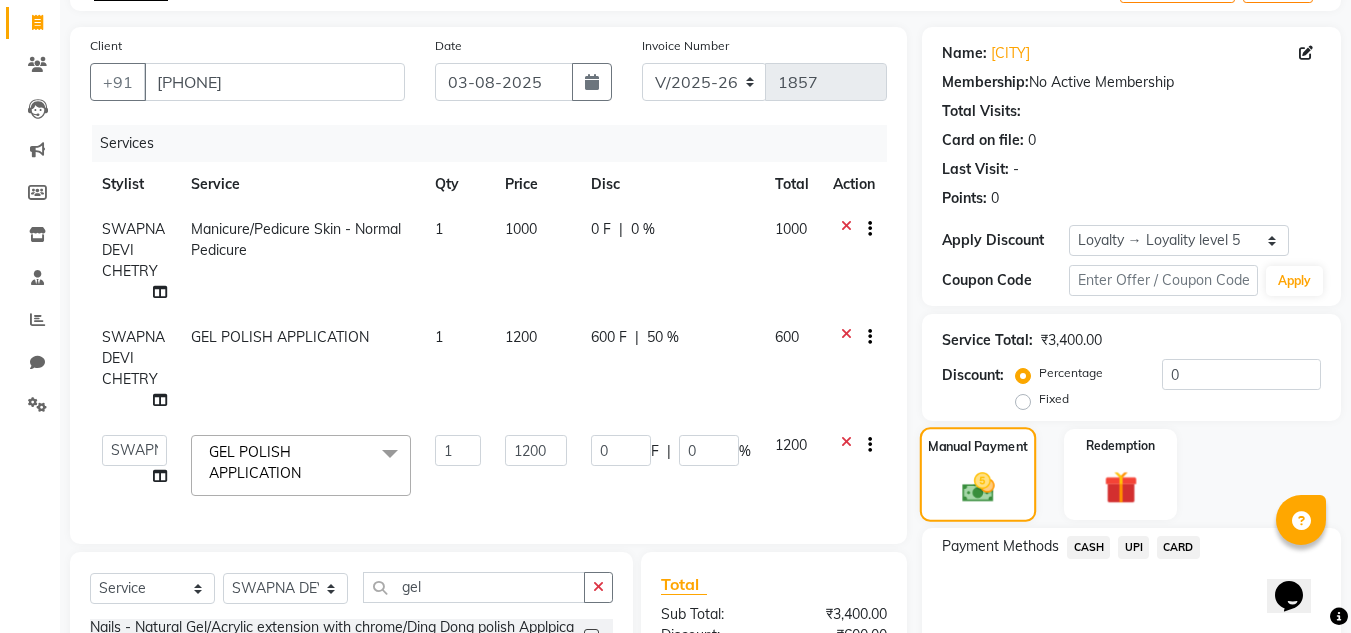 scroll, scrollTop: 240, scrollLeft: 0, axis: vertical 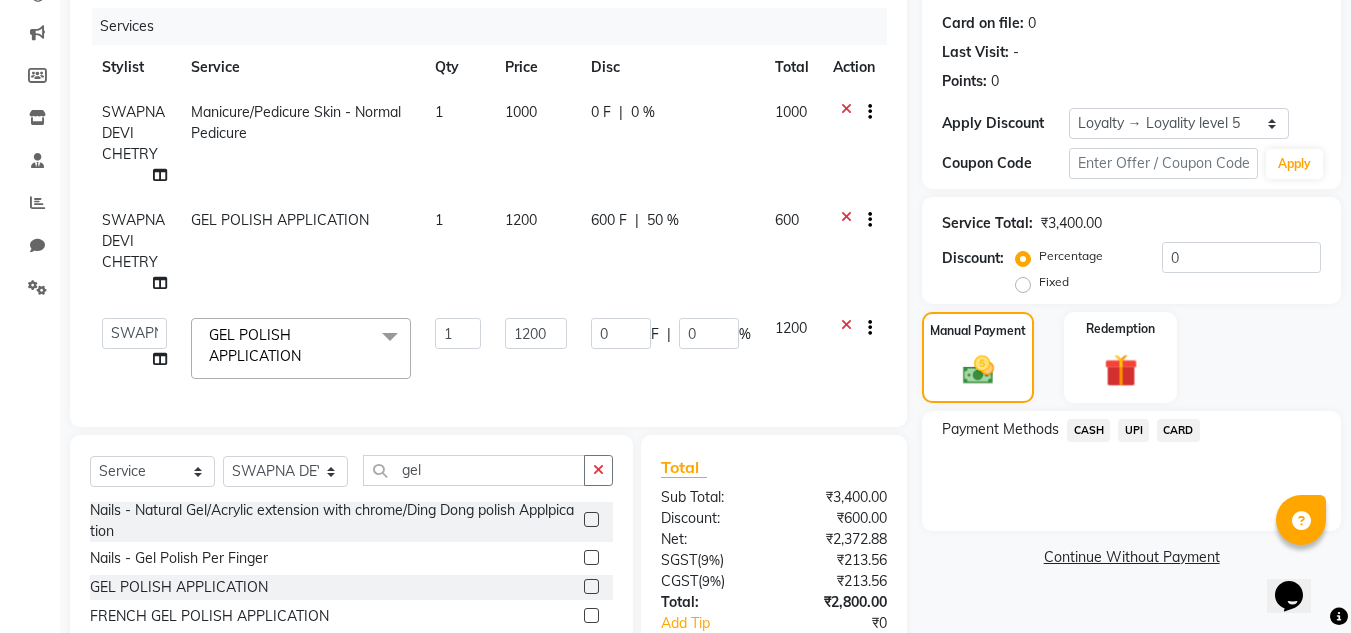 click on "CASH" 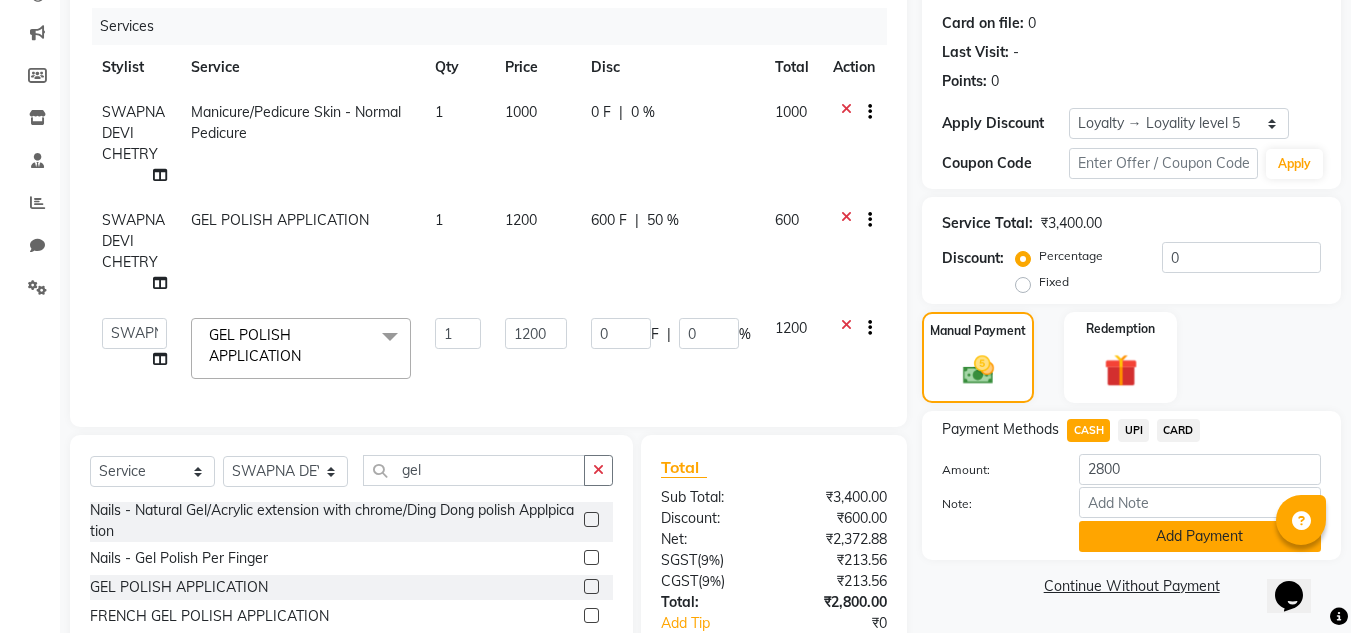 click on "Add Payment" 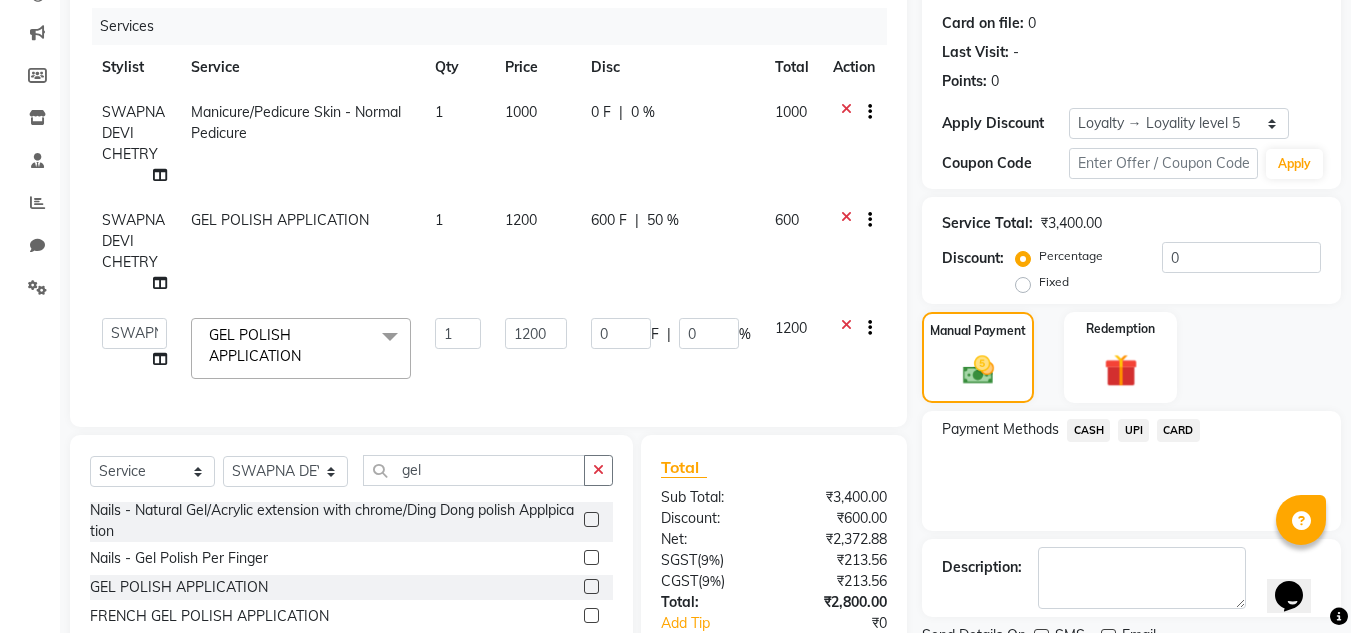 scroll, scrollTop: 572, scrollLeft: 0, axis: vertical 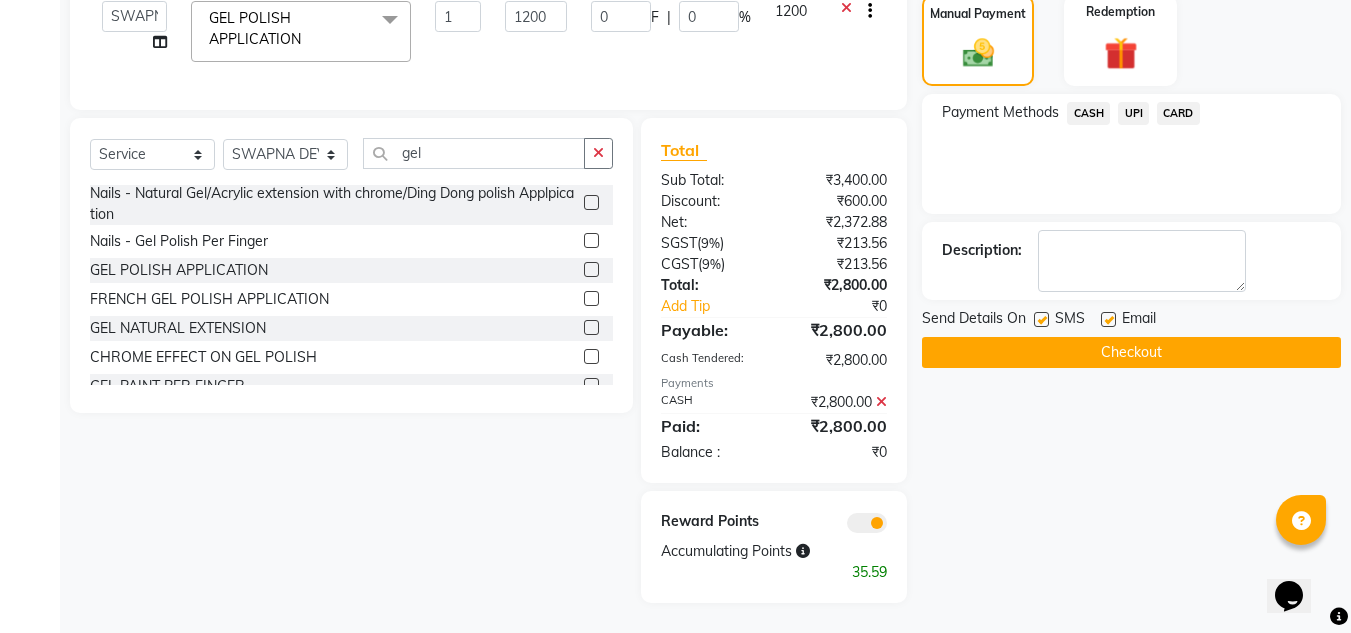 click on "Checkout" 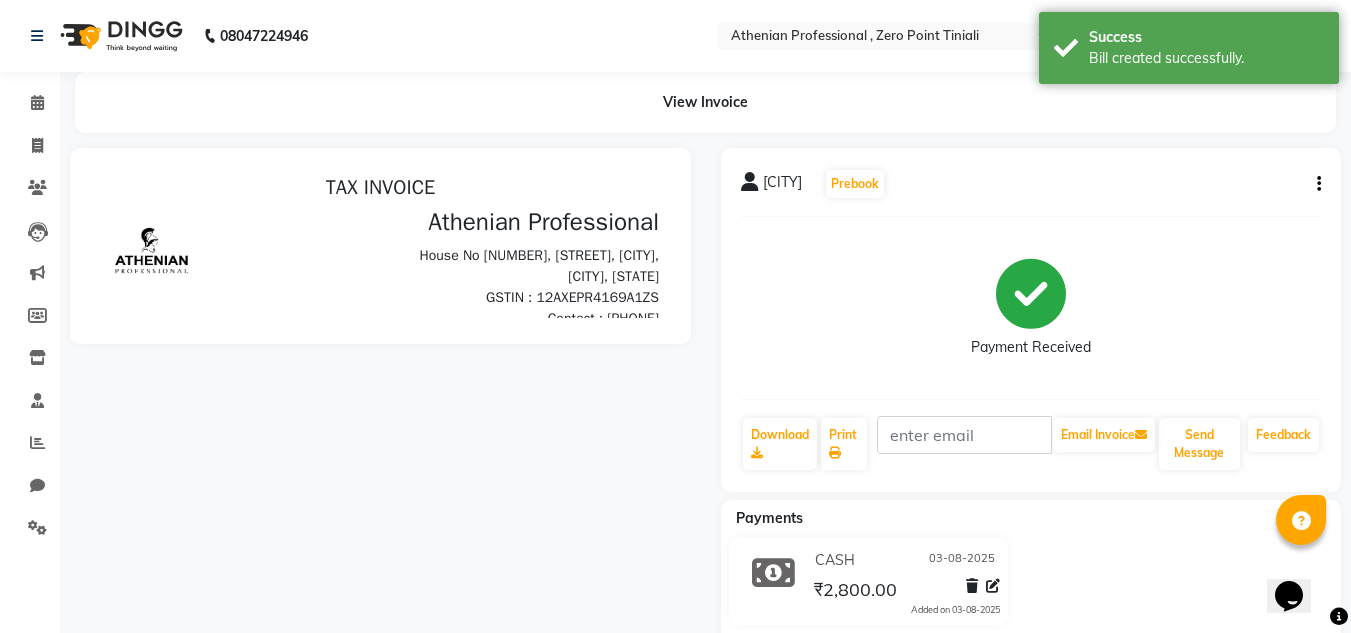 scroll, scrollTop: 0, scrollLeft: 0, axis: both 